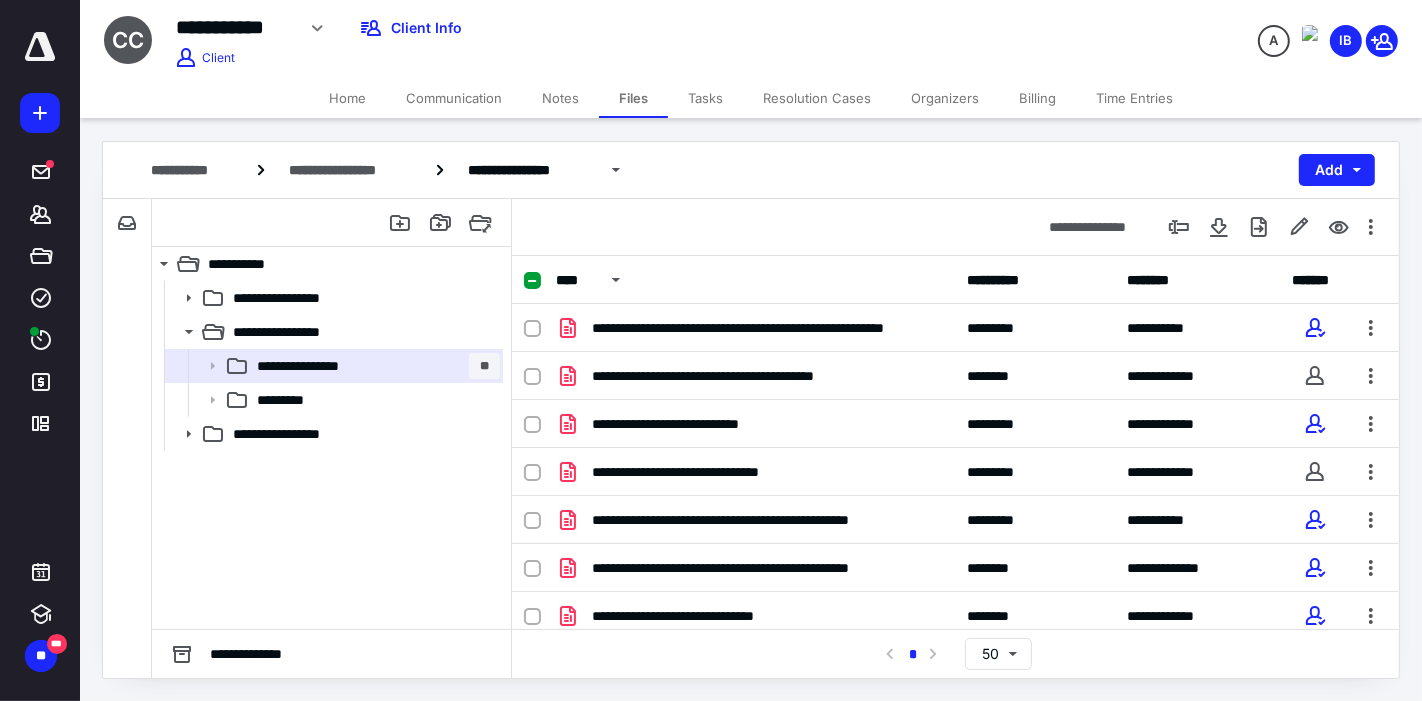 scroll, scrollTop: 0, scrollLeft: 0, axis: both 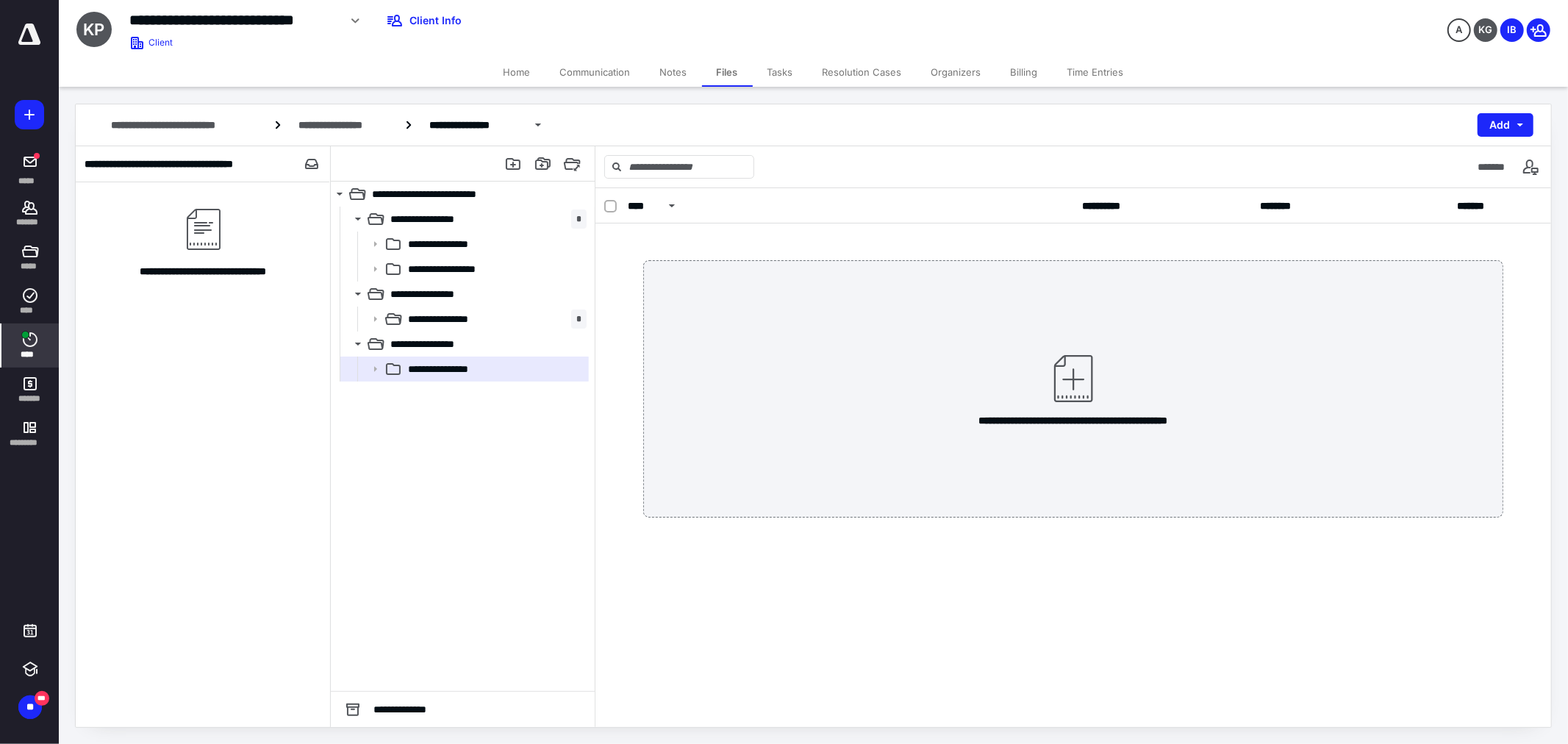 click on "****" at bounding box center (29, 346) 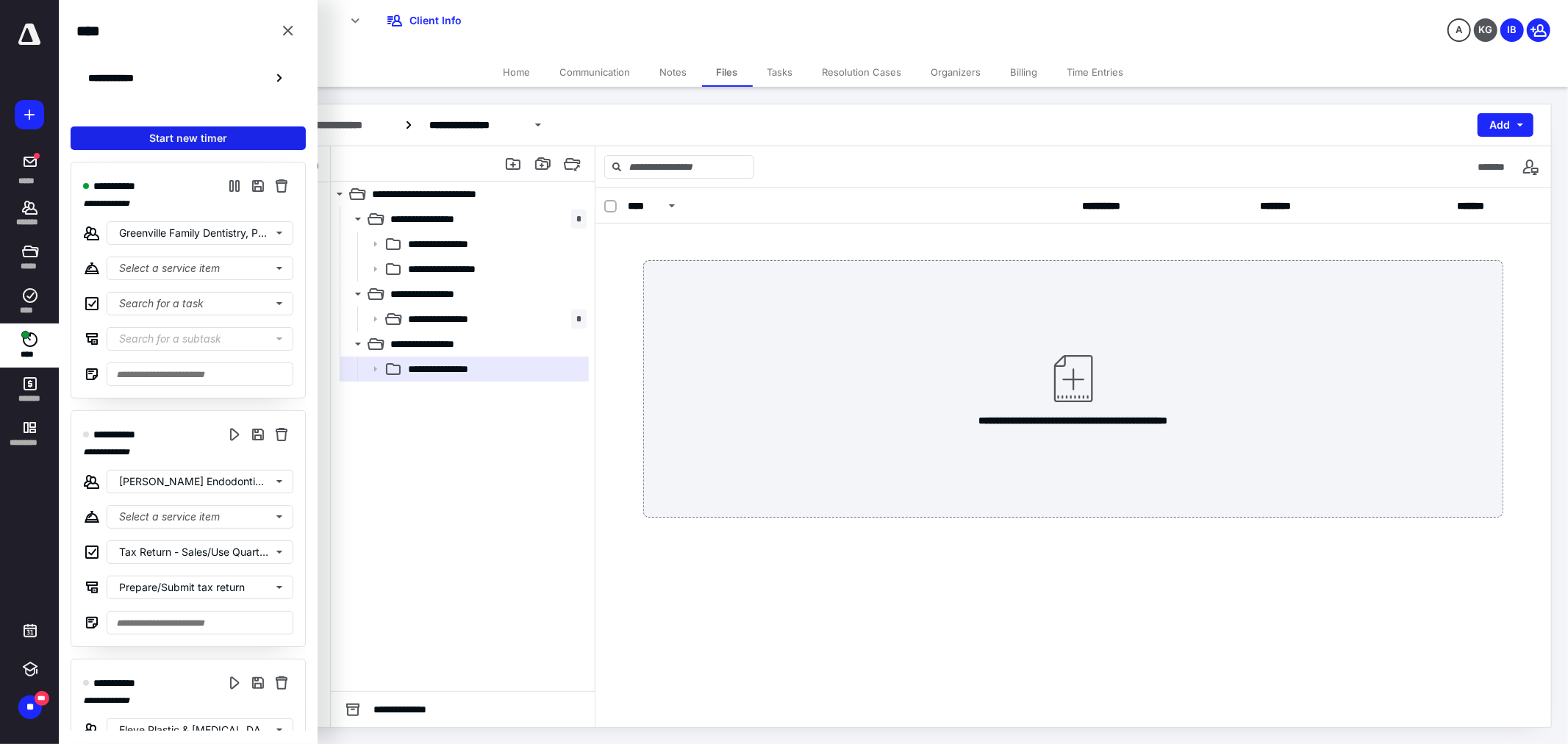 click on "Start new timer" at bounding box center [188, 138] 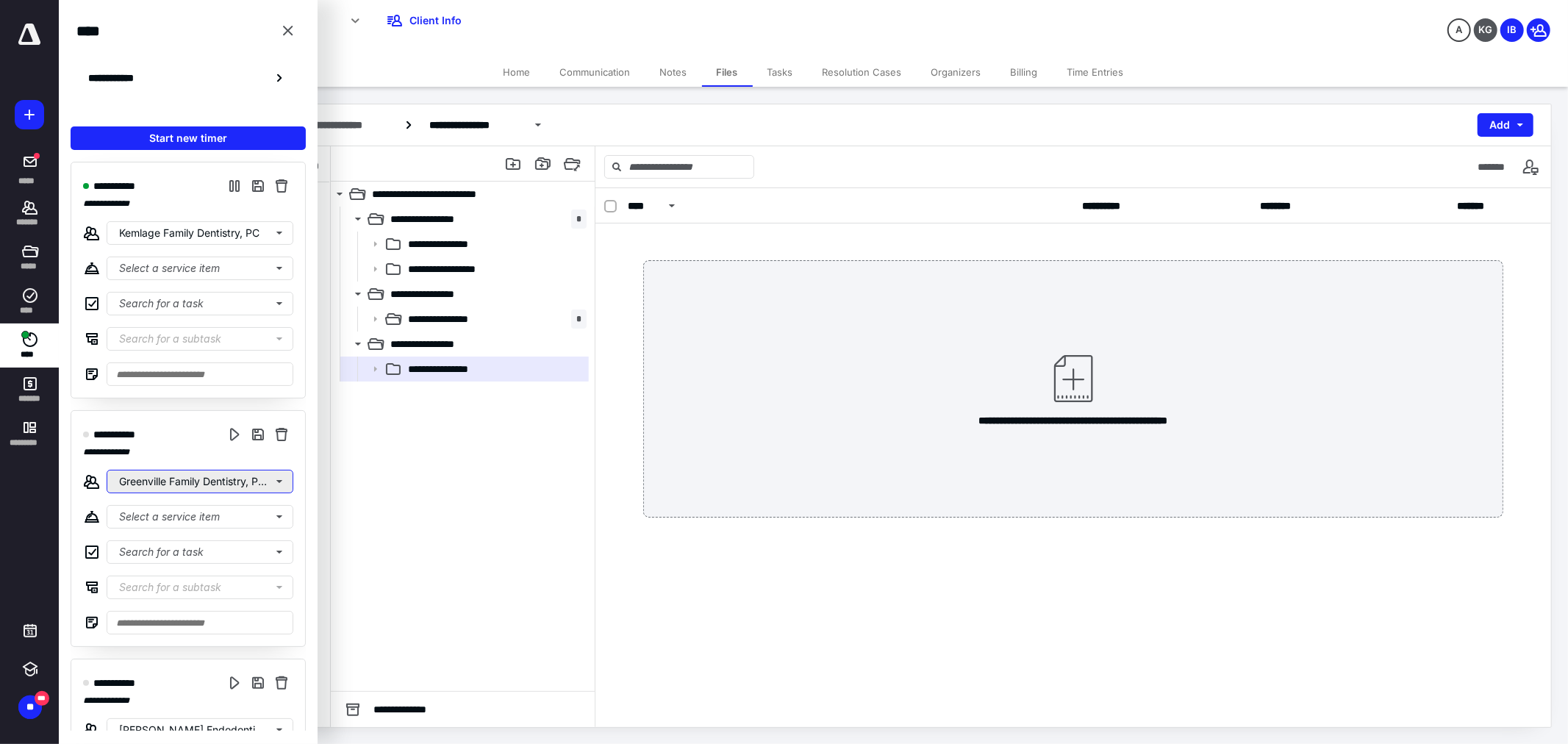 click on "Greenville Family Dentistry, PLLC - [PERSON_NAME]" at bounding box center (200, 482) 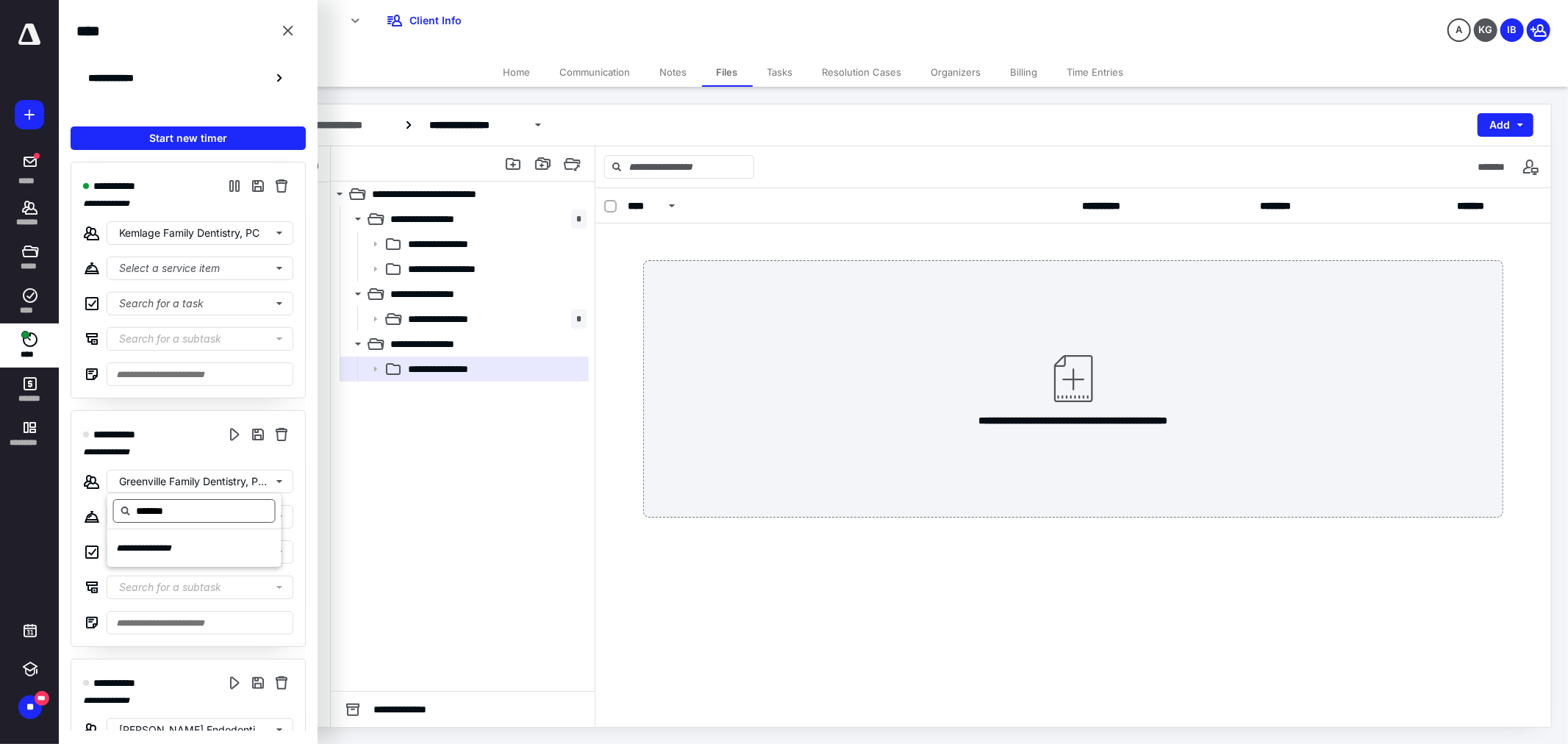 drag, startPoint x: 173, startPoint y: 516, endPoint x: 126, endPoint y: 510, distance: 47.381431 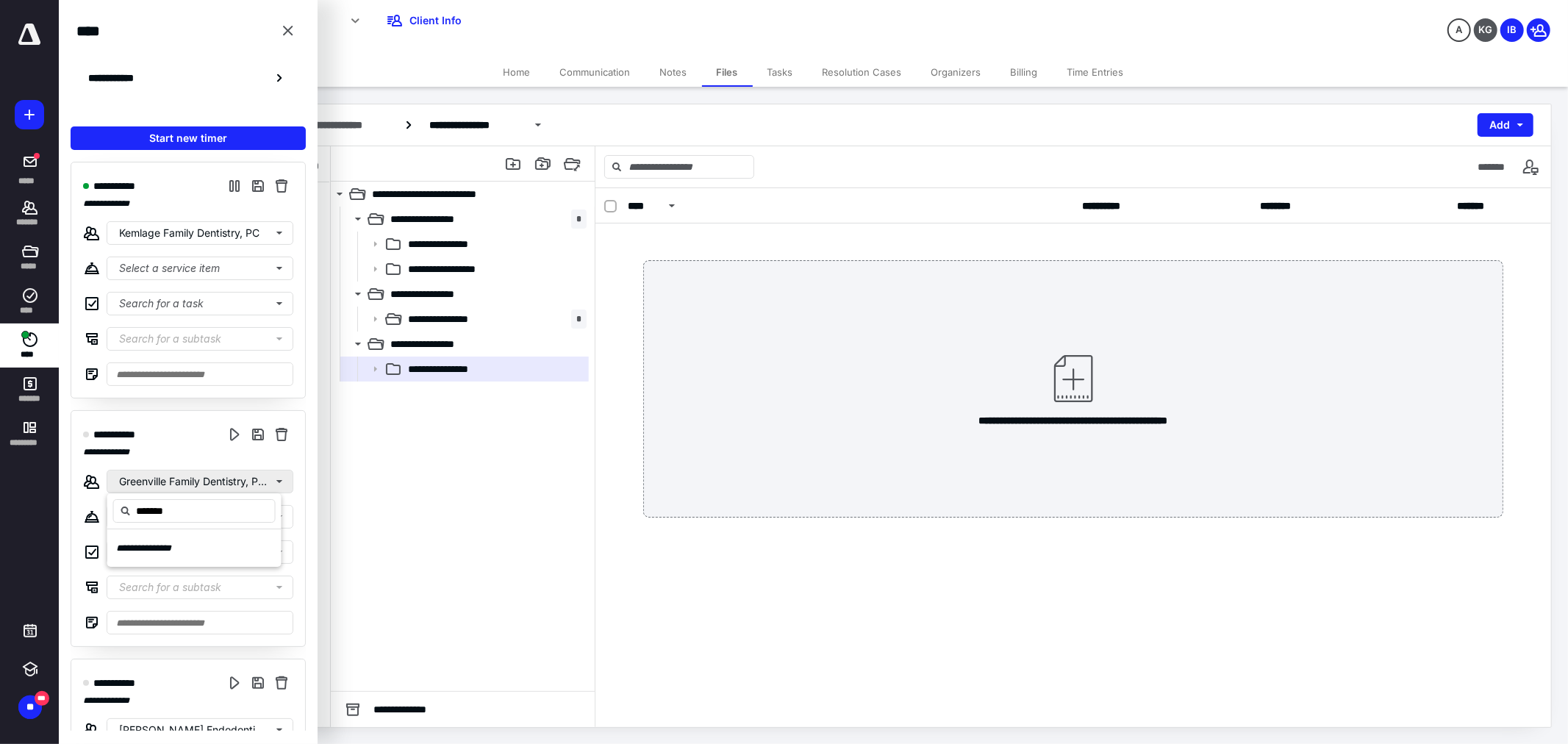type on "*******" 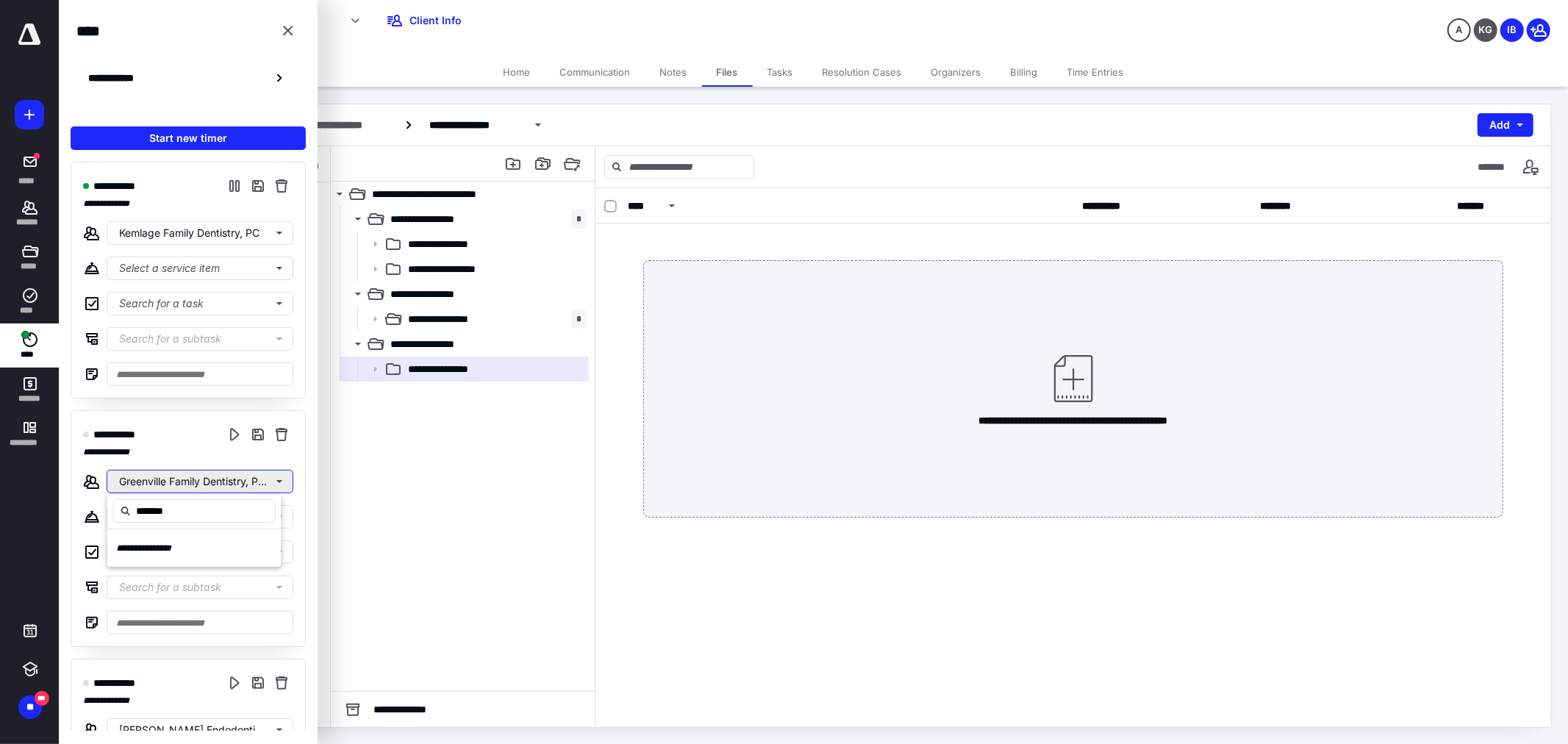 click on "Greenville Family Dentistry, PLLC - [PERSON_NAME]" at bounding box center [200, 482] 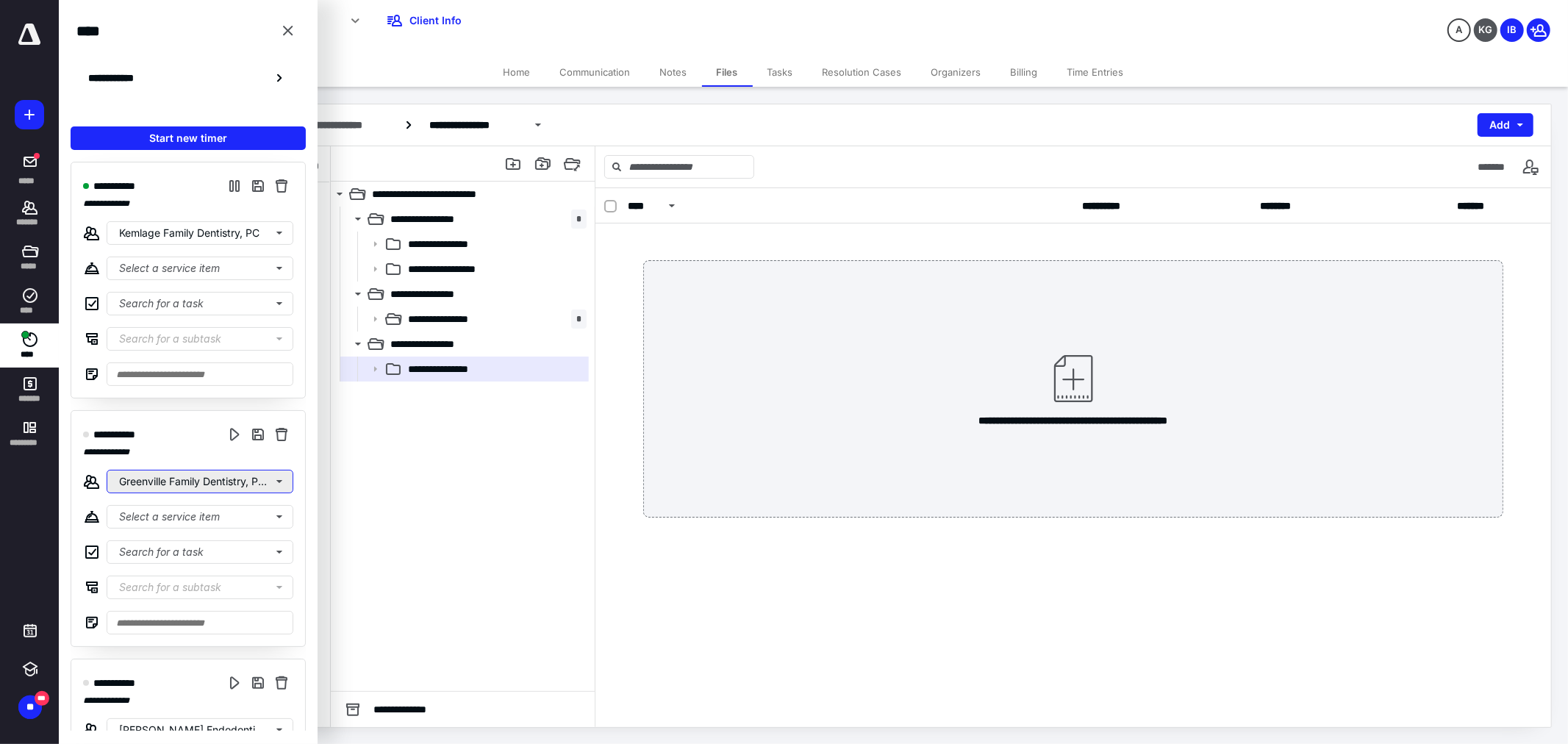type 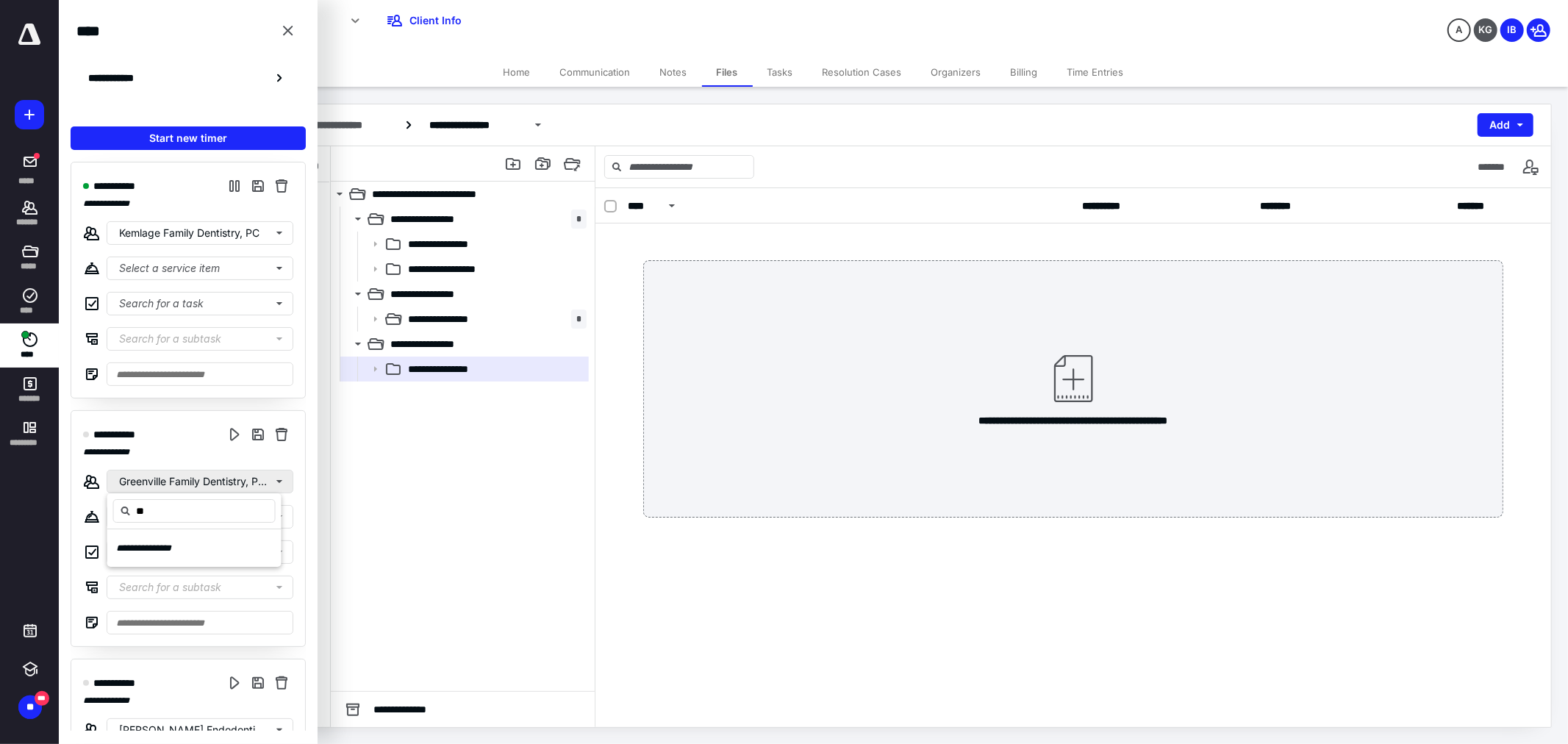 type on "*" 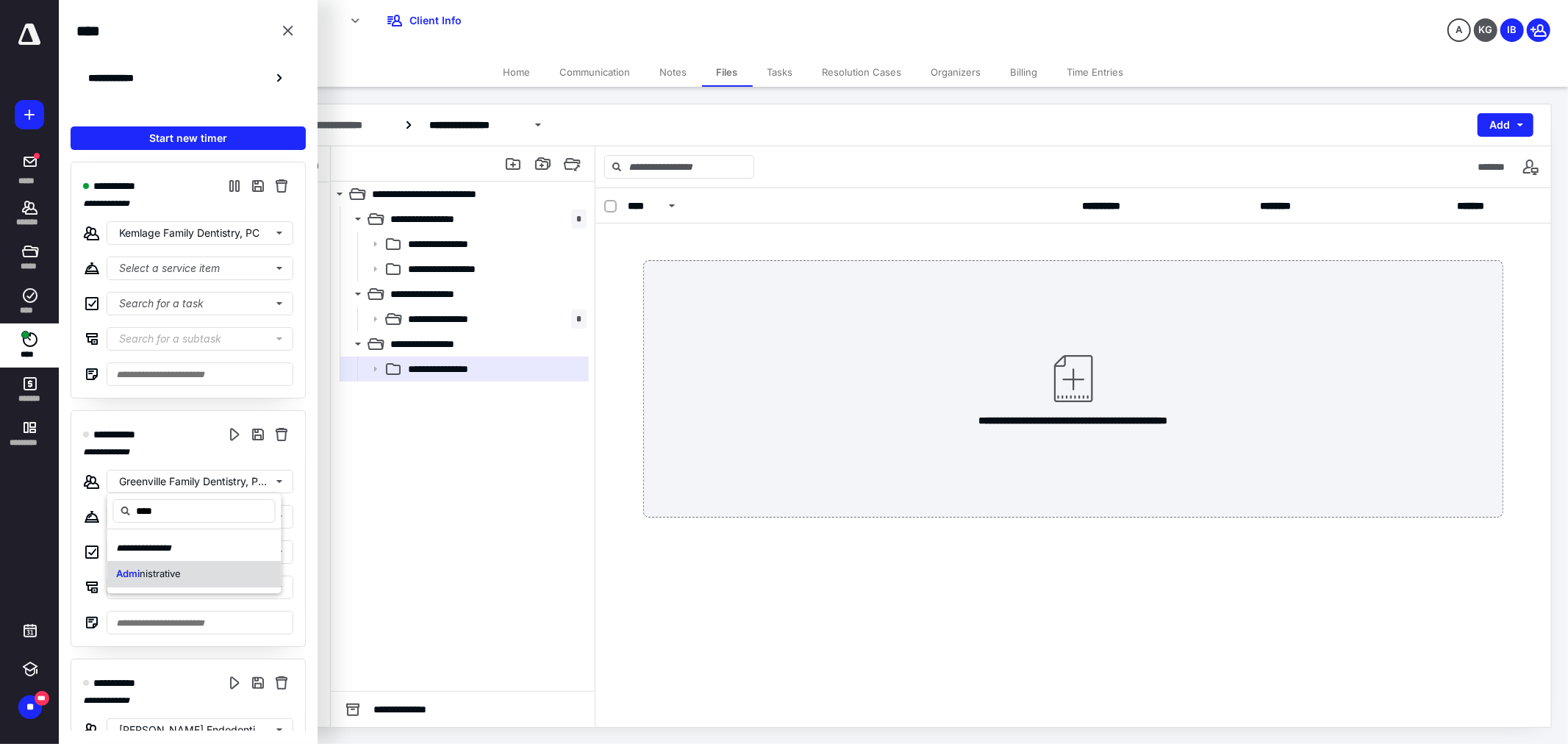 click on "nistrative" at bounding box center (160, 574) 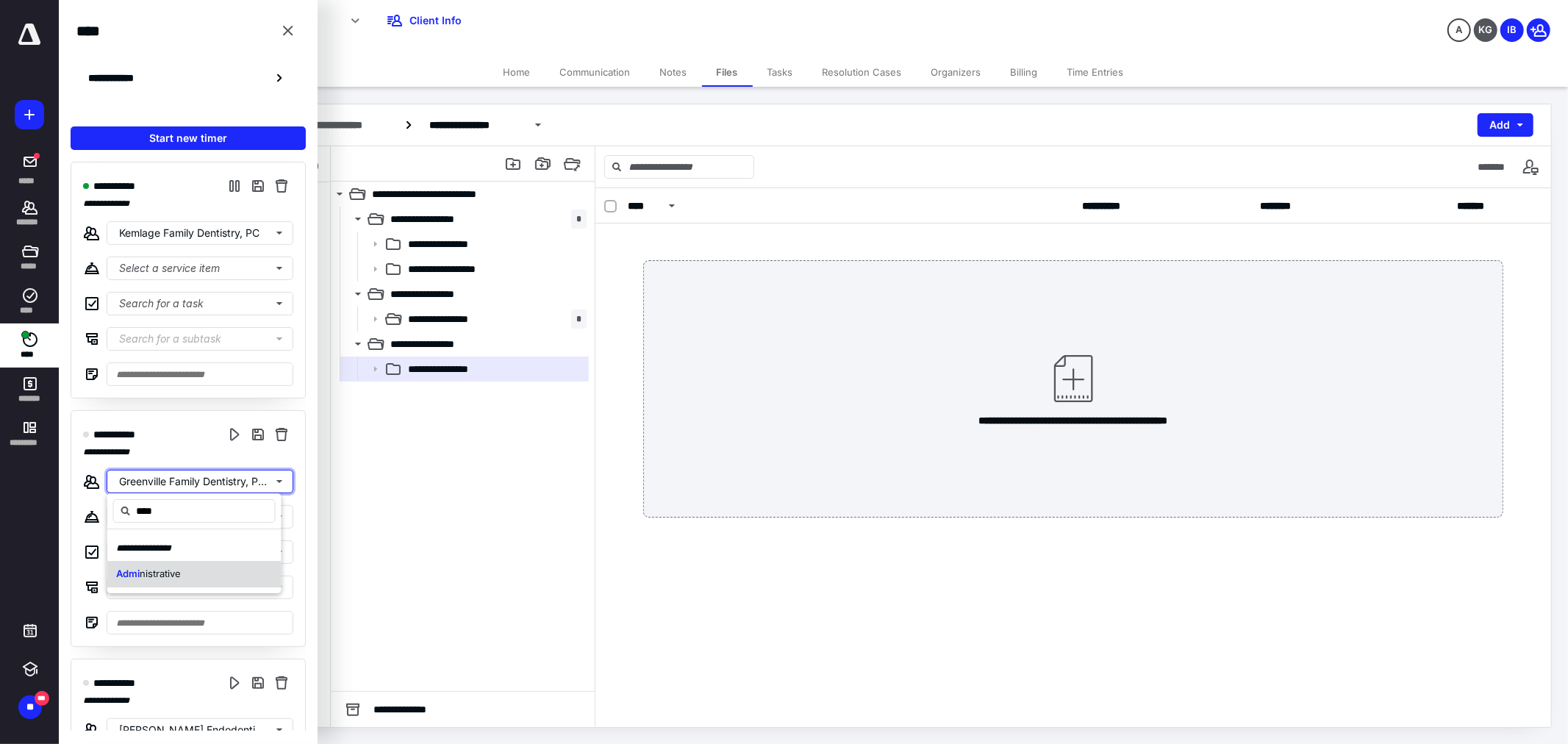 type 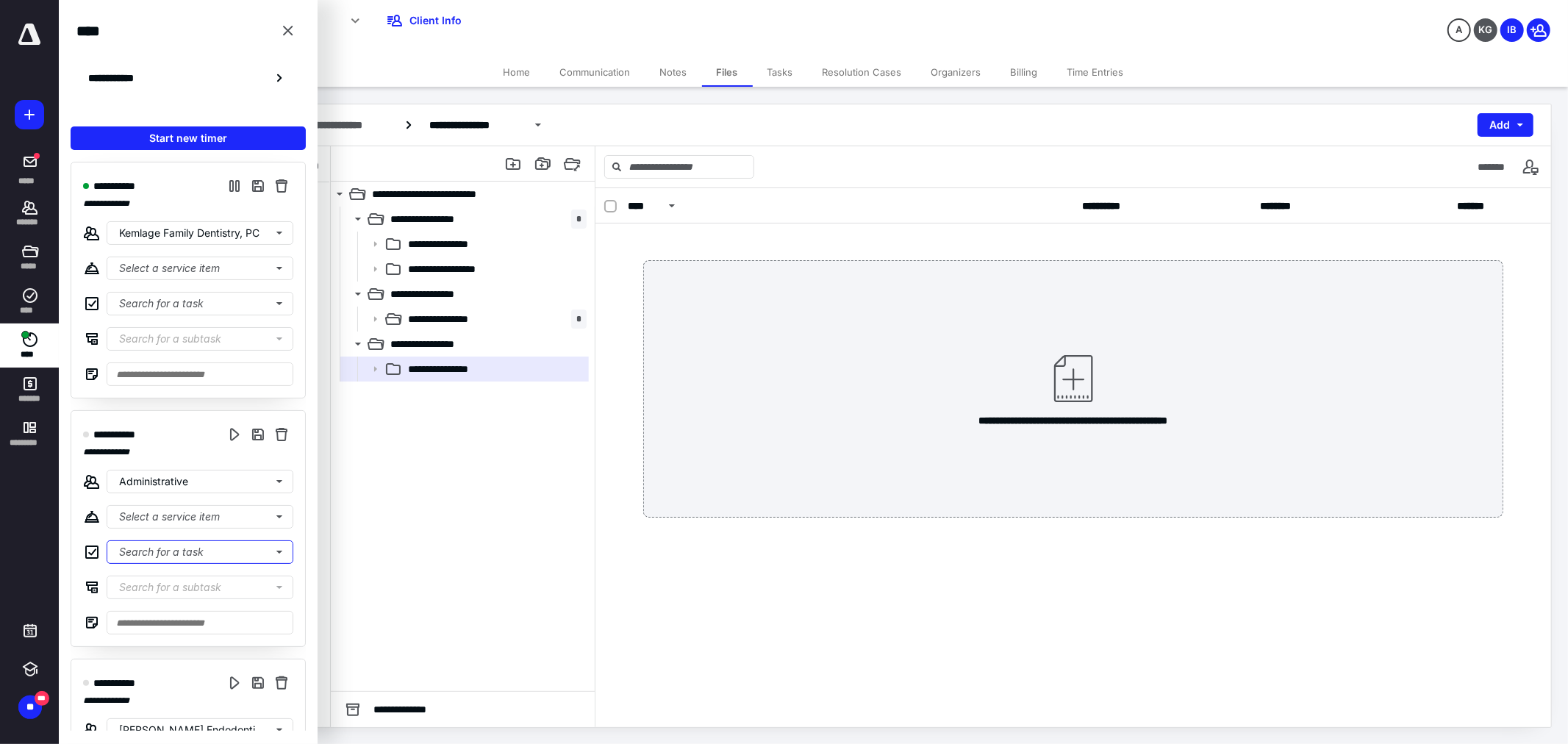 click on "Search for a task" at bounding box center (200, 552) 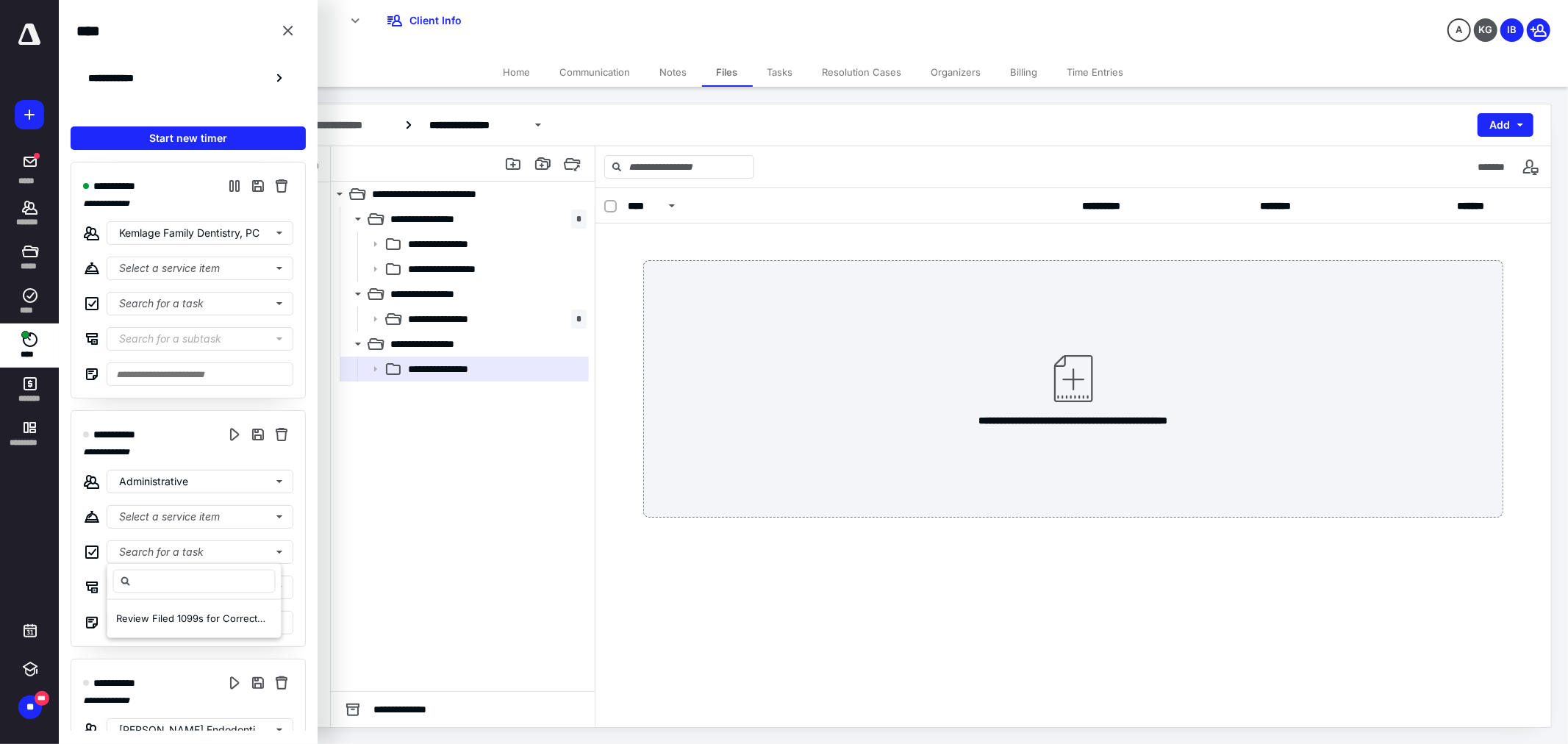 click on "**********" at bounding box center [188, 529] 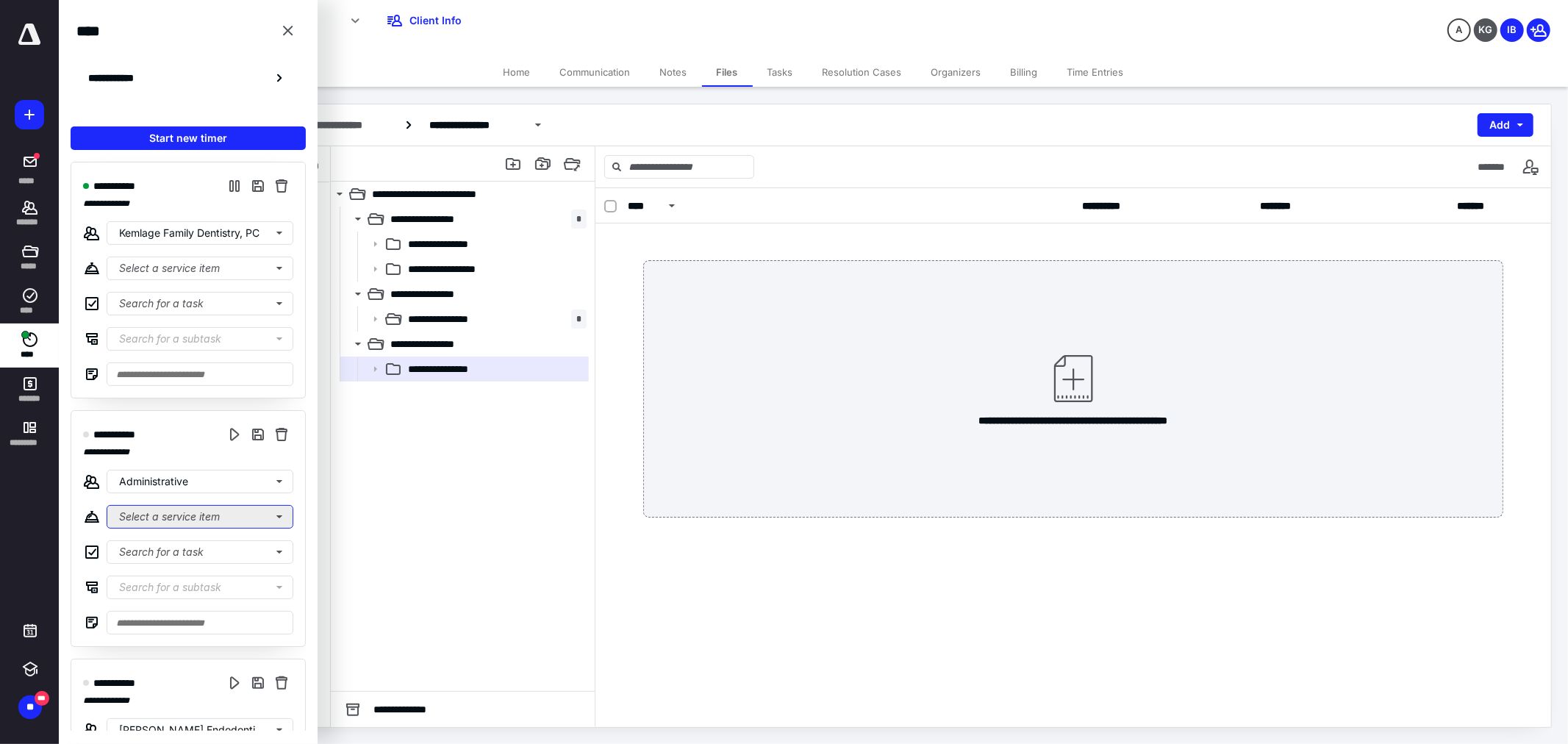 click on "Select a service item" at bounding box center [200, 268] 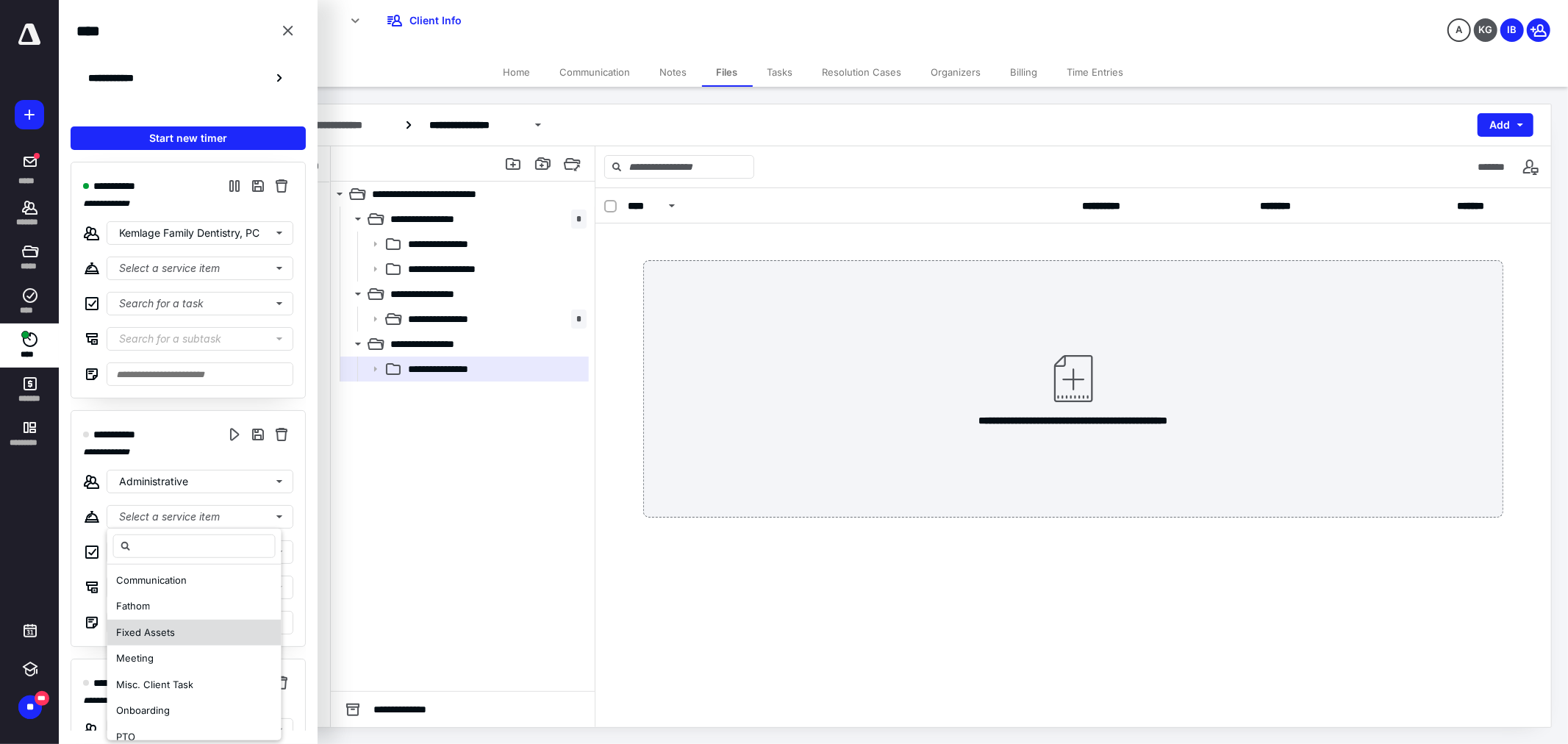 scroll, scrollTop: 45, scrollLeft: 0, axis: vertical 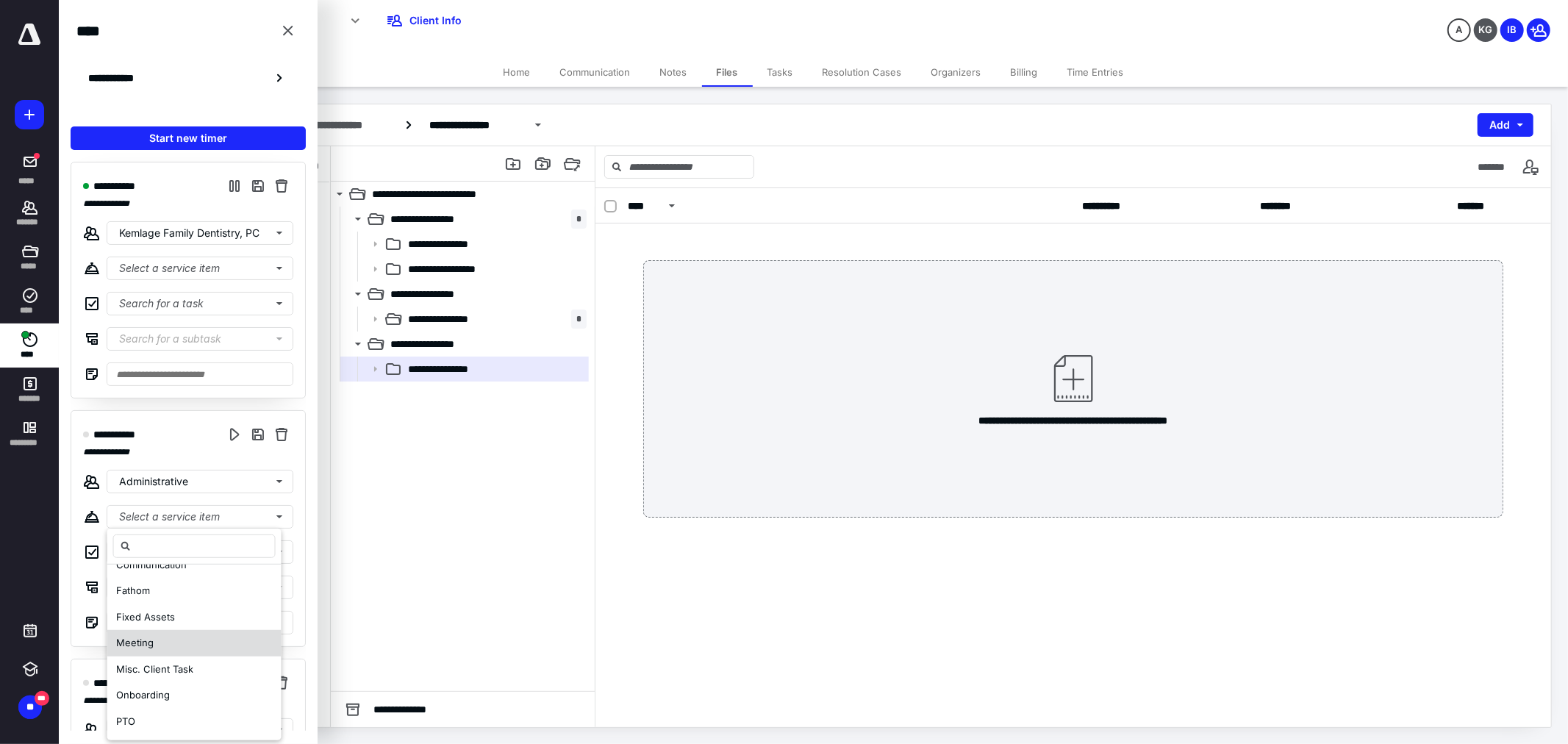 click on "Meeting" at bounding box center (194, 643) 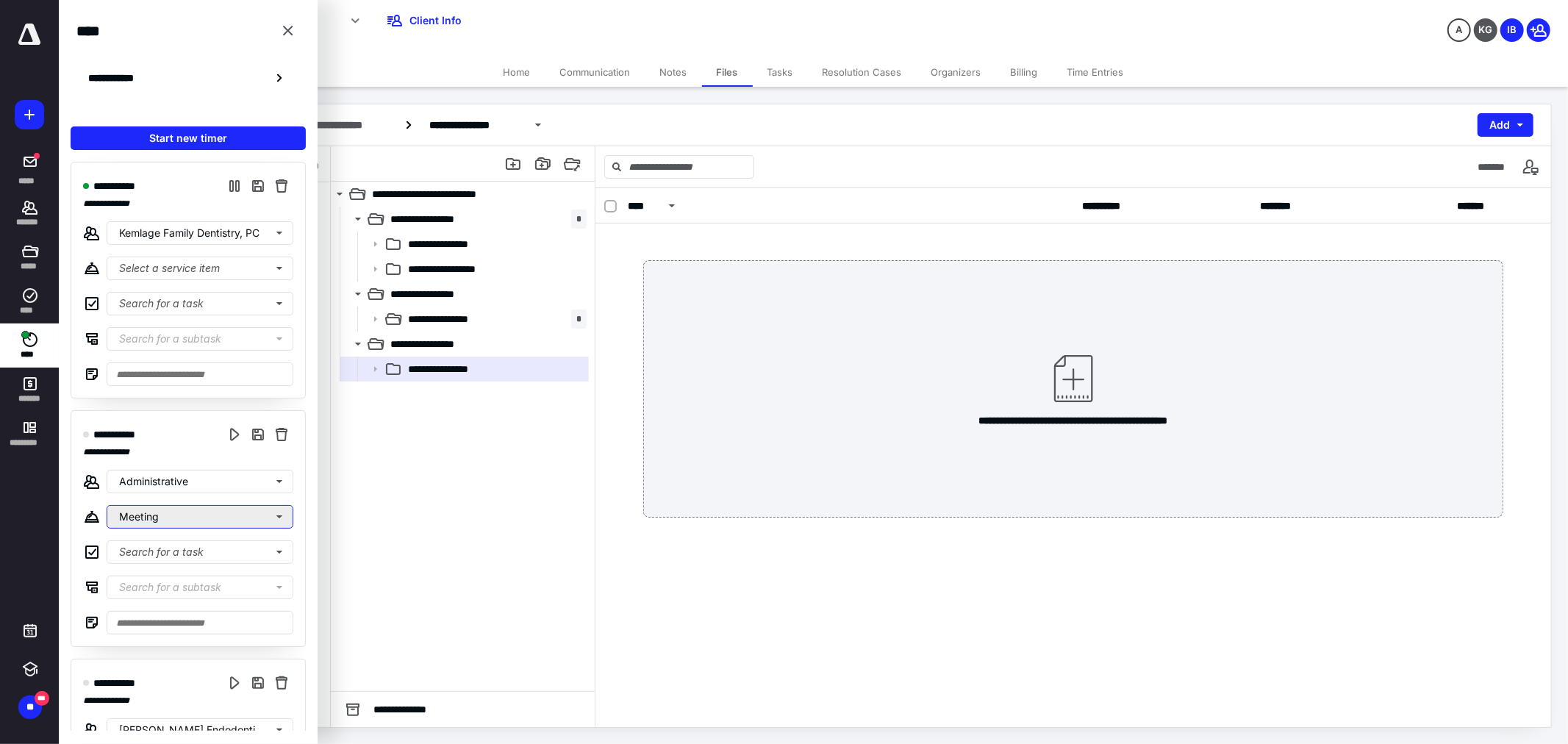 scroll, scrollTop: 0, scrollLeft: 0, axis: both 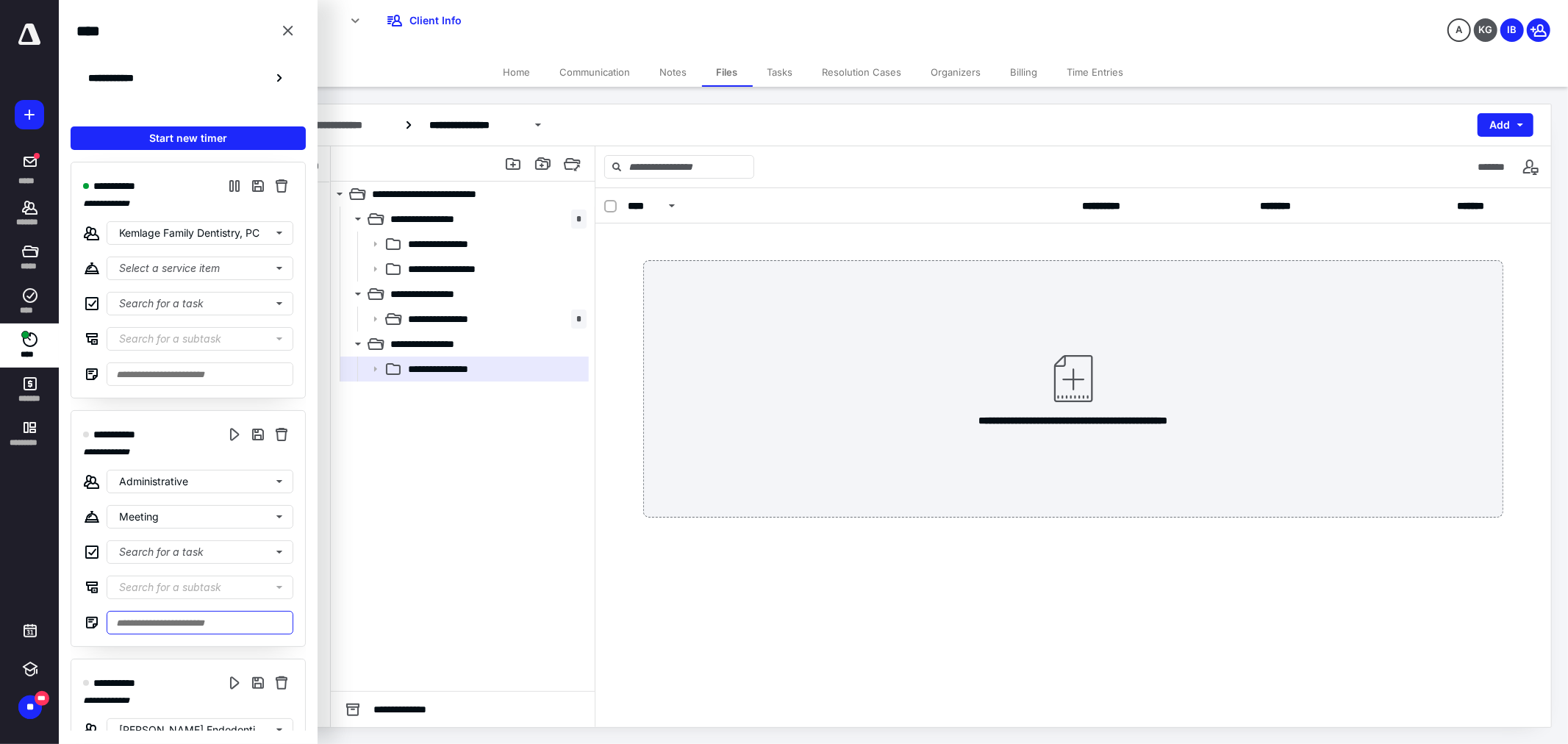 click at bounding box center (200, 623) 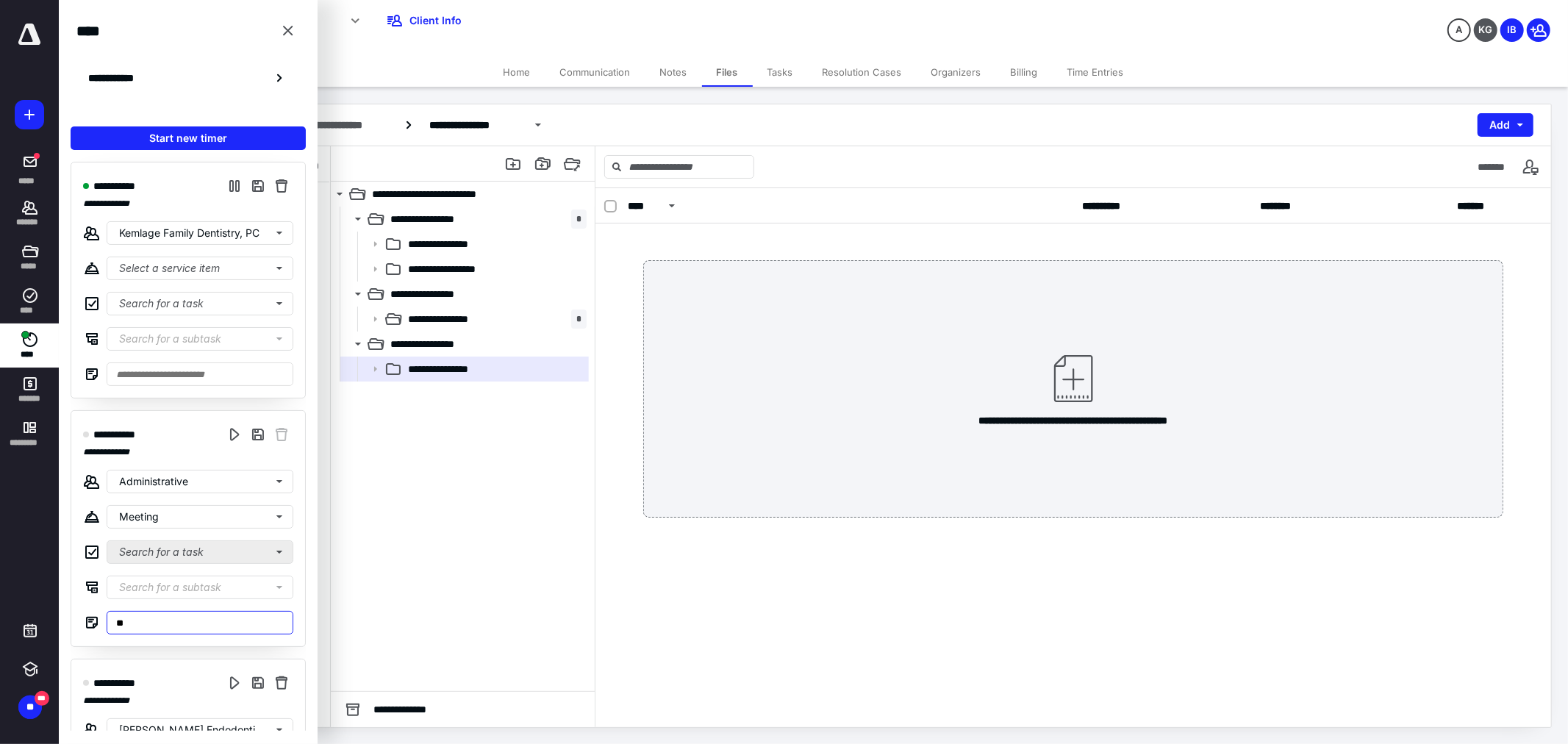 type on "*" 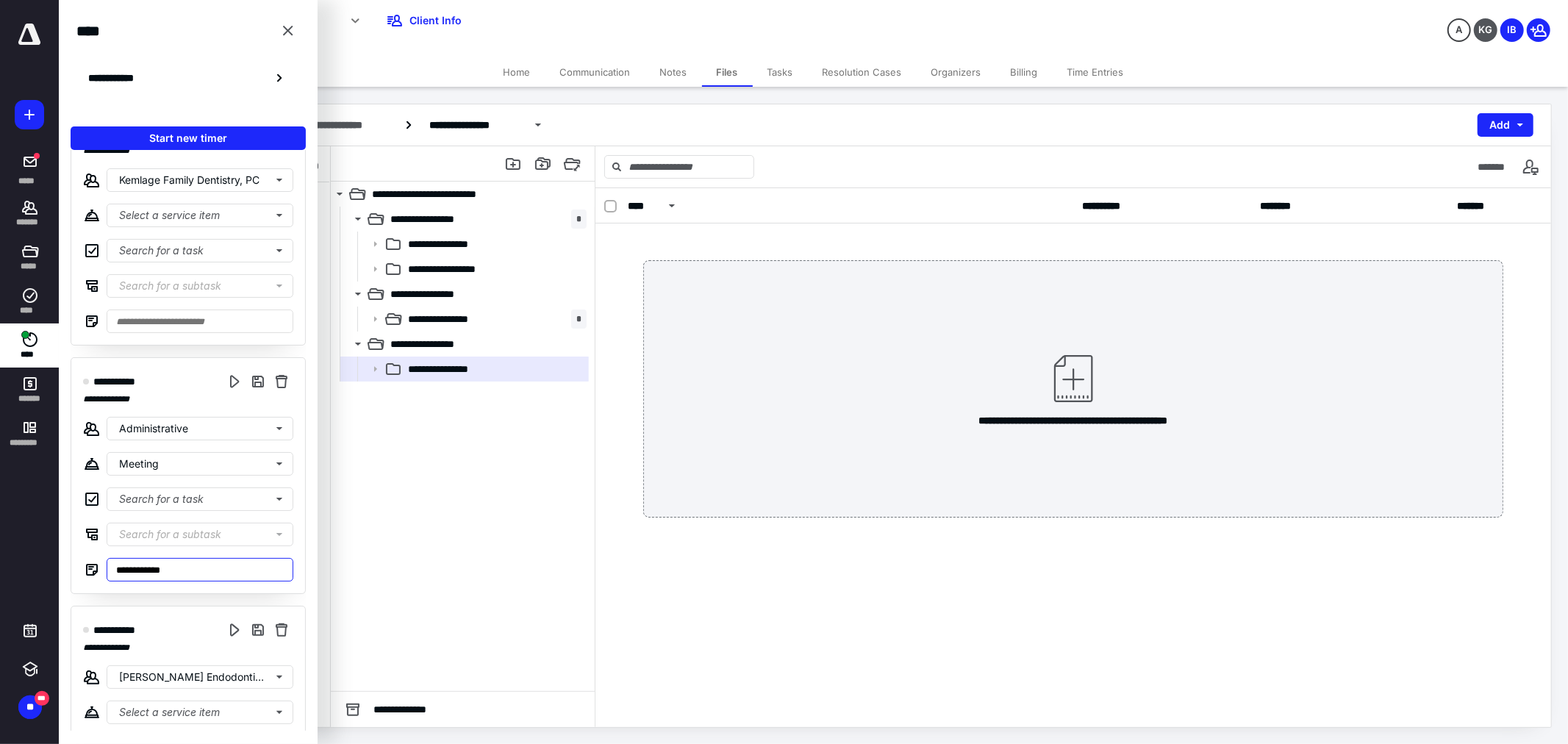 scroll, scrollTop: 82, scrollLeft: 0, axis: vertical 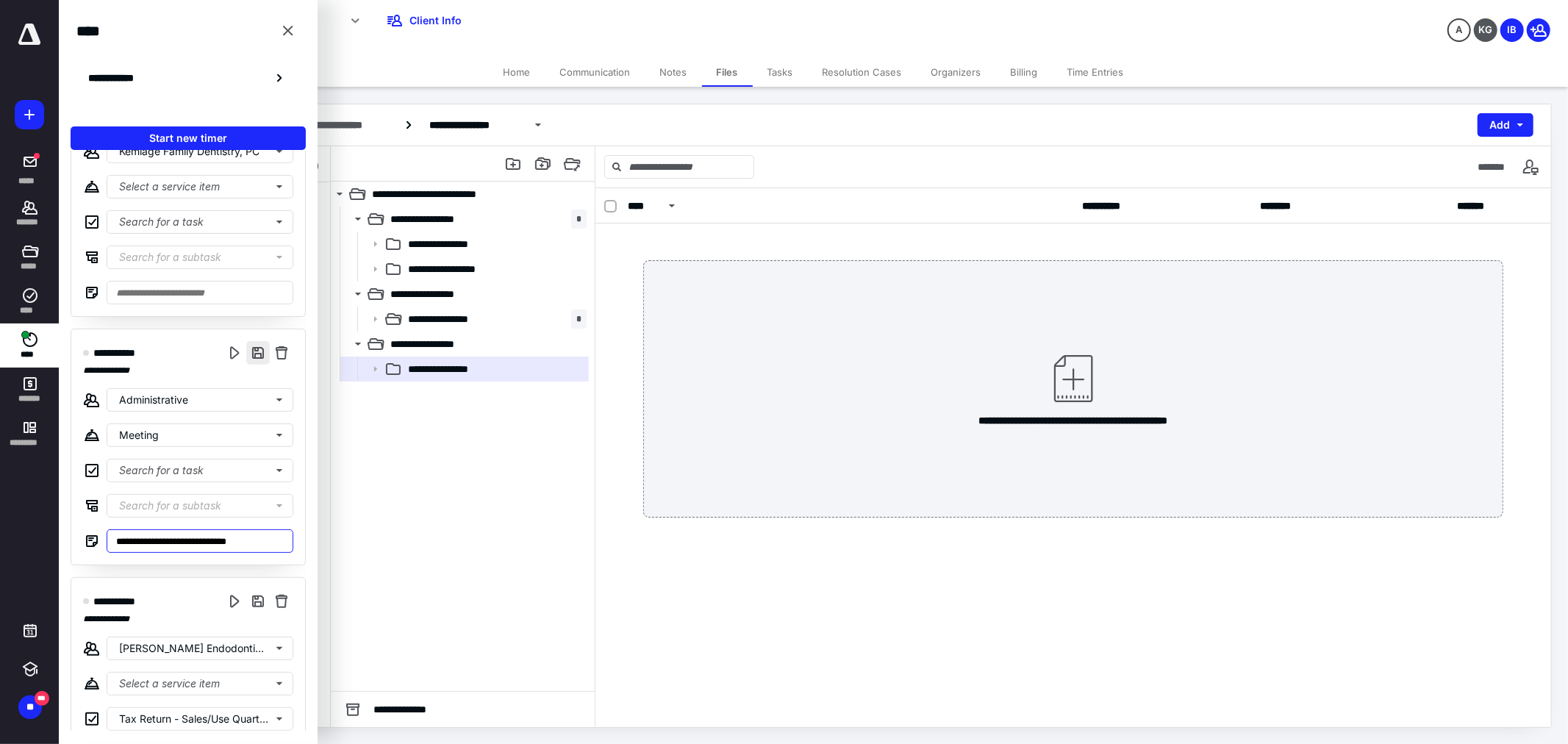 type on "**********" 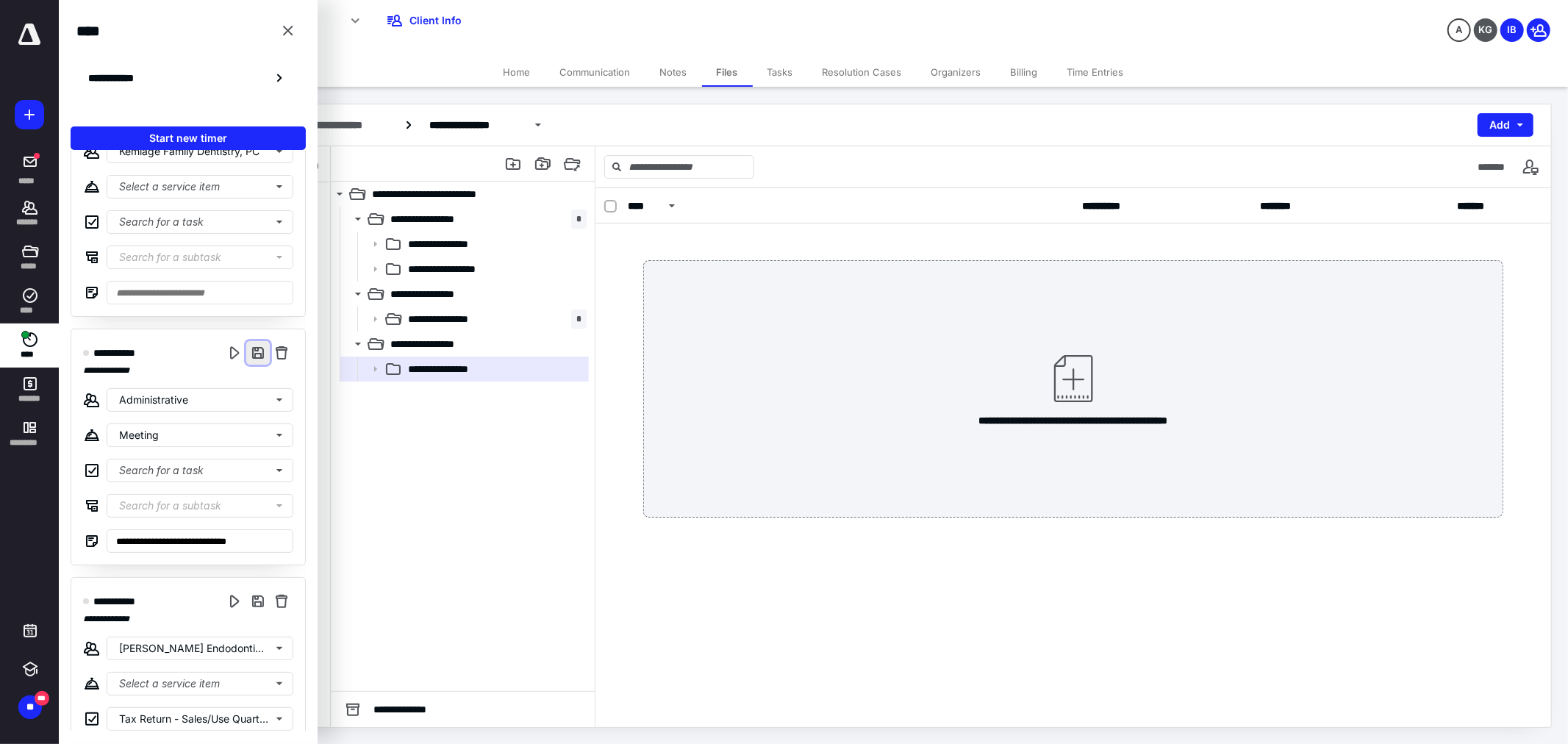 click at bounding box center [258, 353] 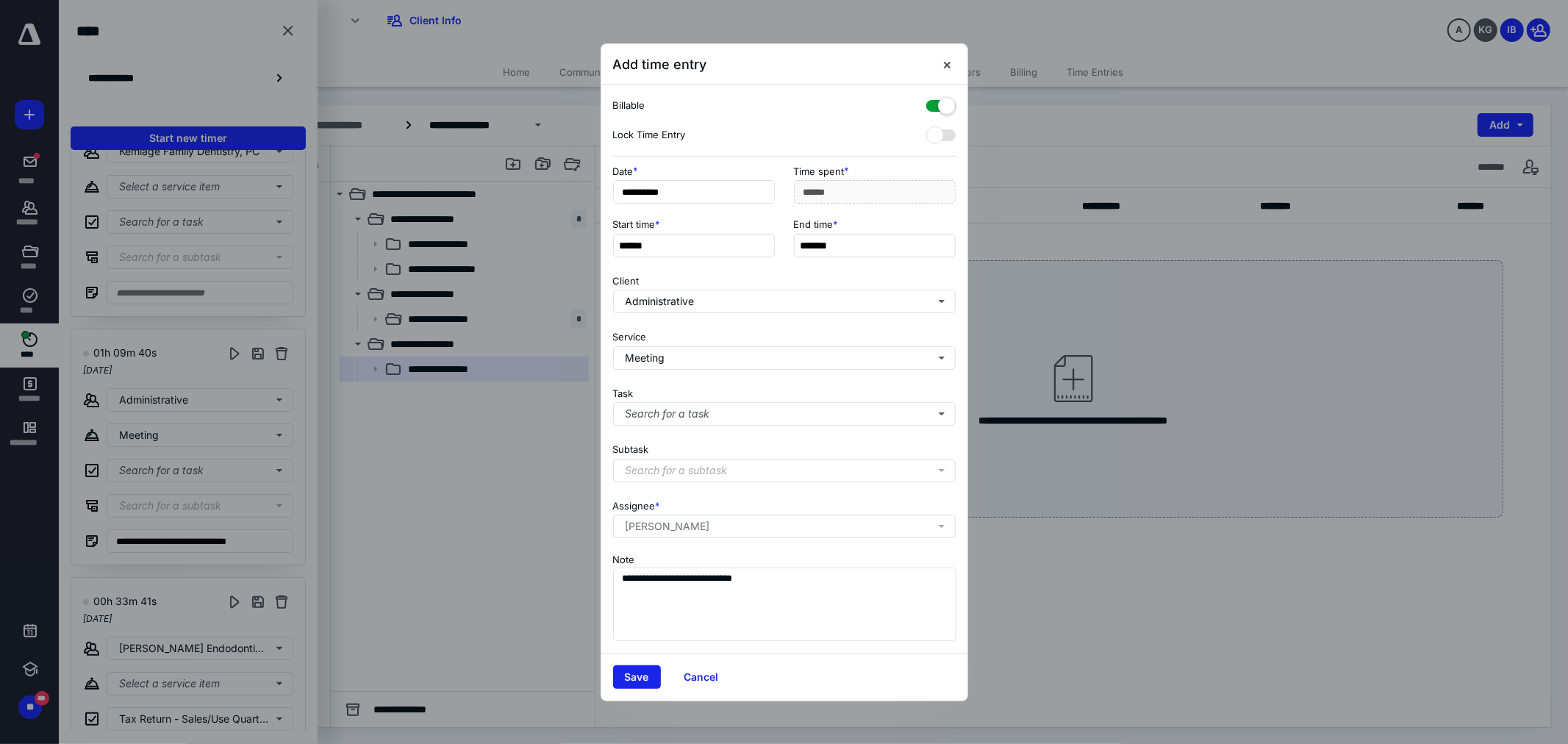 click on "Save" at bounding box center (637, 677) 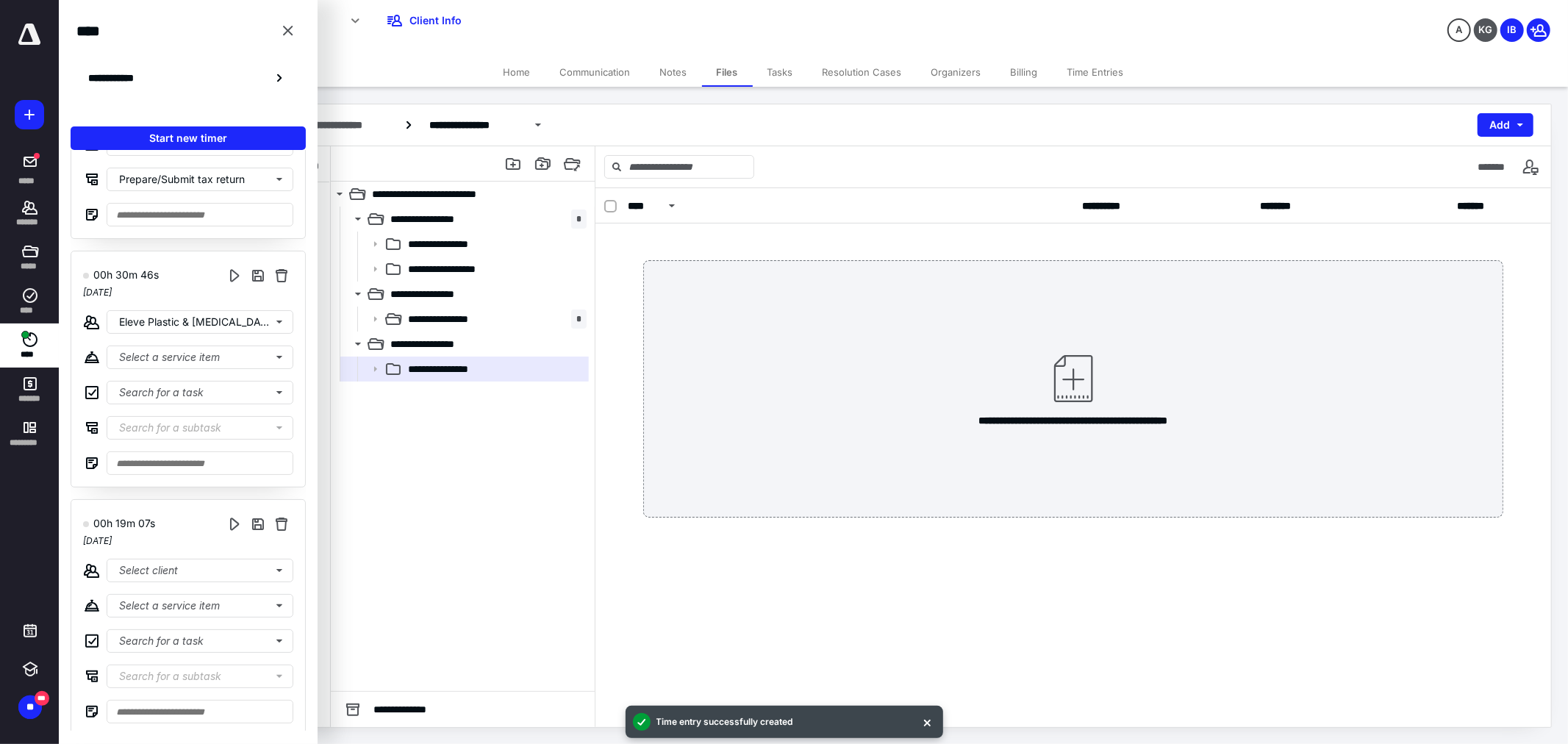 scroll, scrollTop: 245, scrollLeft: 0, axis: vertical 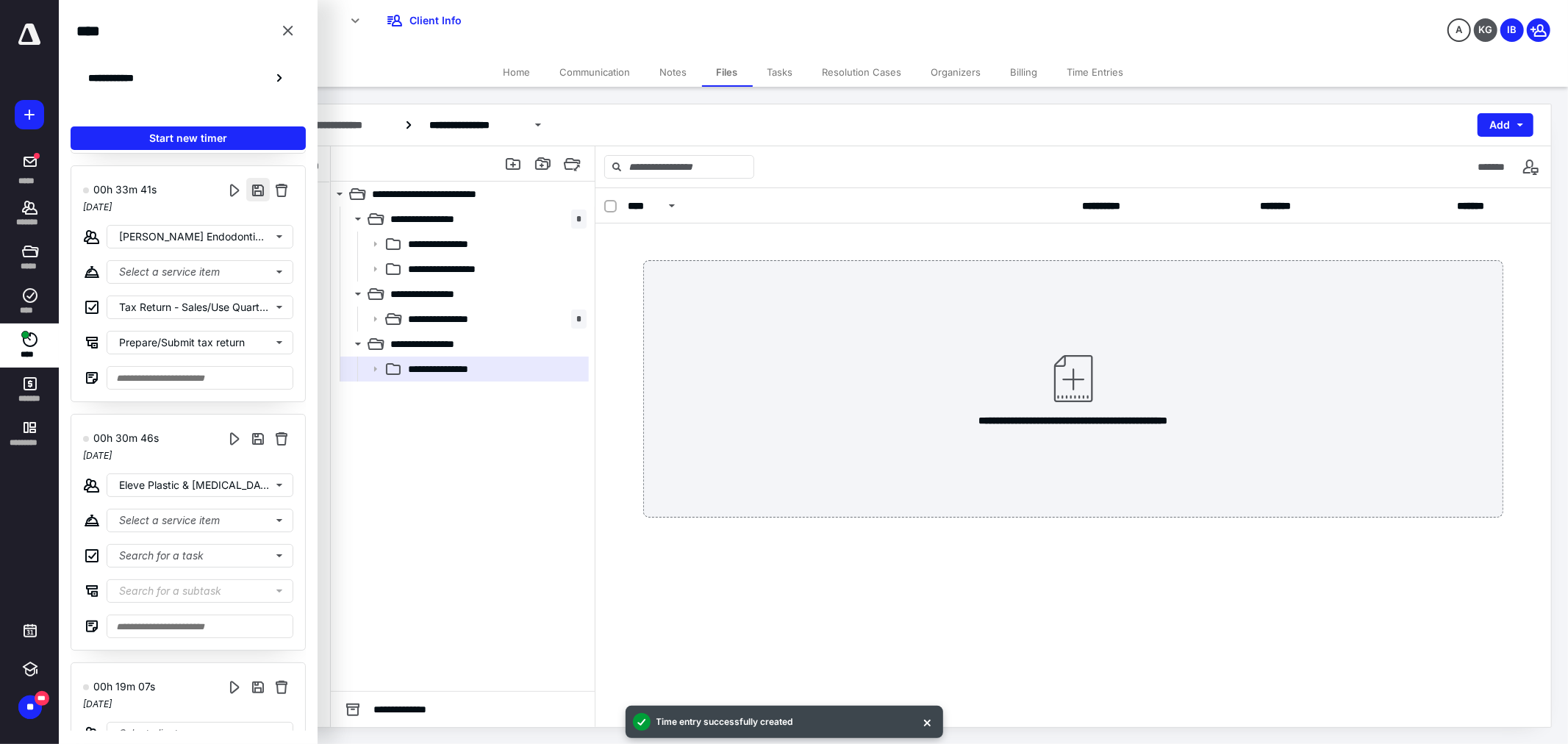 click at bounding box center (258, 190) 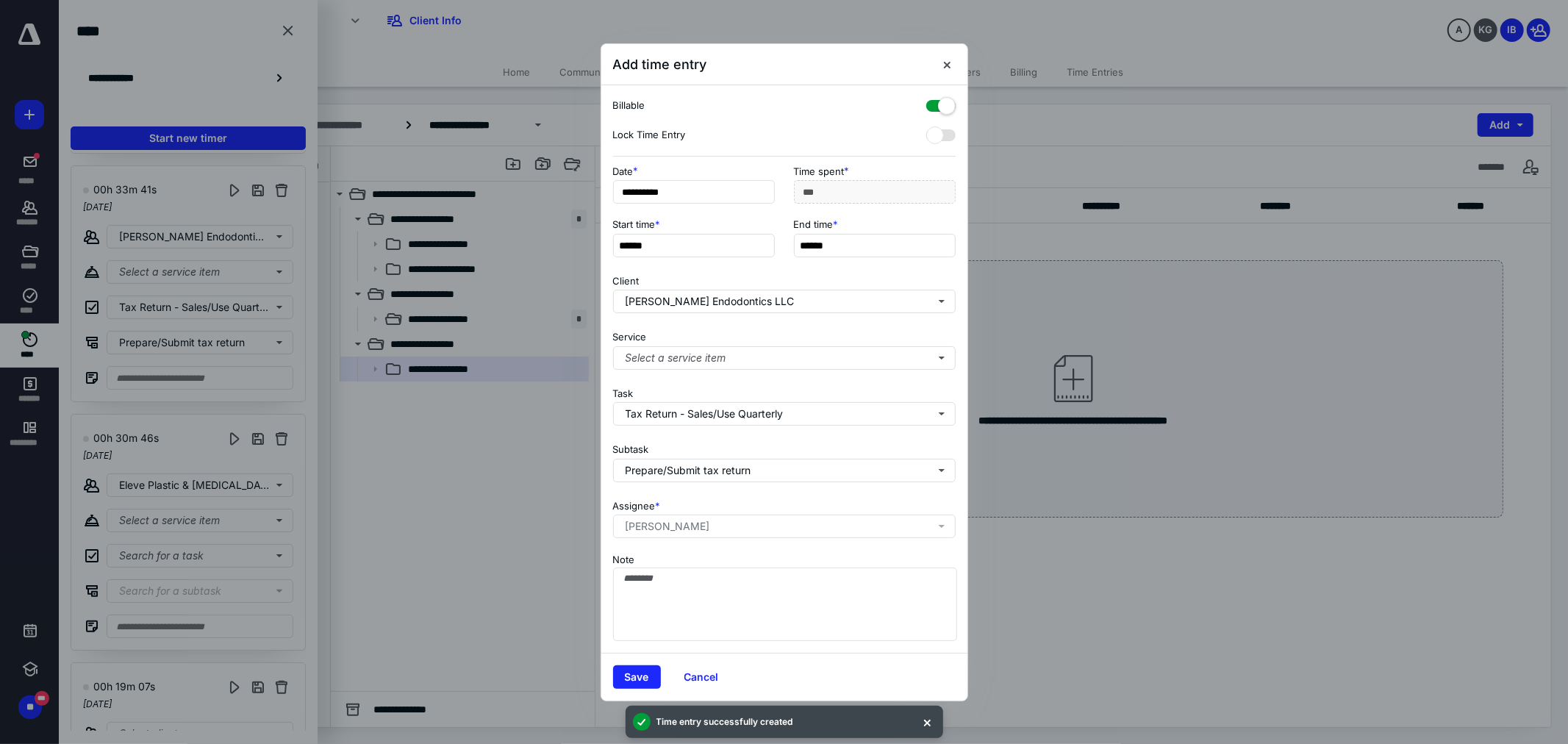 click on "Save" at bounding box center (637, 677) 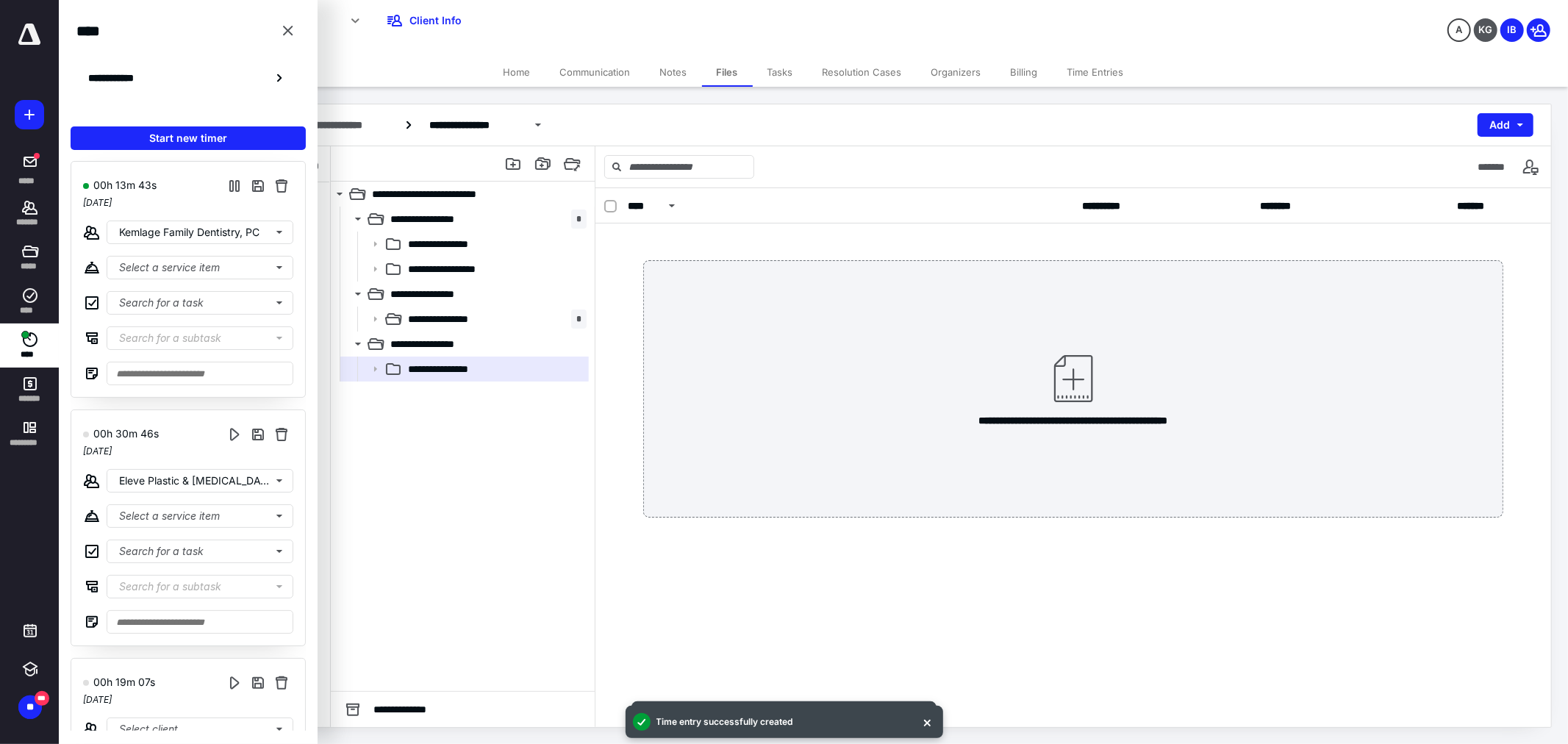 scroll, scrollTop: 0, scrollLeft: 0, axis: both 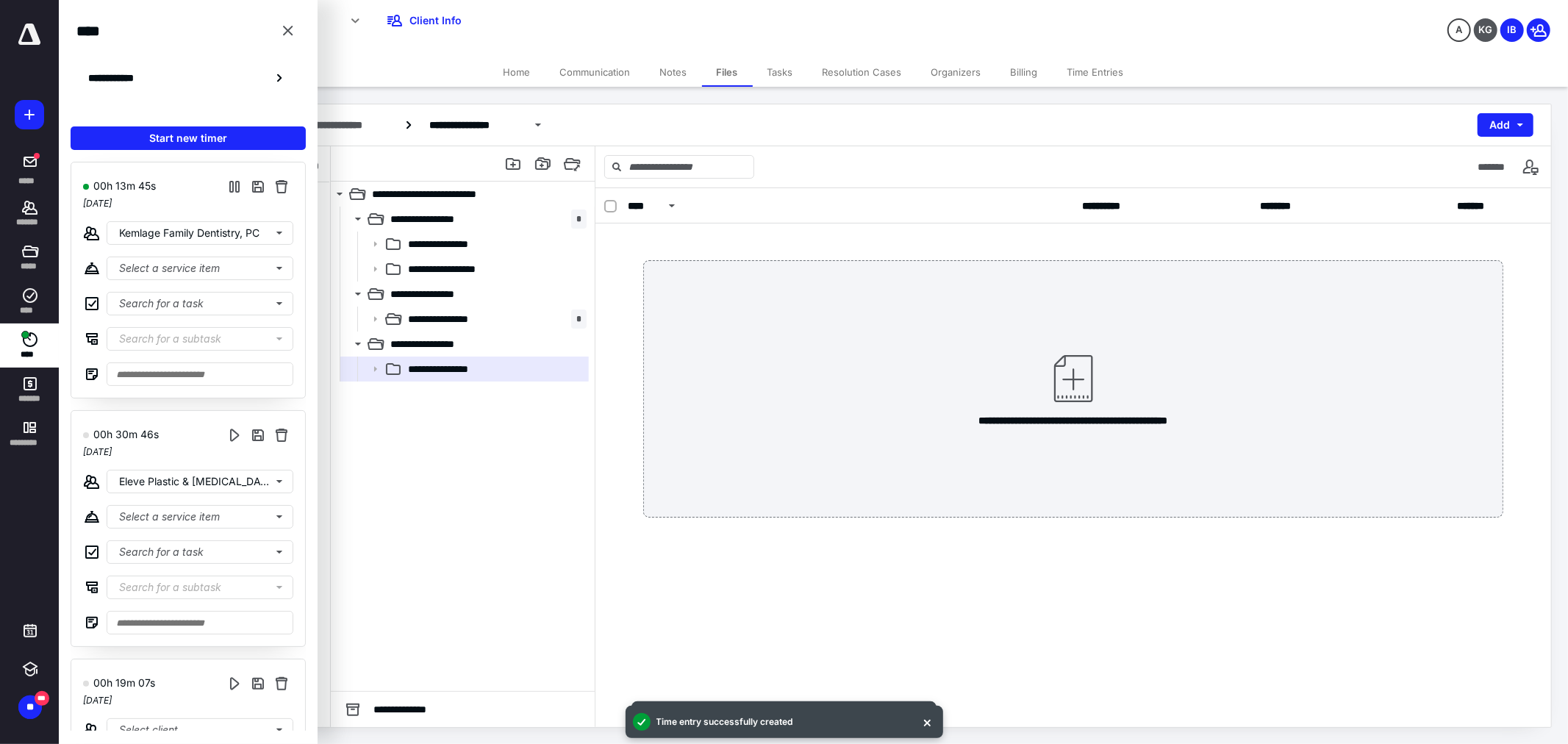 click on "**********" at bounding box center [592, 21] 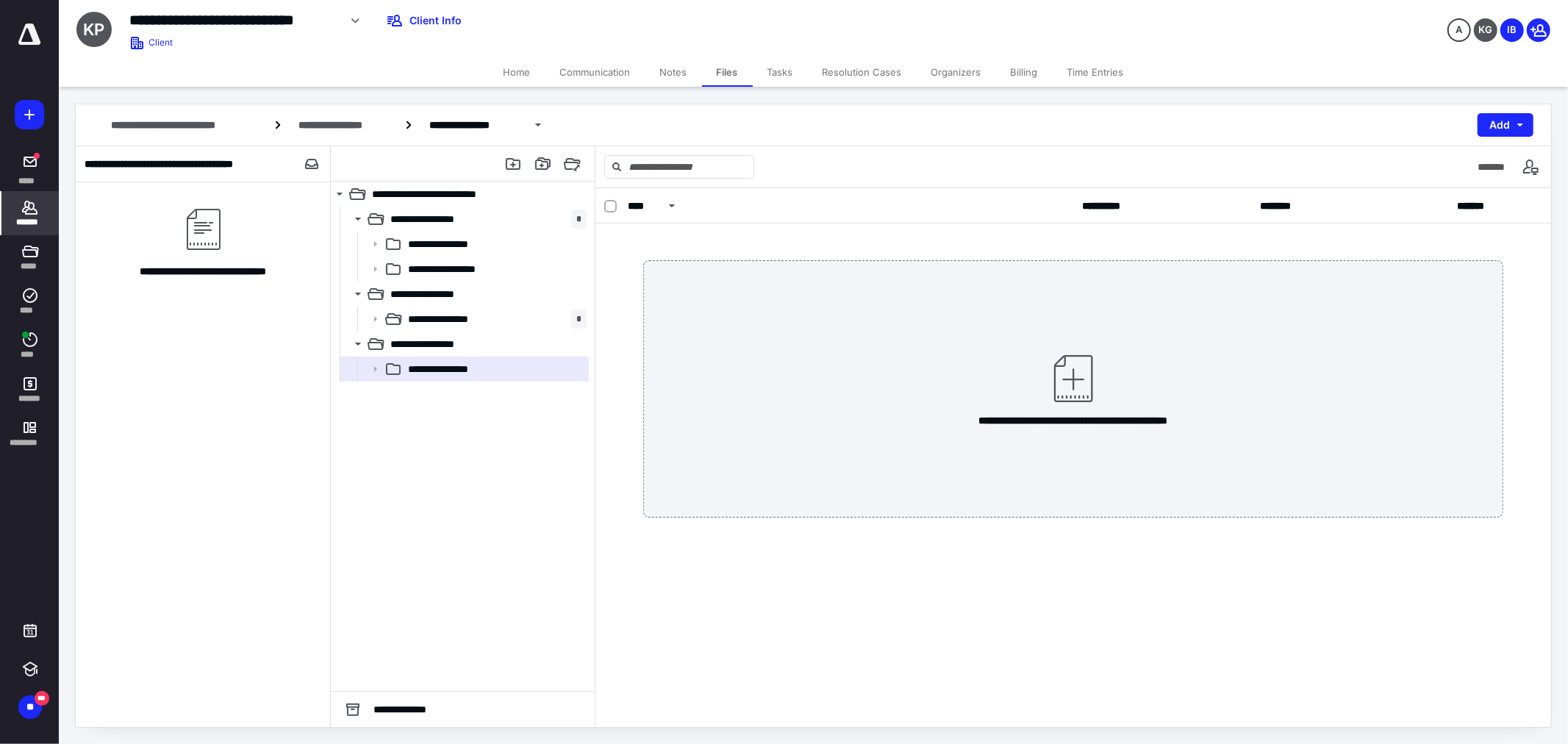 click on "*******" at bounding box center (30, 213) 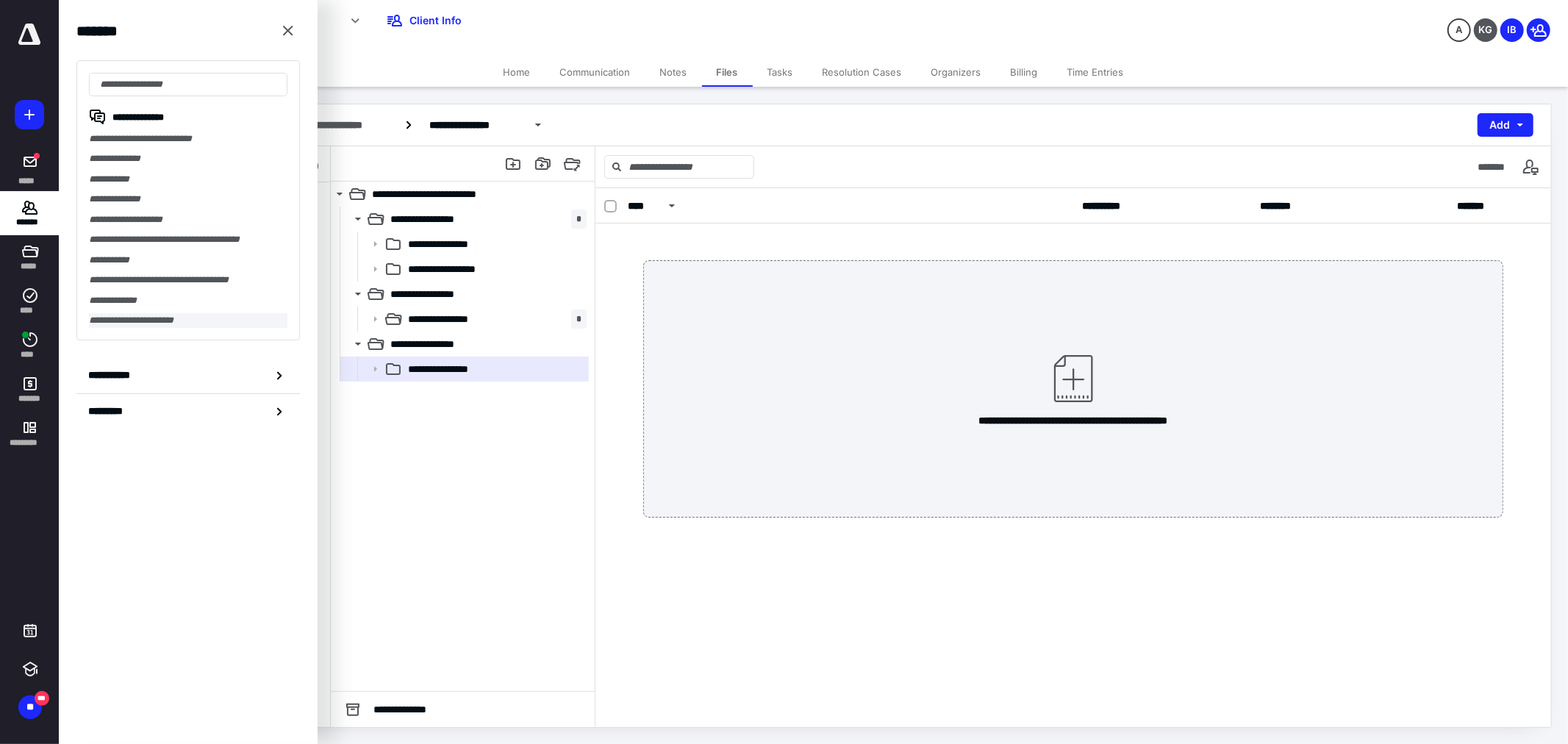 click on "**********" at bounding box center (188, 200) 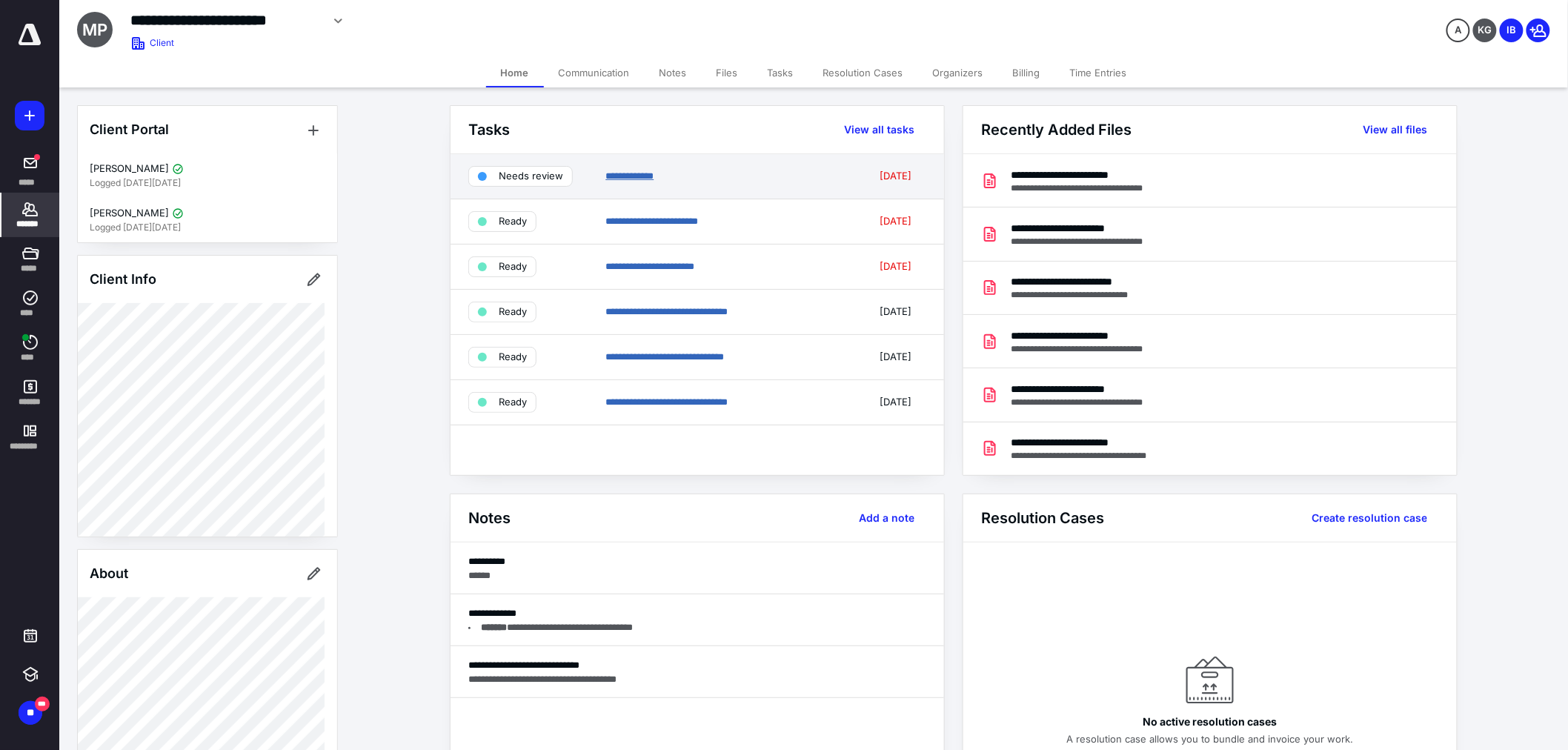 click on "**********" at bounding box center (629, 176) 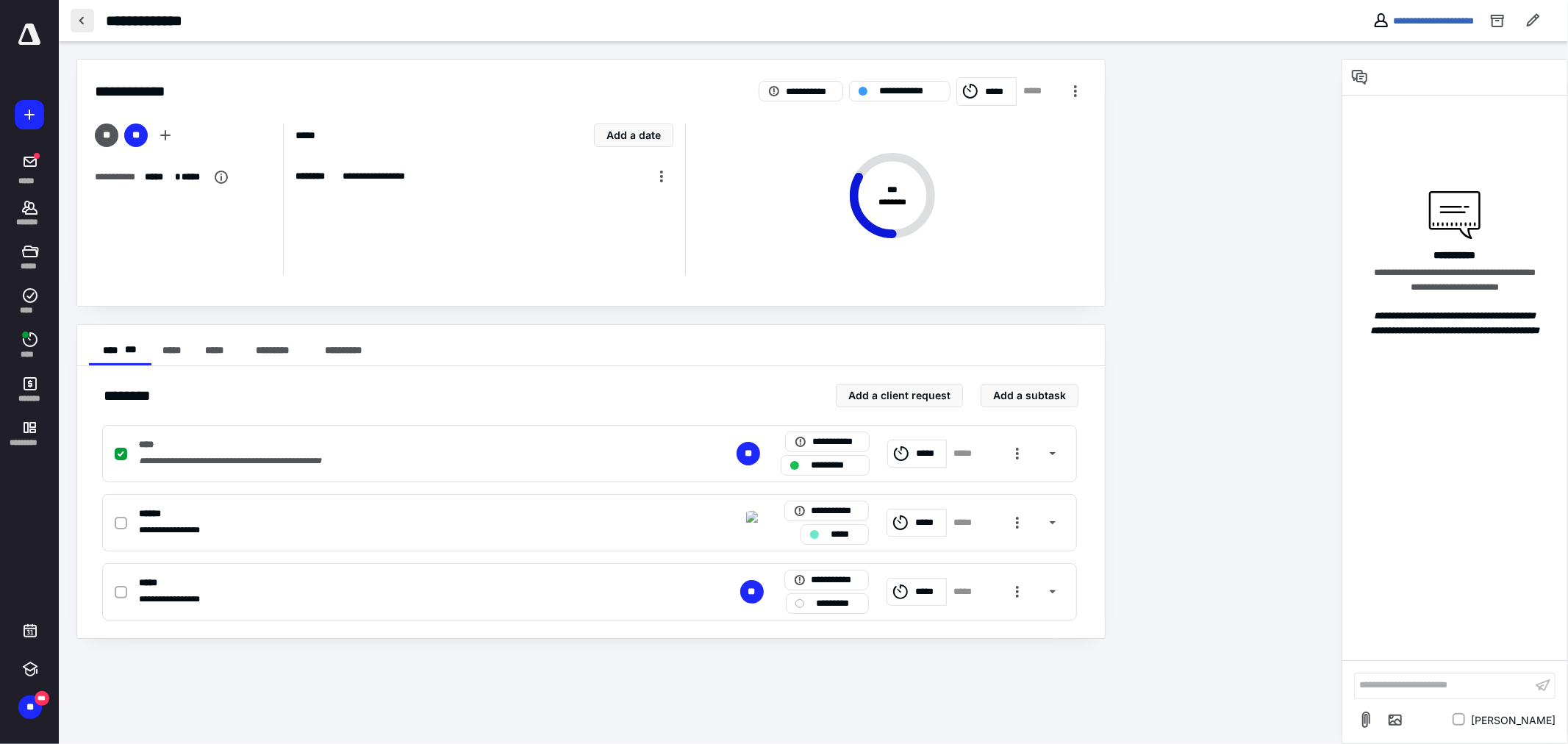 click at bounding box center [82, 21] 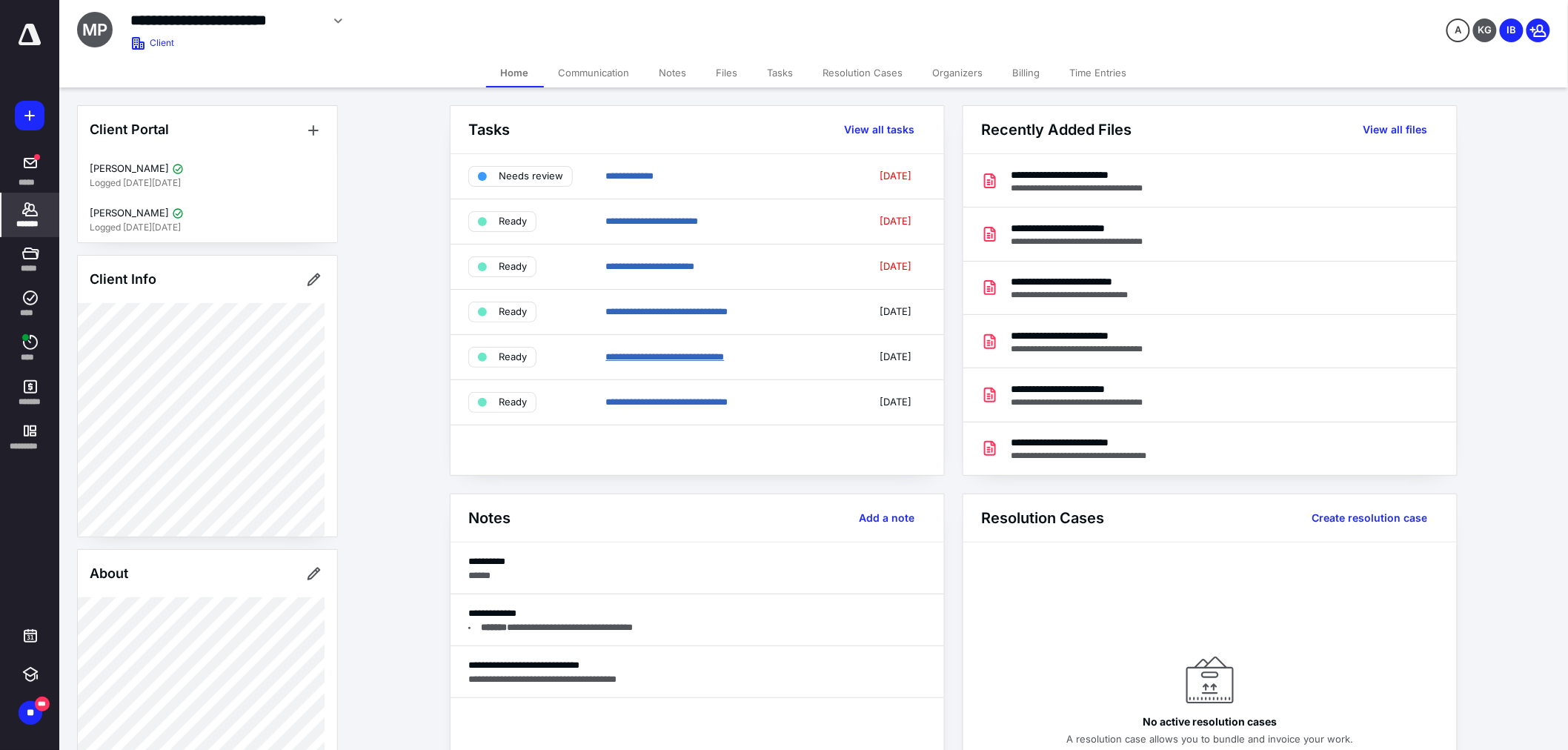 click on "**********" at bounding box center (665, 356) 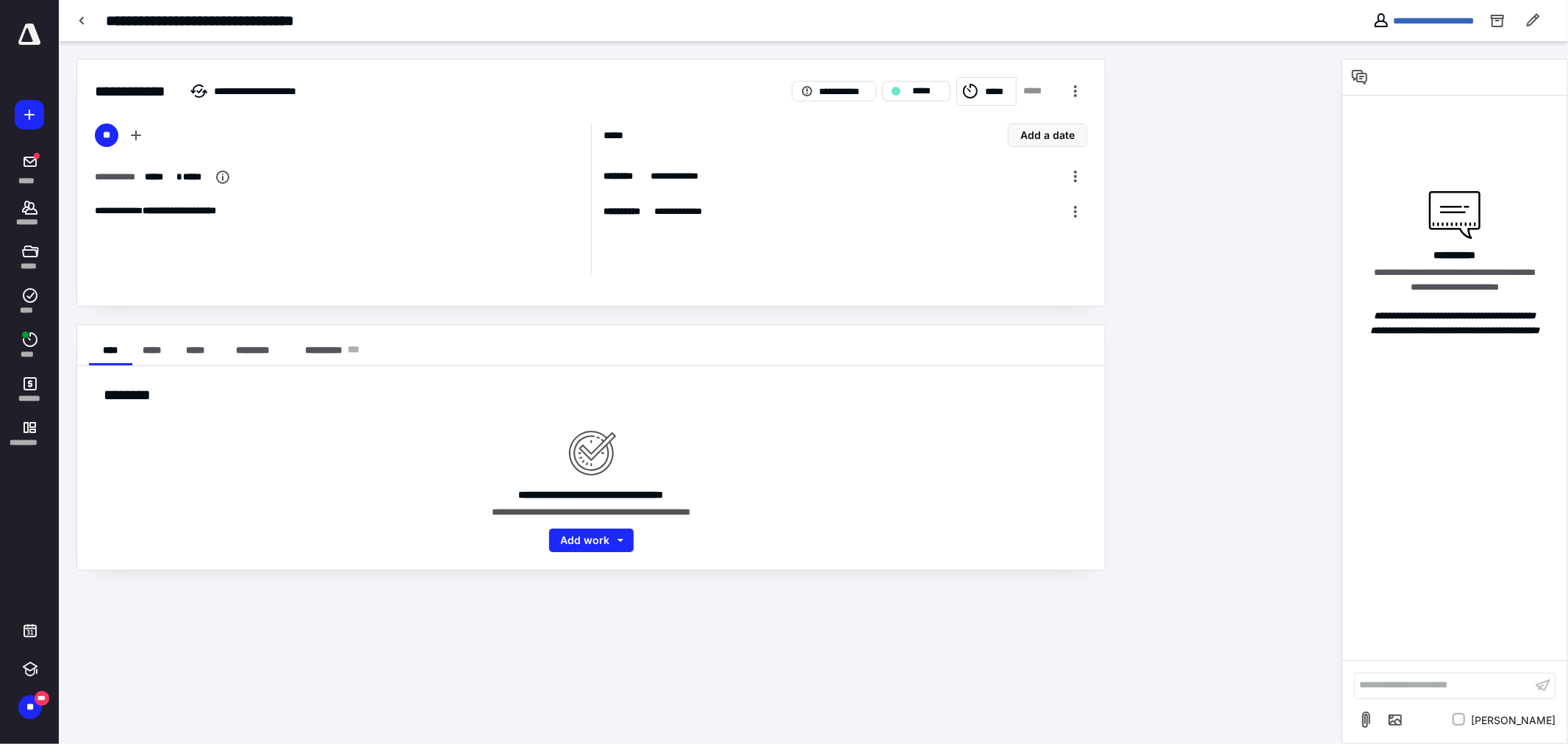 click on "*****" at bounding box center (926, 91) 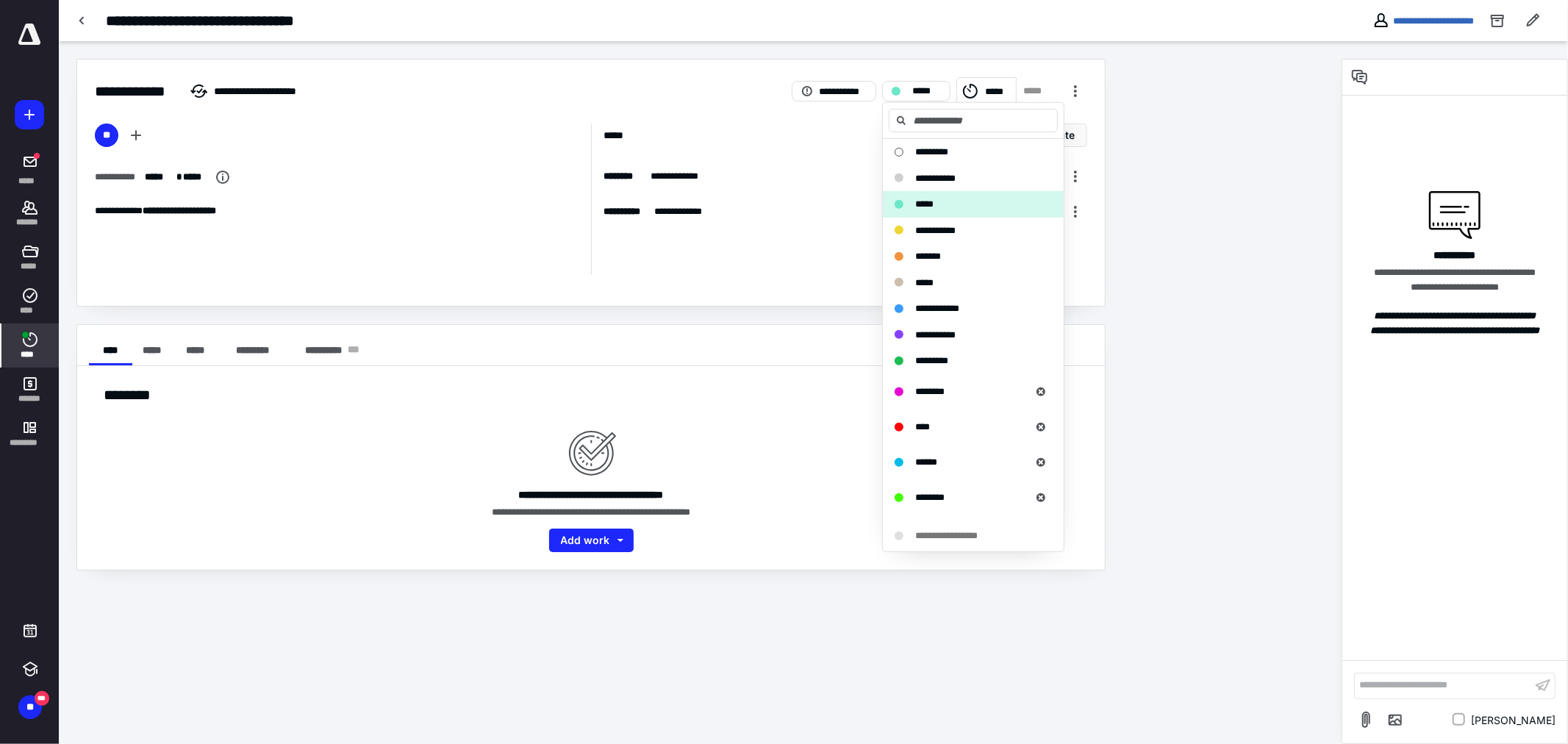 click on "****" at bounding box center [30, 354] 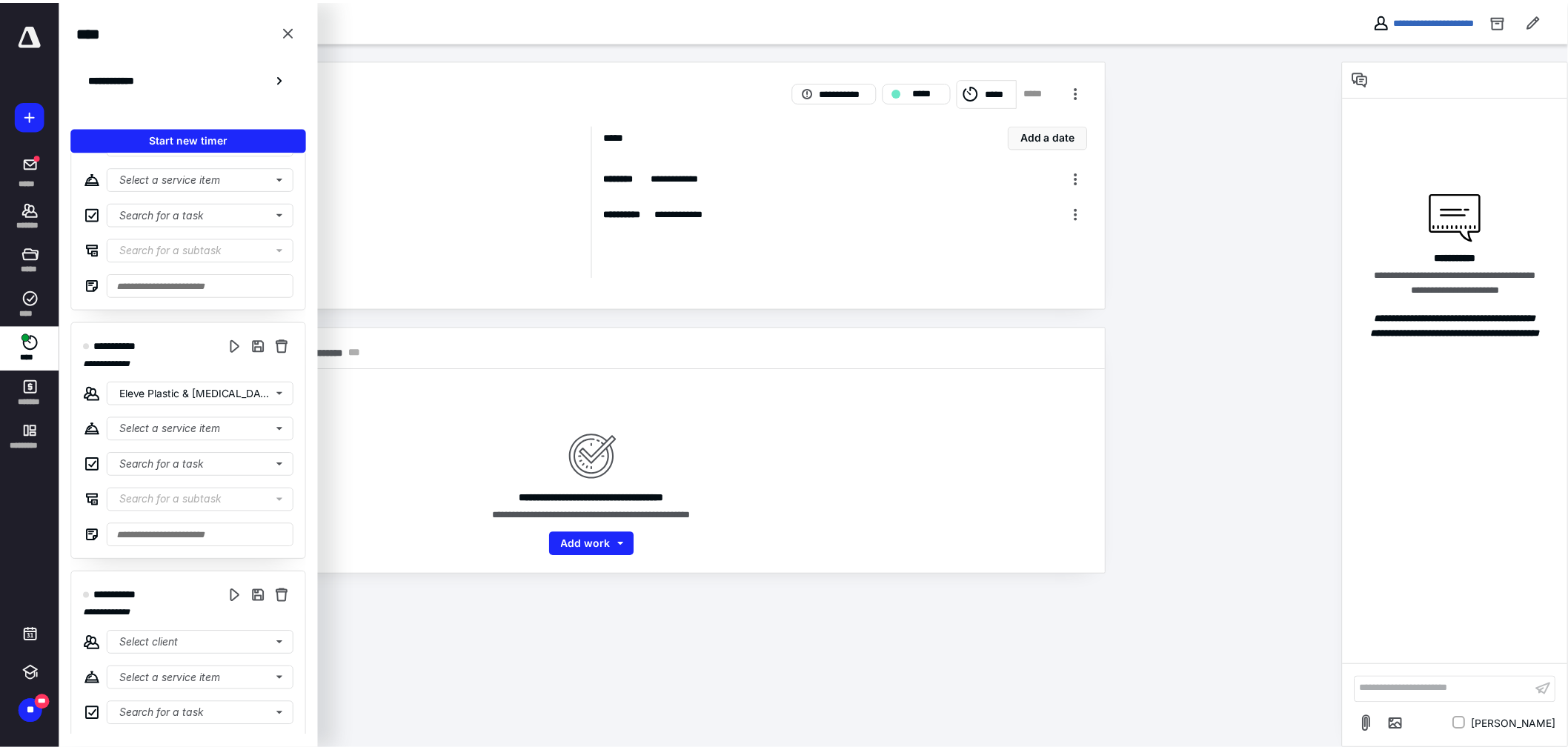 scroll, scrollTop: 0, scrollLeft: 0, axis: both 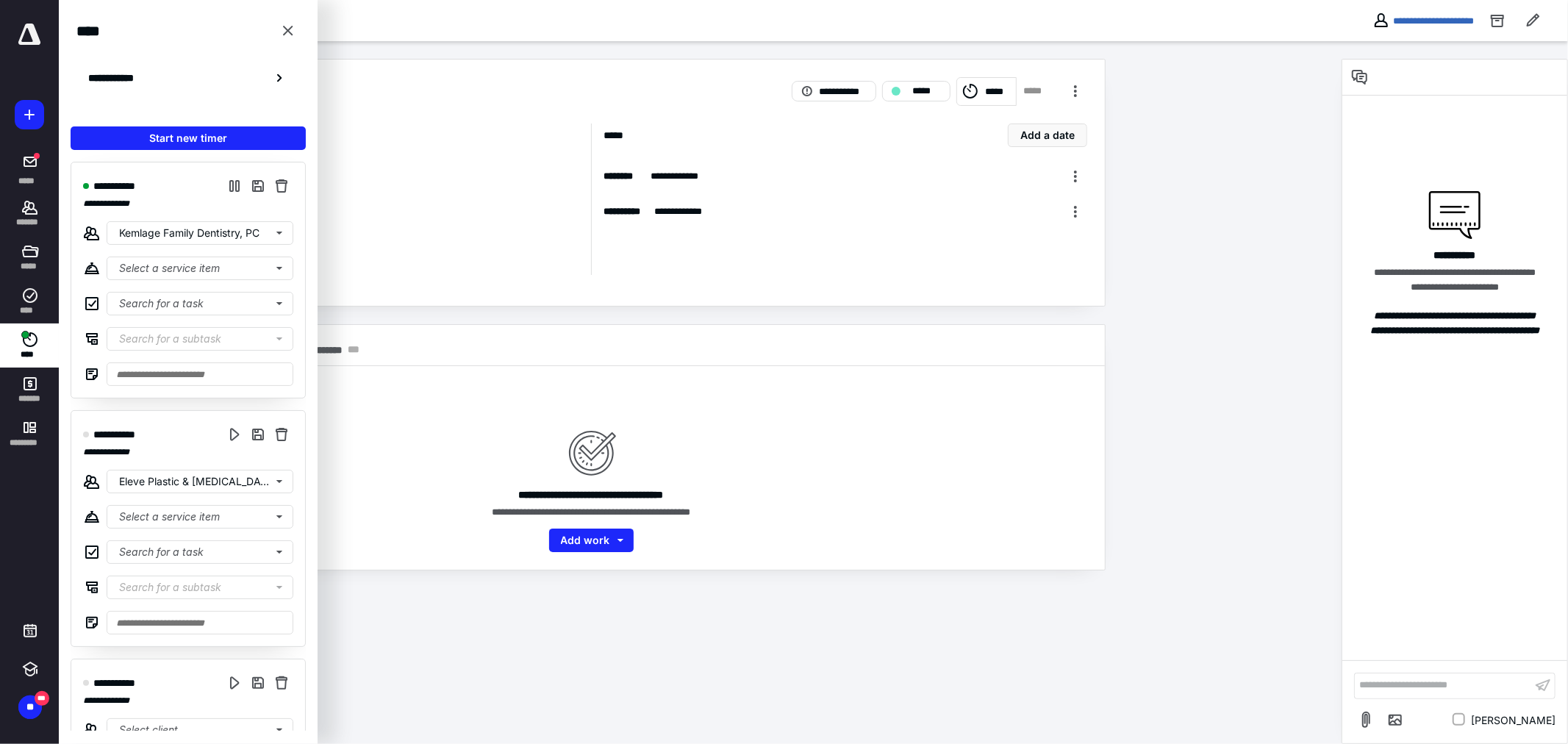 click on "**********" at bounding box center [591, 346] 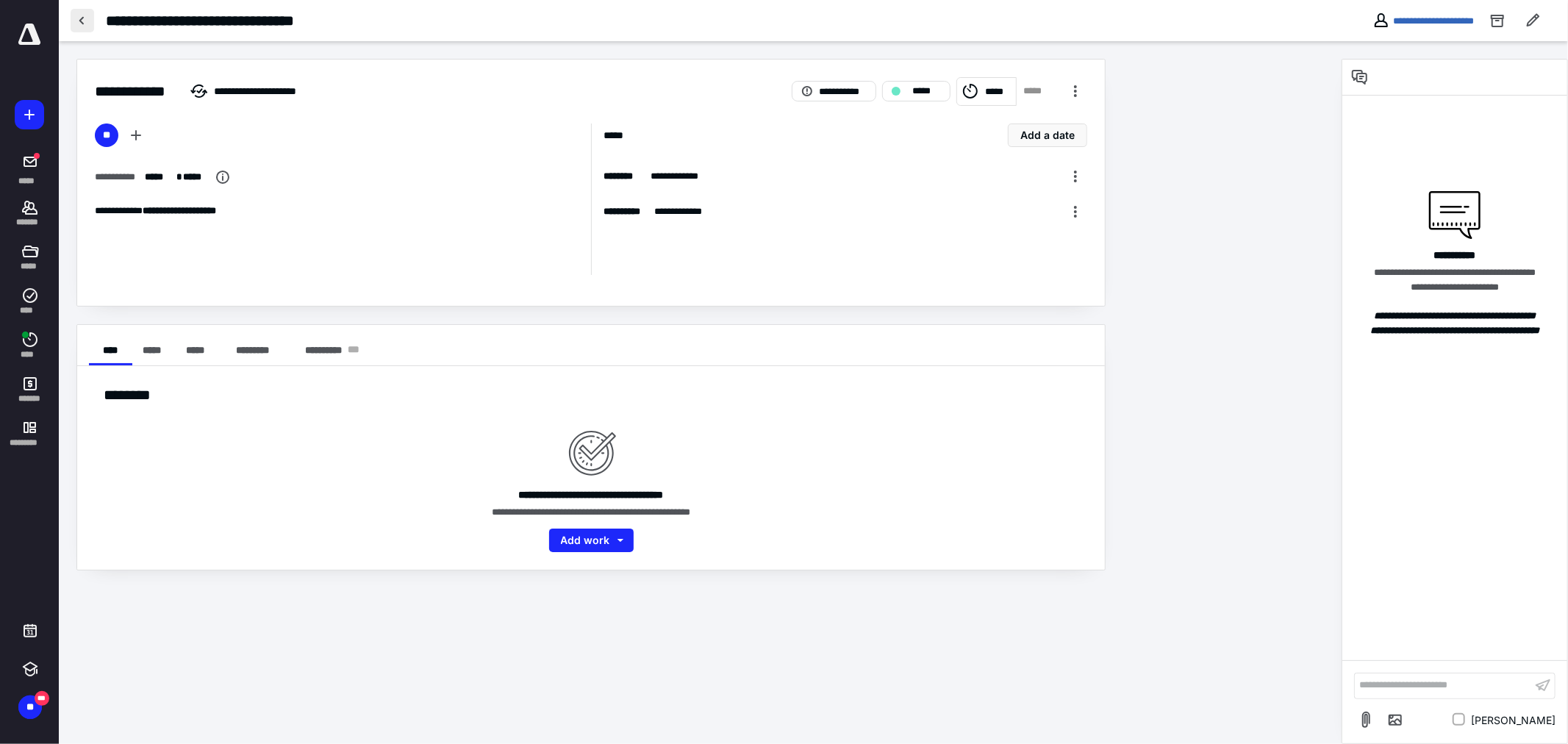 click at bounding box center [82, 21] 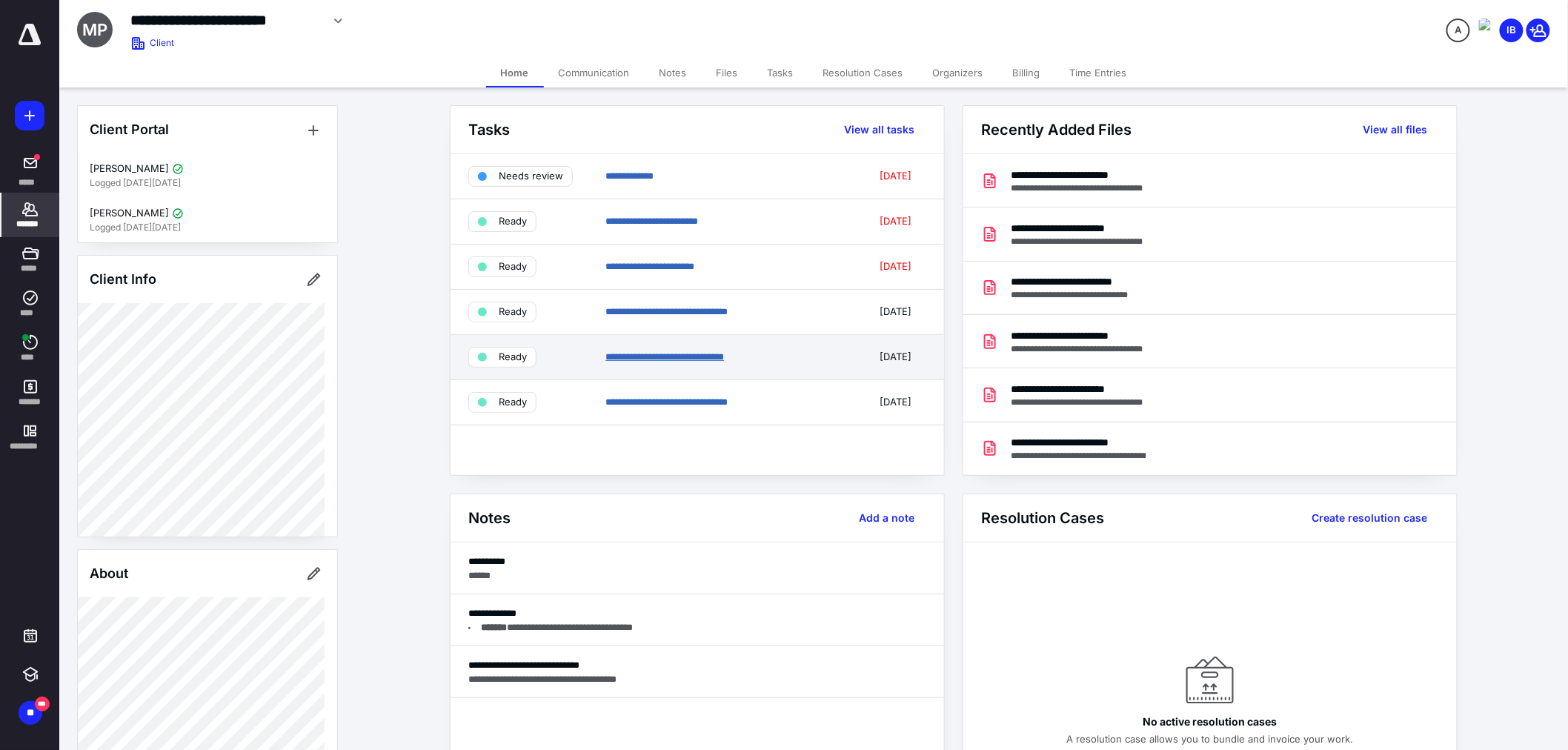 click on "**********" at bounding box center [665, 356] 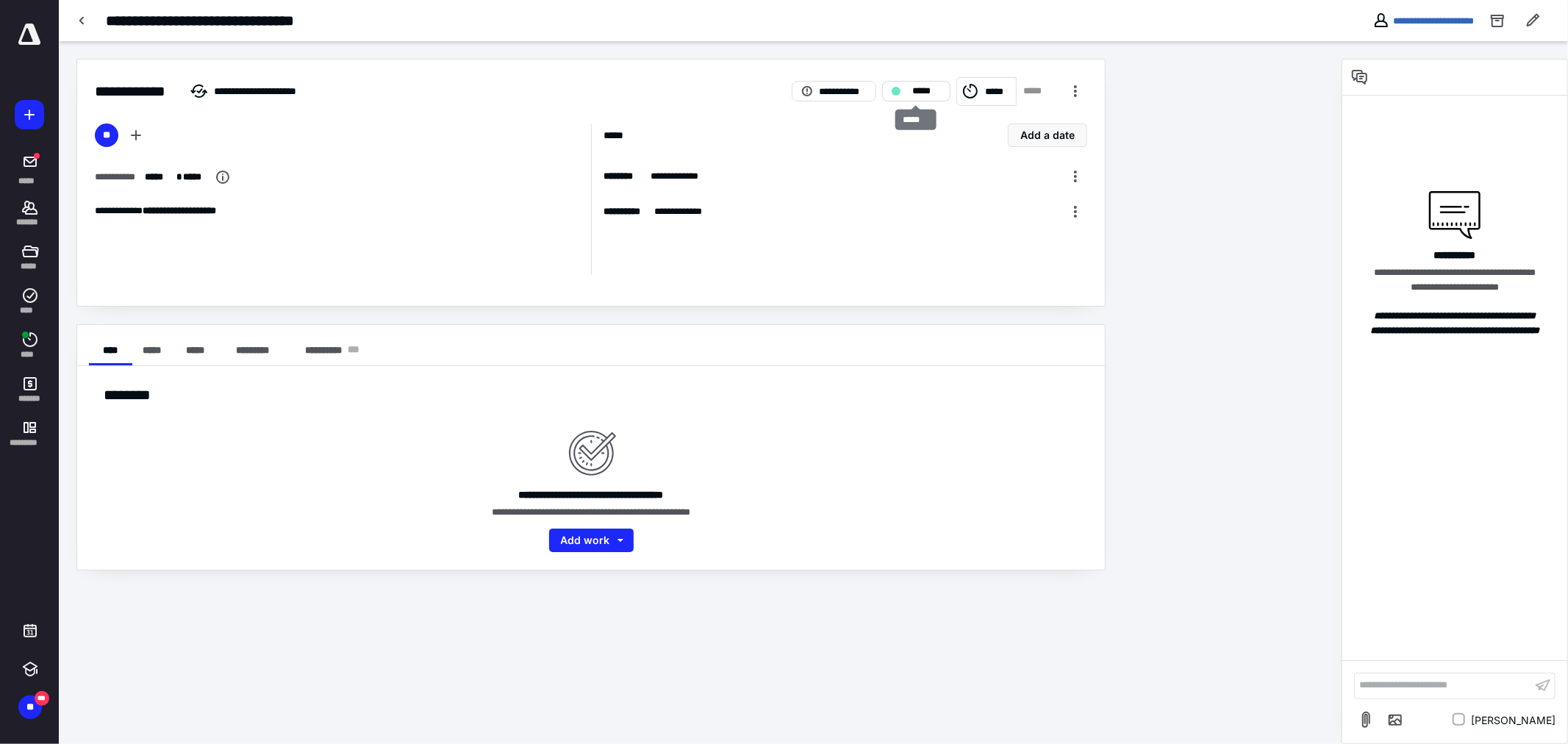 click on "*****" at bounding box center (926, 91) 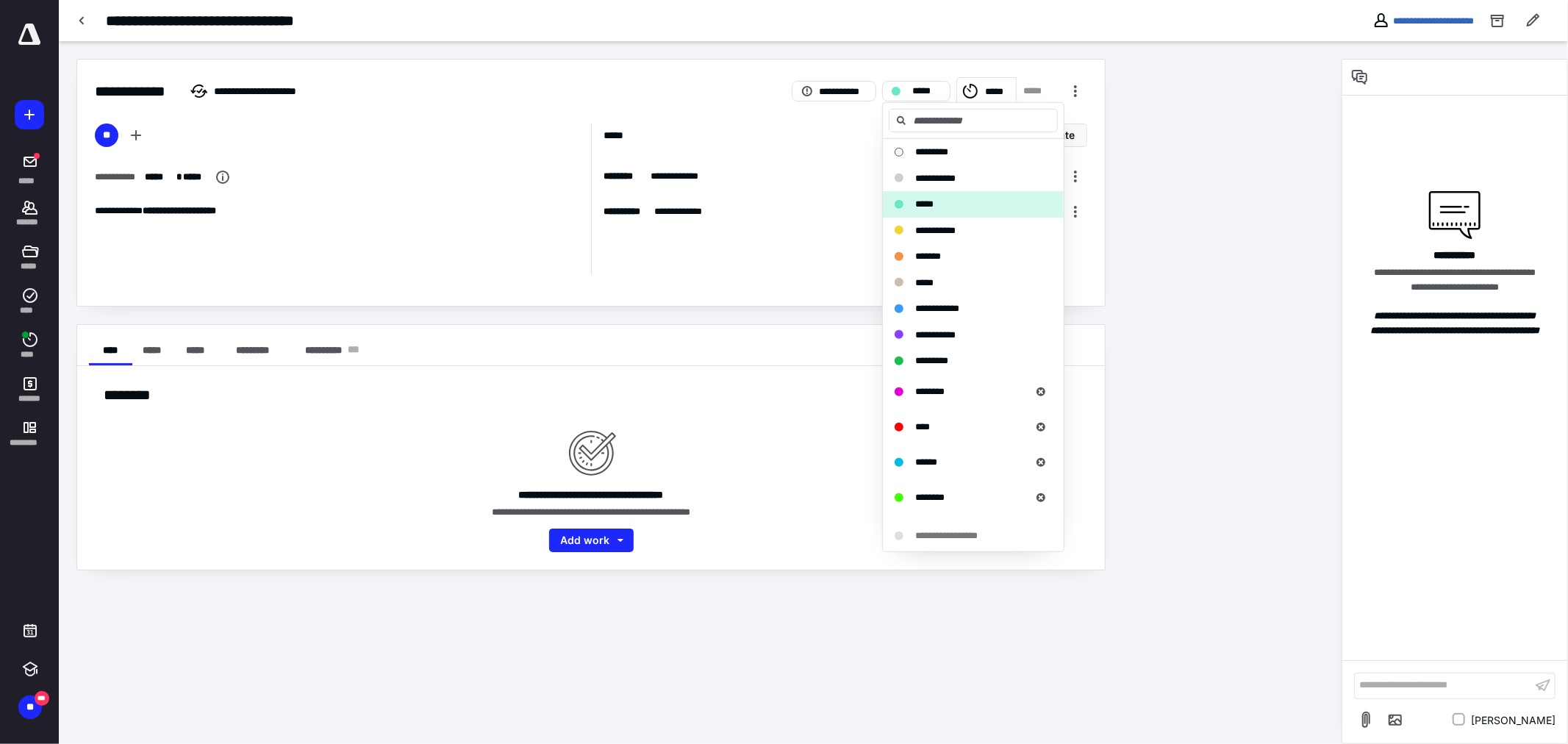 click on "**********" at bounding box center (839, 199) 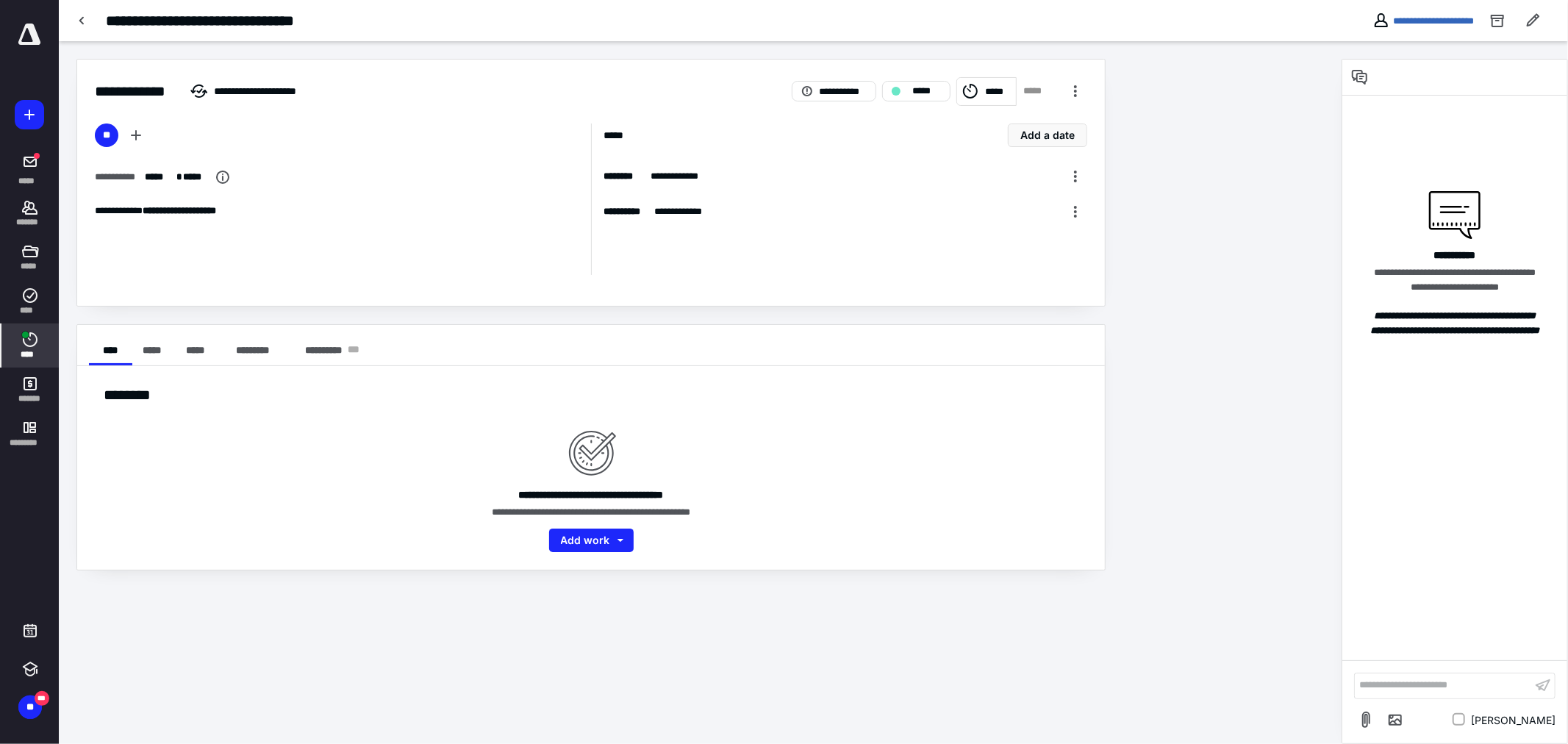 click at bounding box center [25, 335] 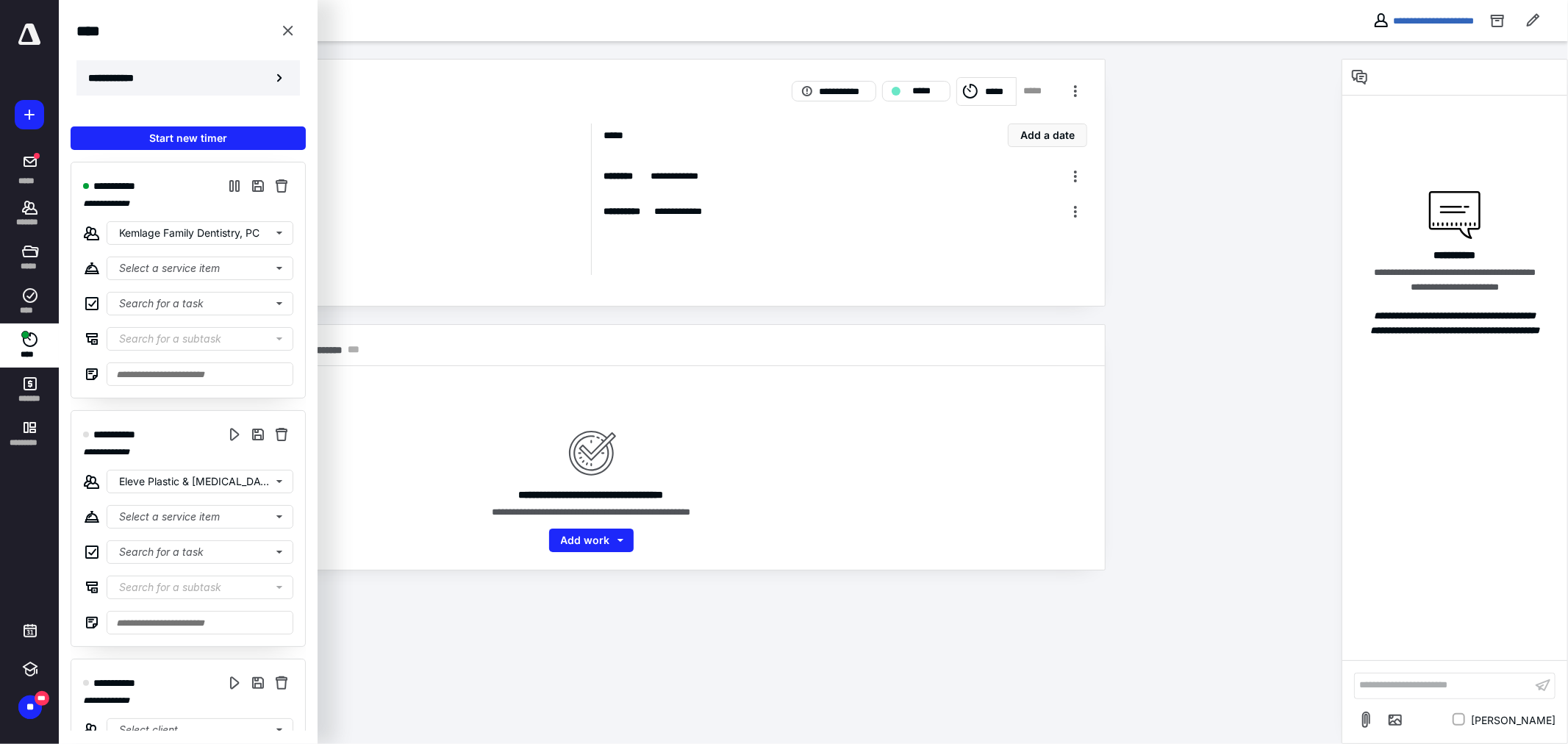 click on "**********" at bounding box center [119, 78] 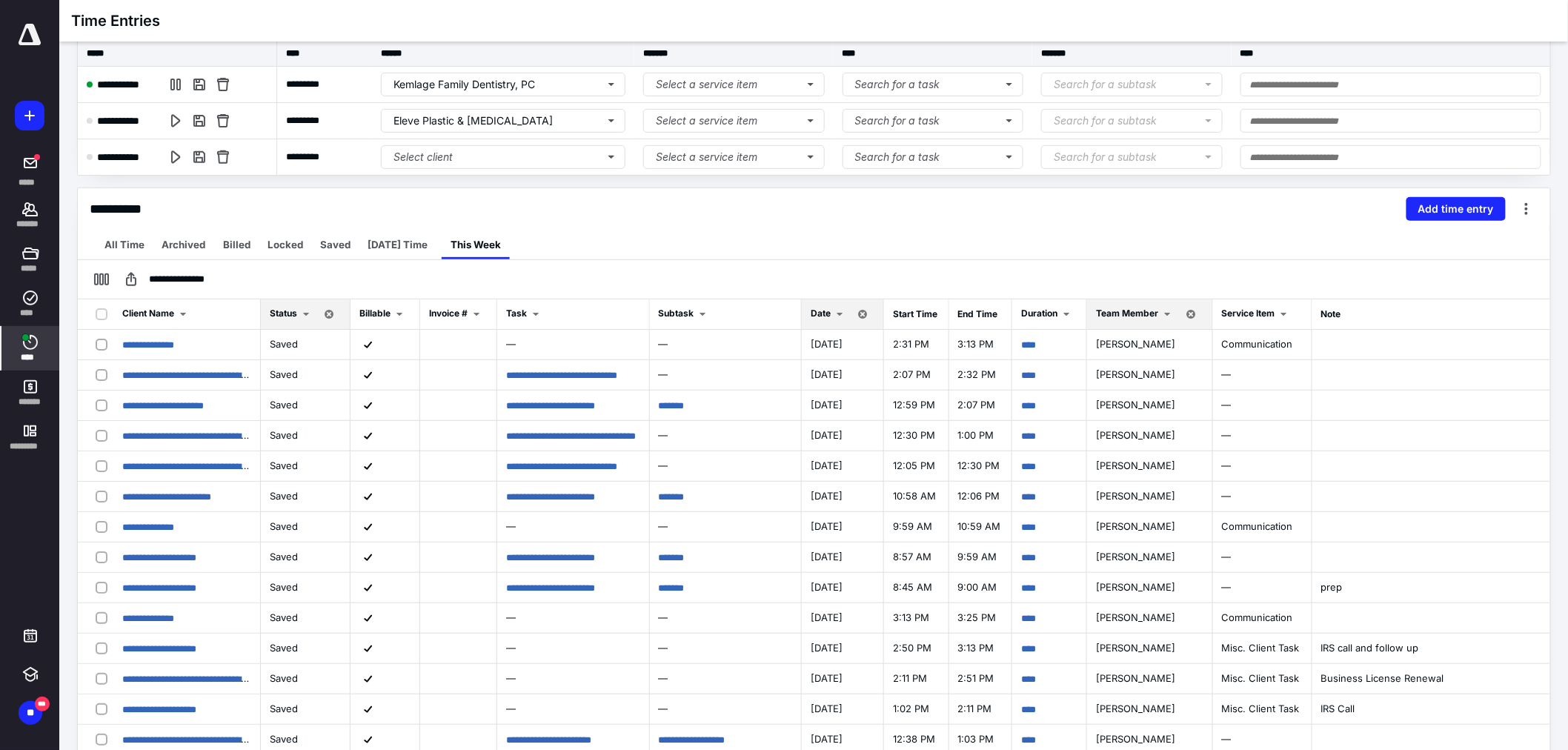 scroll, scrollTop: 82, scrollLeft: 0, axis: vertical 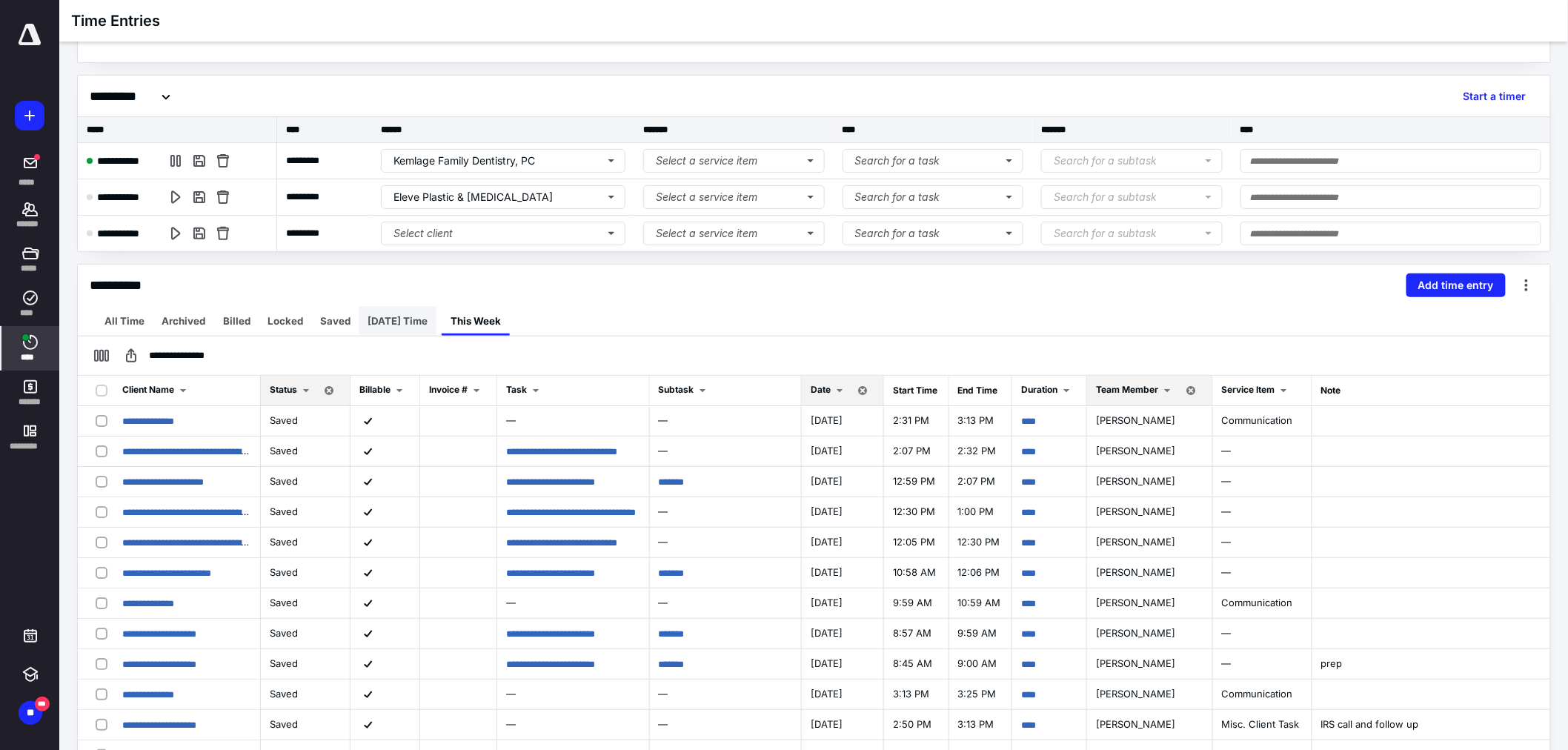 click on "[DATE] Time" at bounding box center (397, 321) 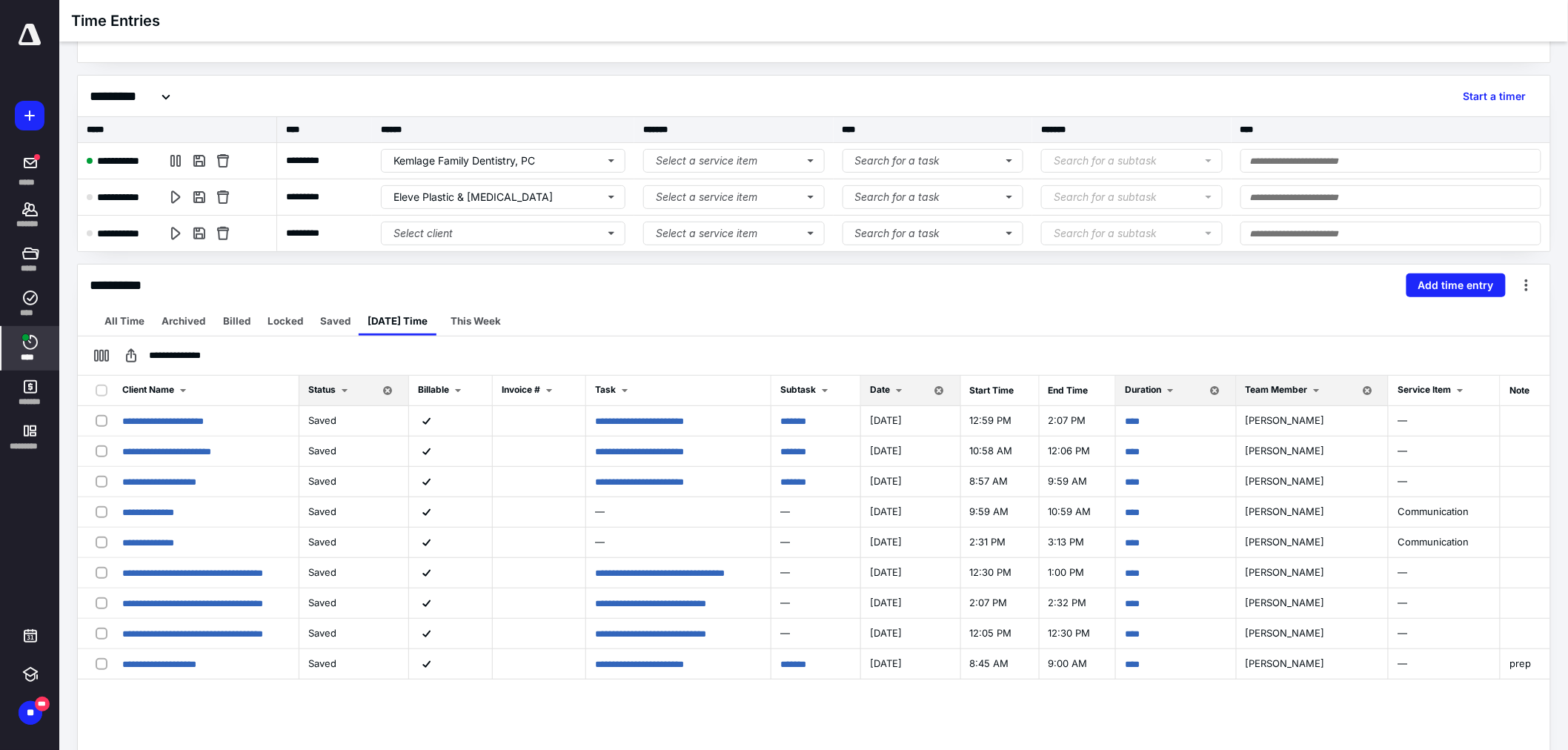 click at bounding box center (899, 391) 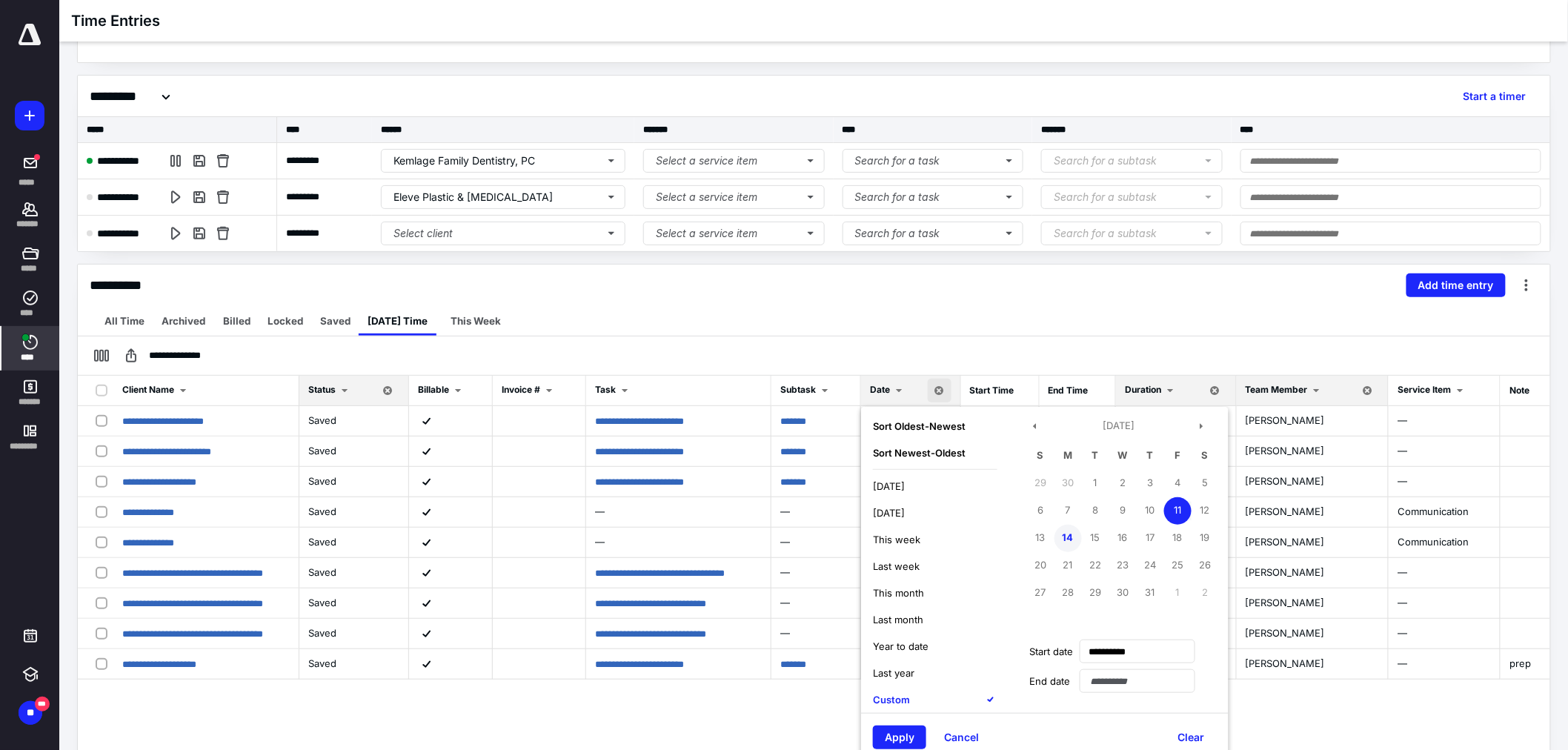 click on "14" at bounding box center [1068, 538] 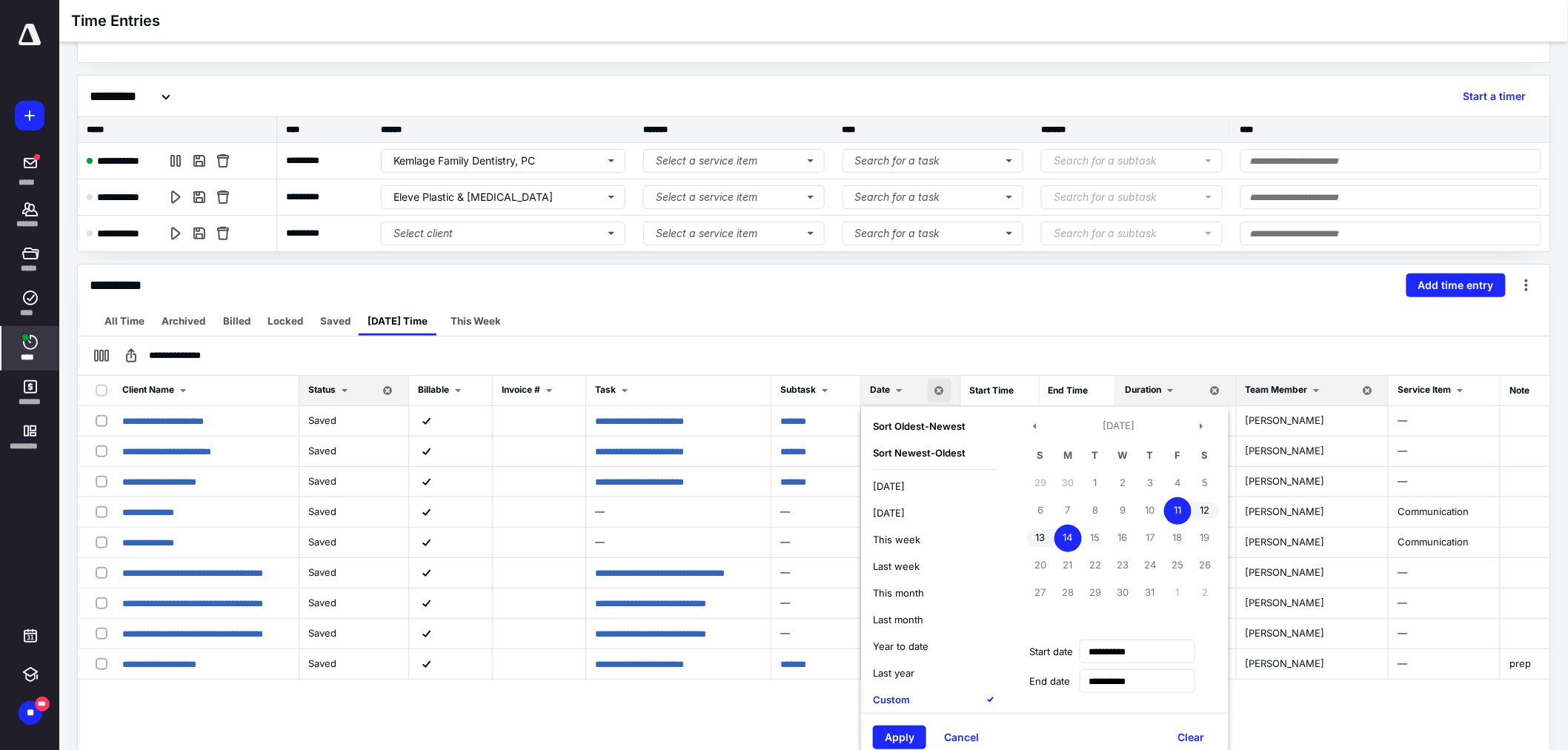 click on "14" at bounding box center (1068, 538) 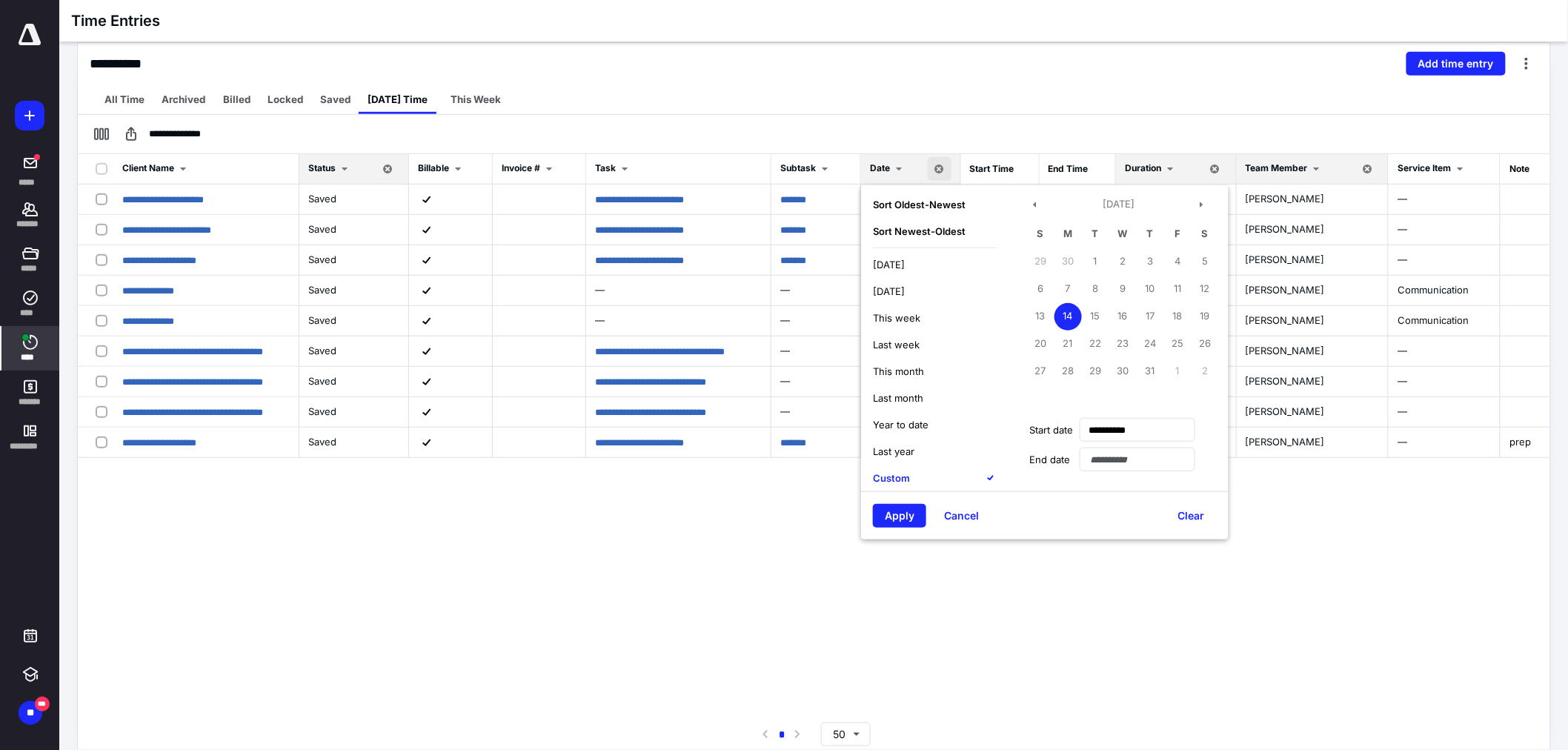 scroll, scrollTop: 305, scrollLeft: 0, axis: vertical 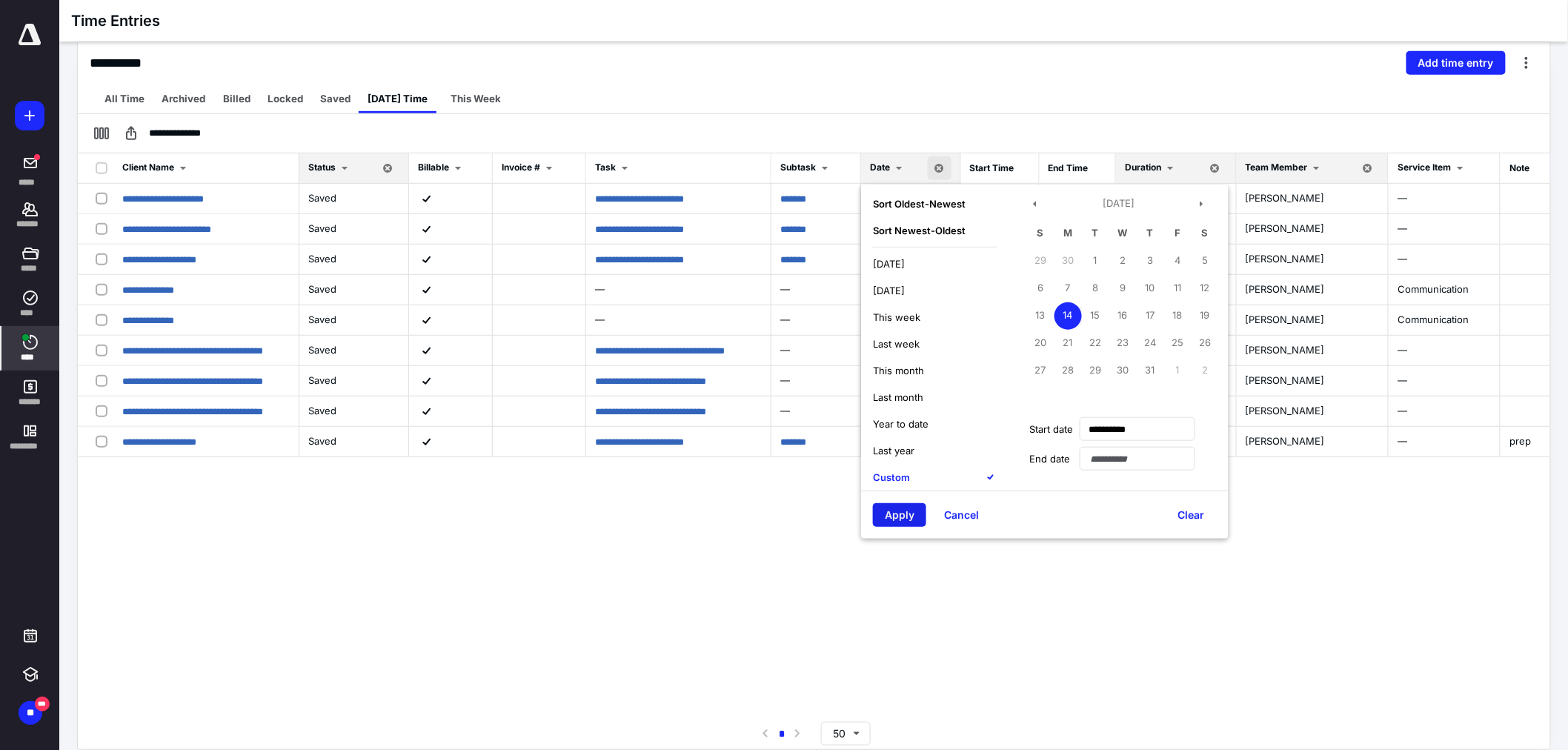 drag, startPoint x: 908, startPoint y: 520, endPoint x: 916, endPoint y: 497, distance: 24.351591 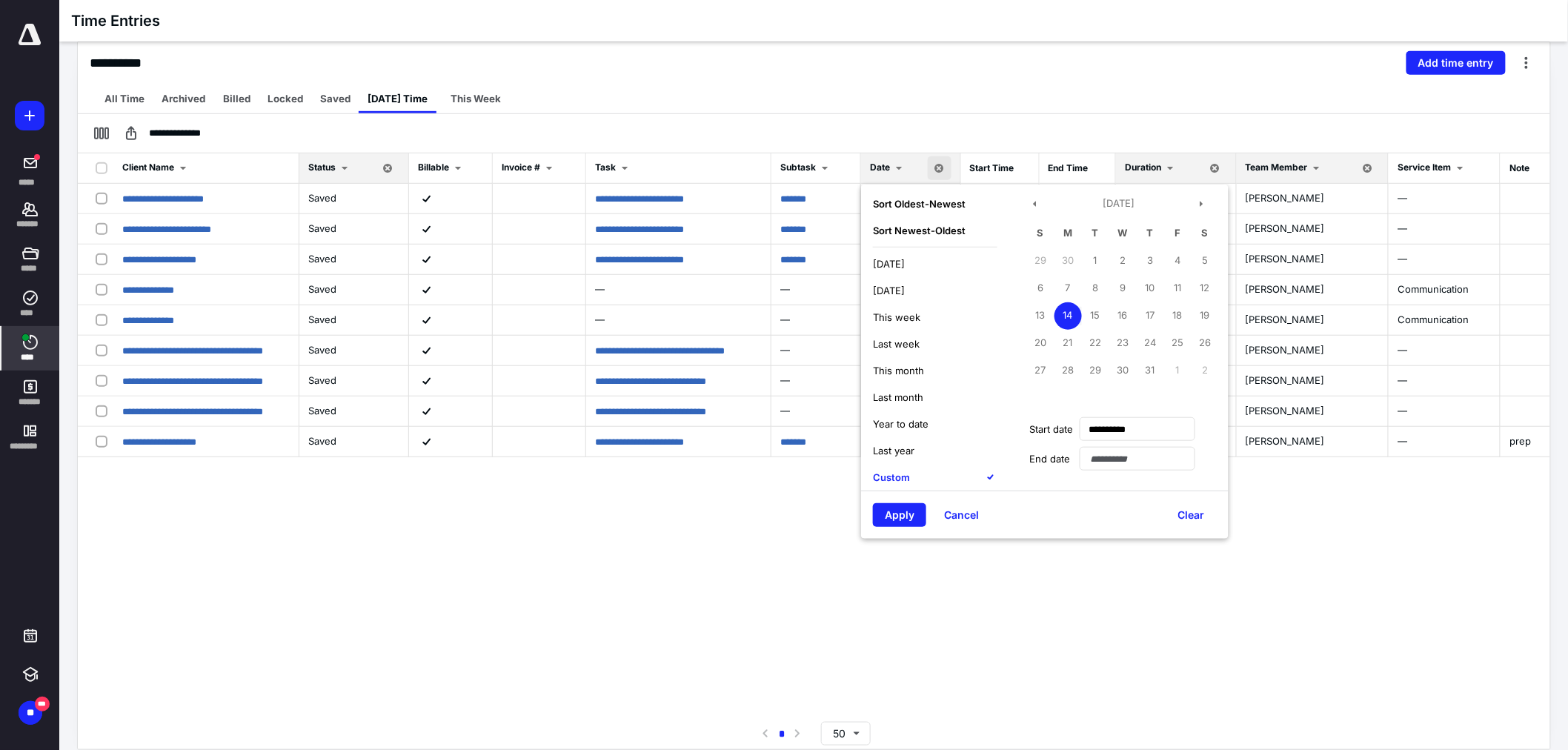 click on "Apply" at bounding box center [900, 515] 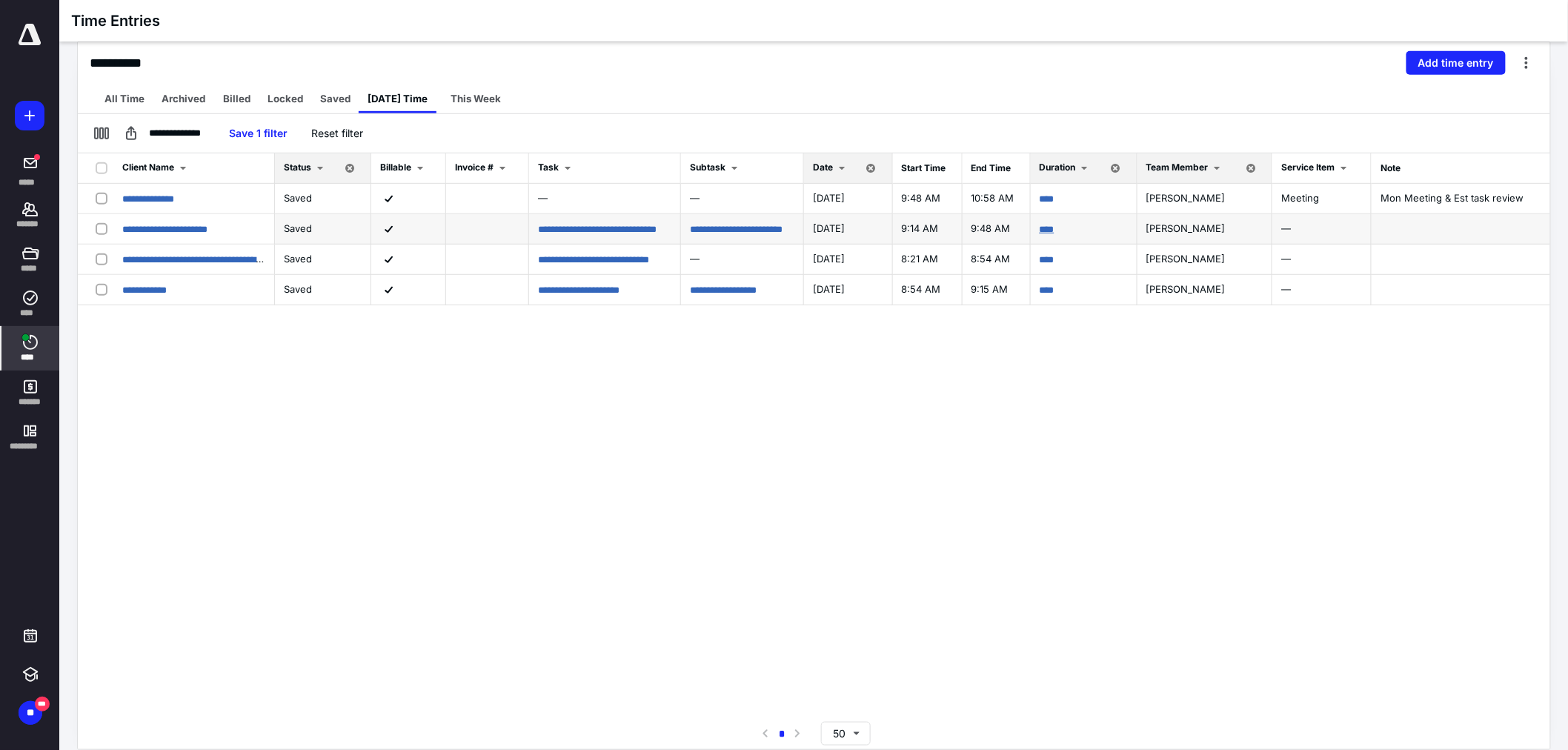 click on "****" at bounding box center (1047, 229) 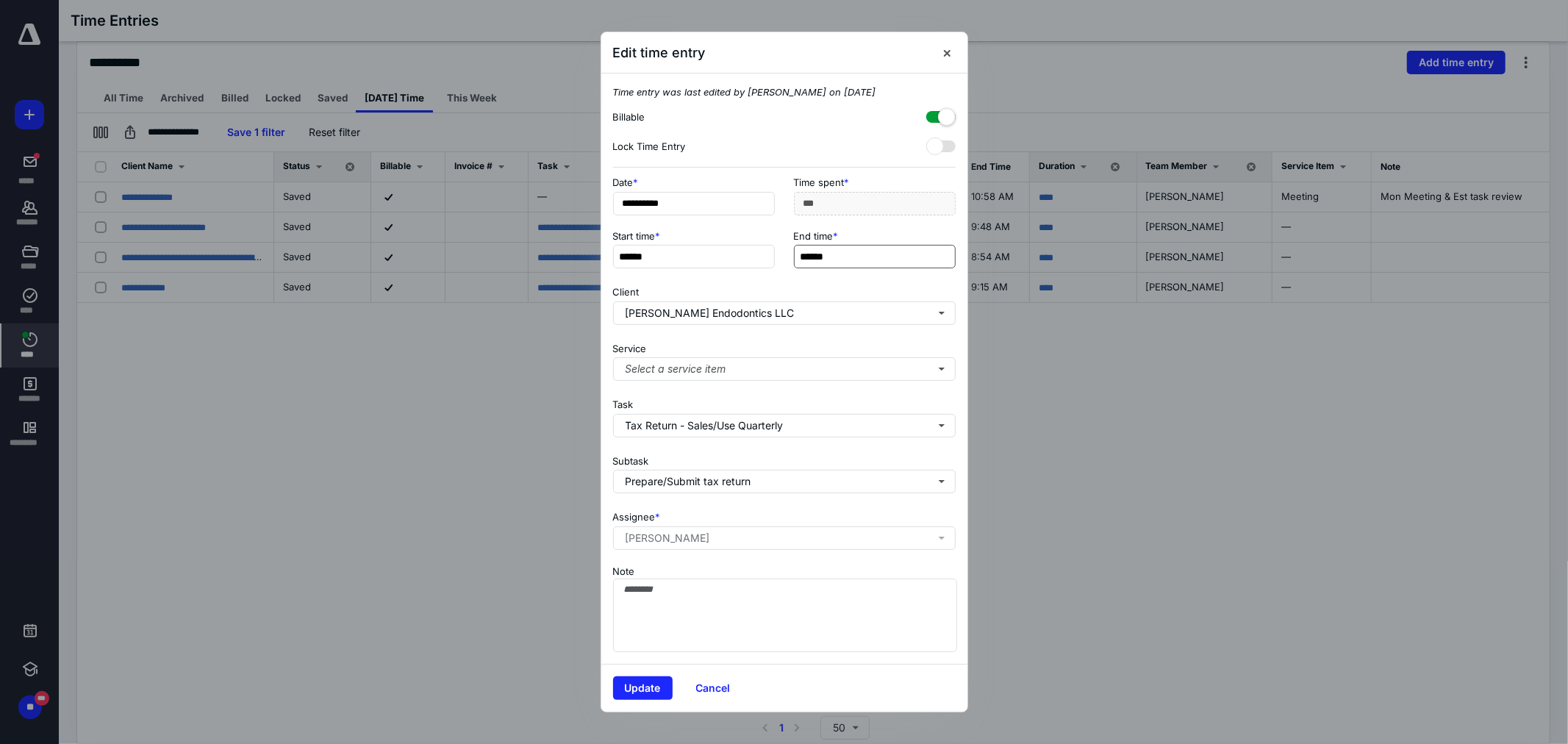 click on "******" at bounding box center (875, 257) 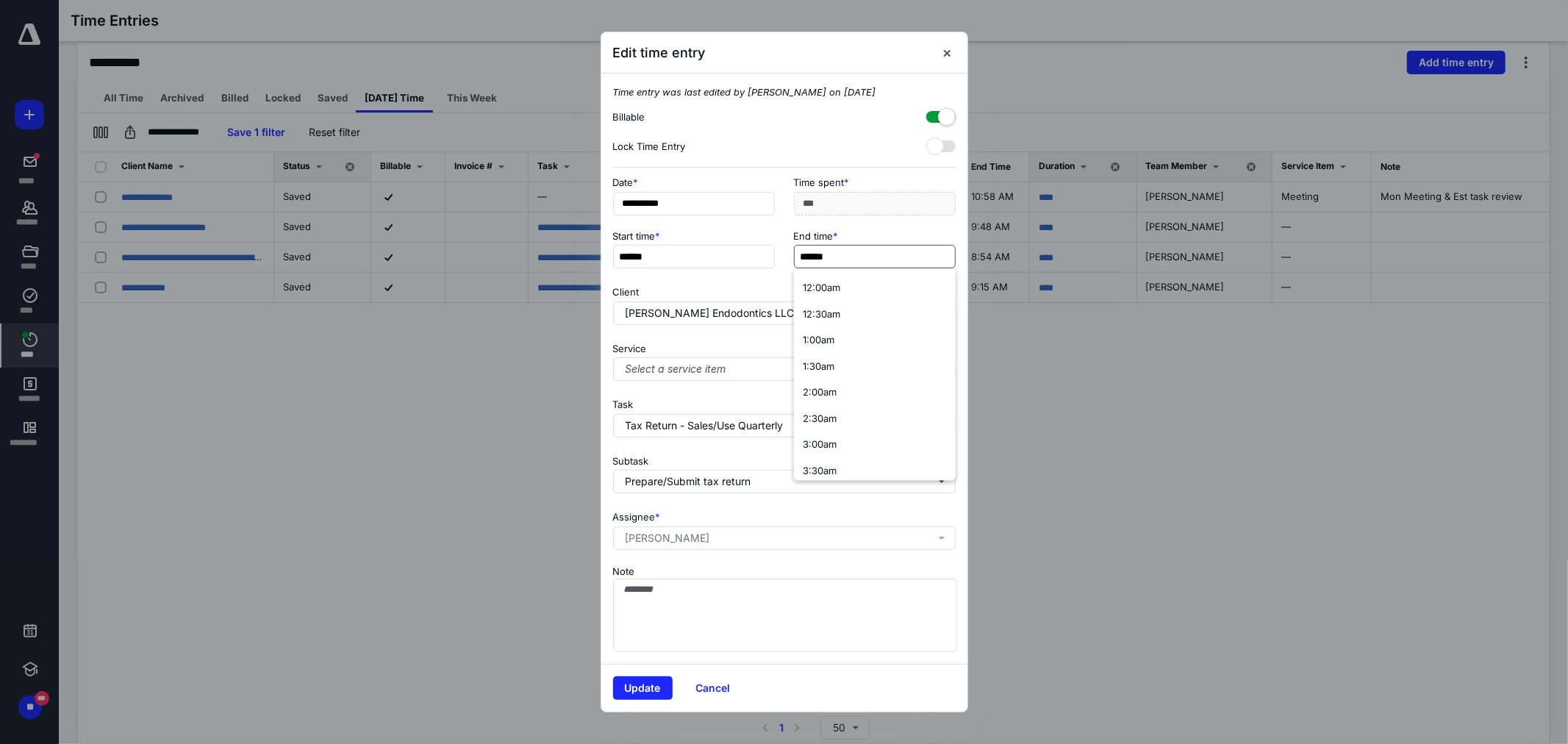 click on "******" at bounding box center (875, 257) 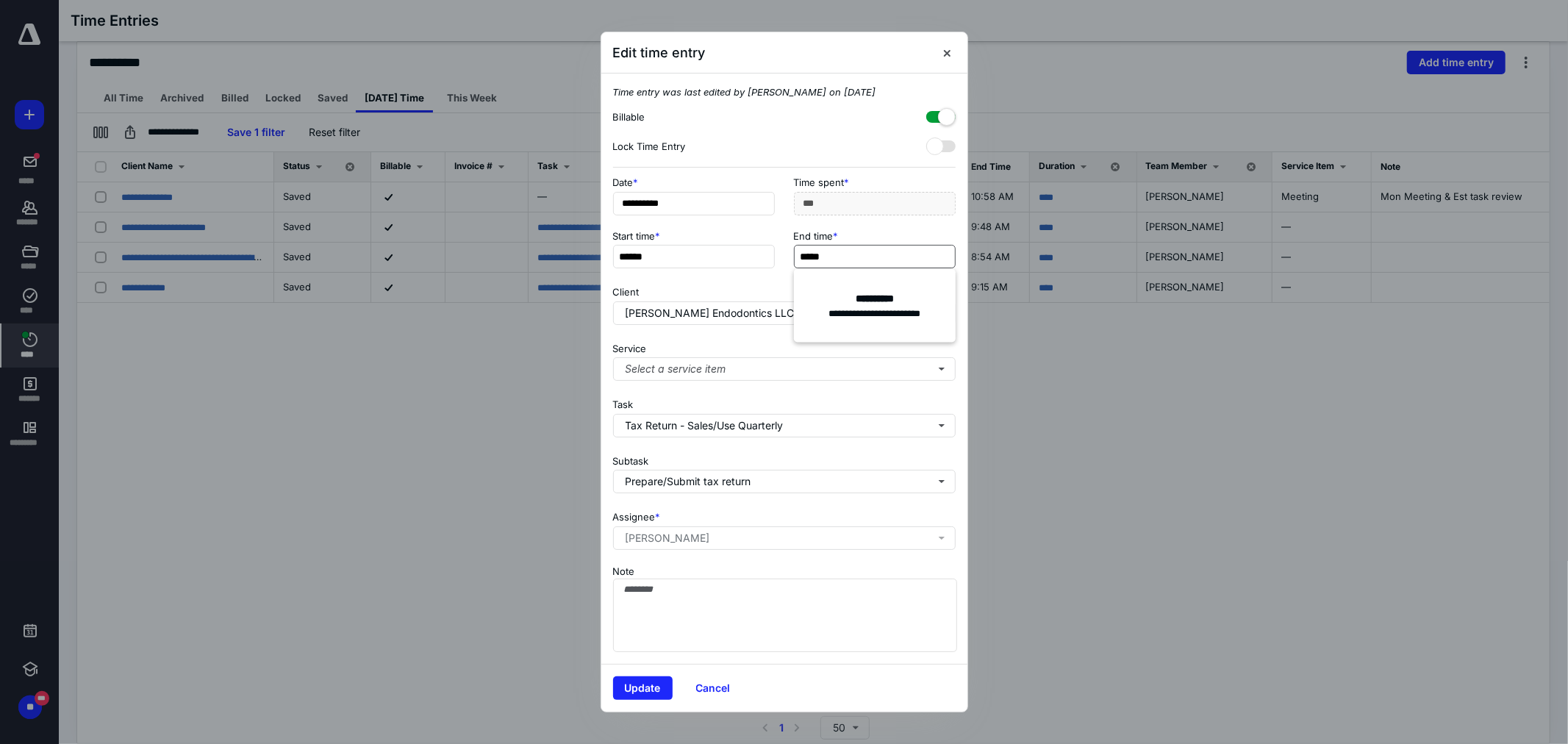 type on "******" 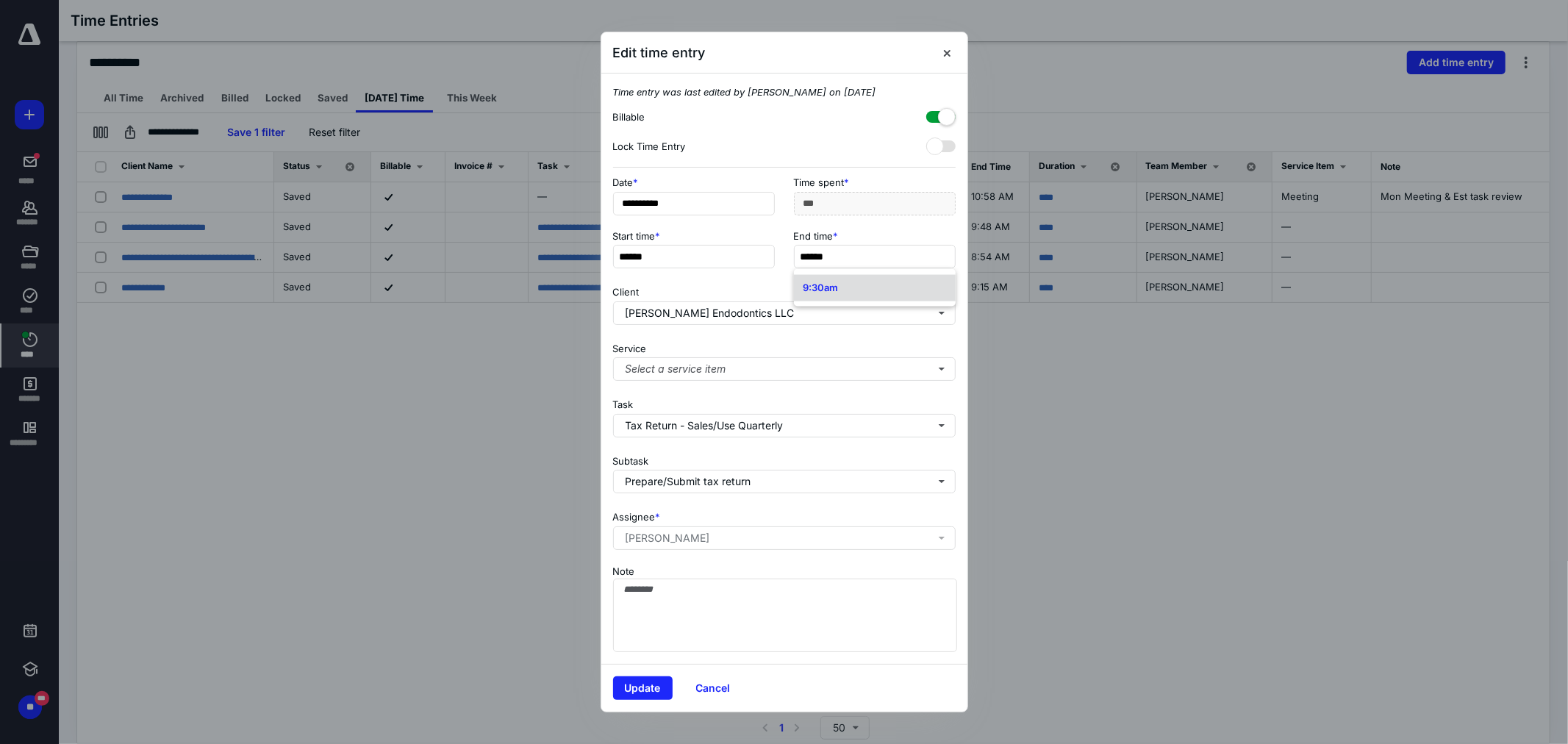 click on "9:30am" at bounding box center (820, 287) 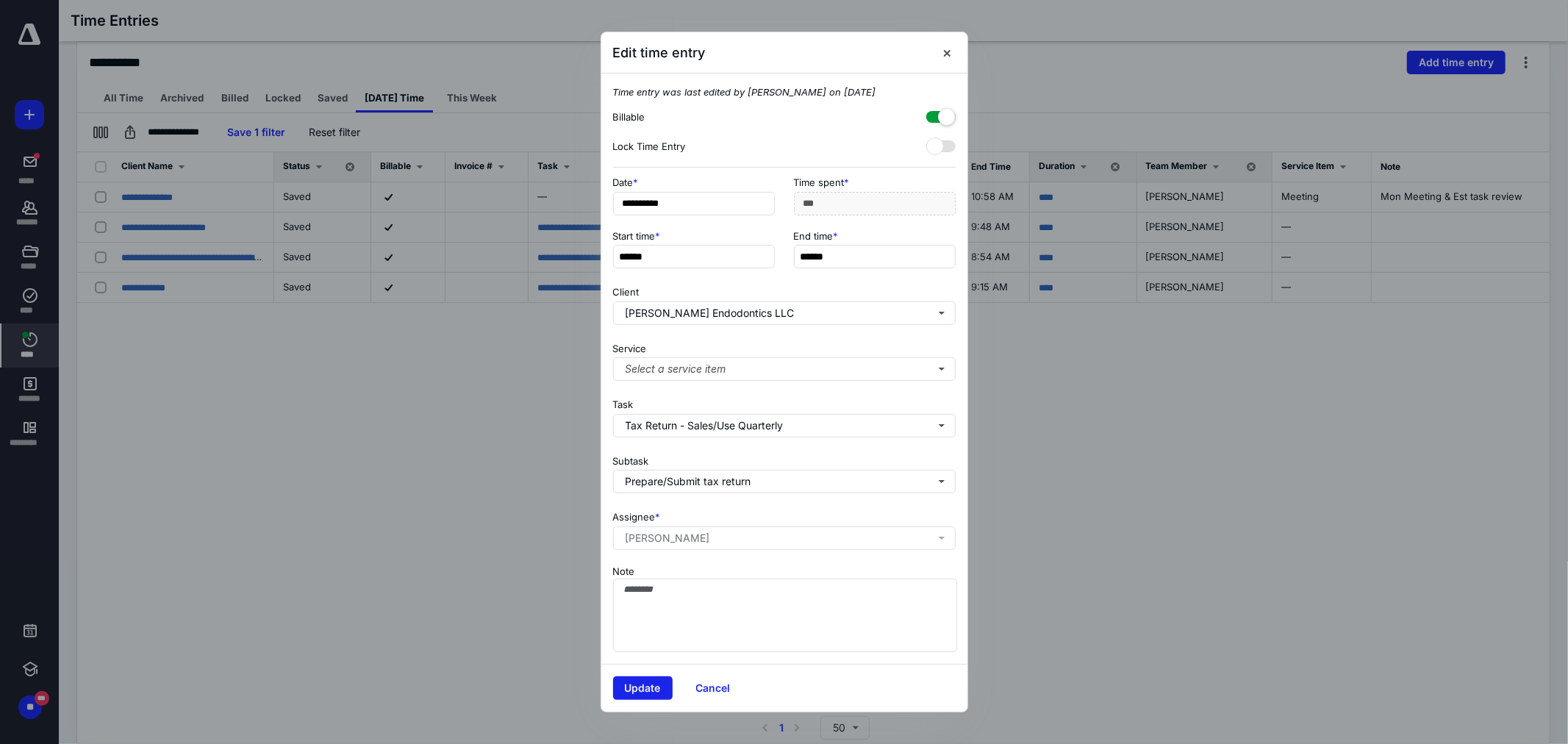 type on "******" 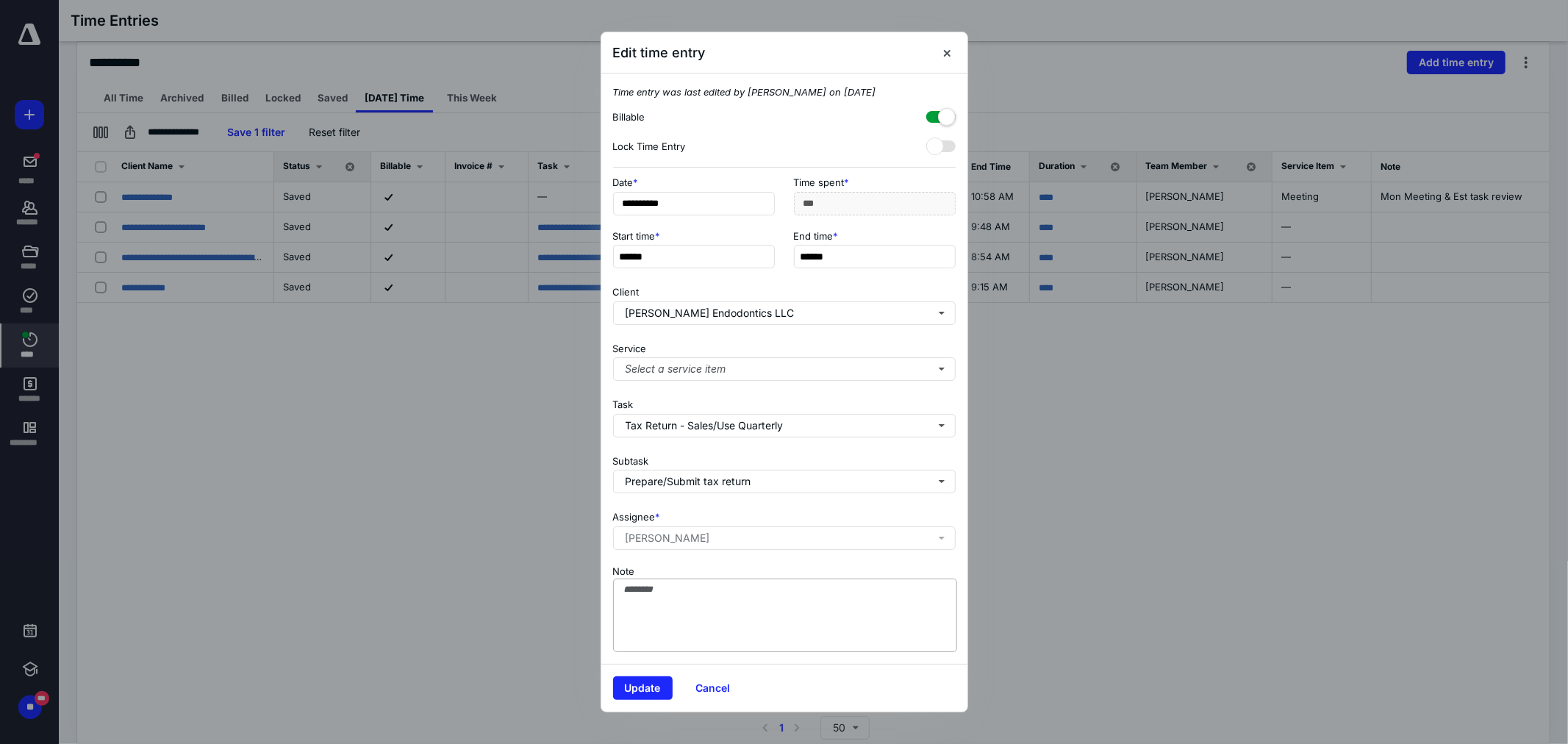 drag, startPoint x: 641, startPoint y: 692, endPoint x: 633, endPoint y: 626, distance: 66.4831 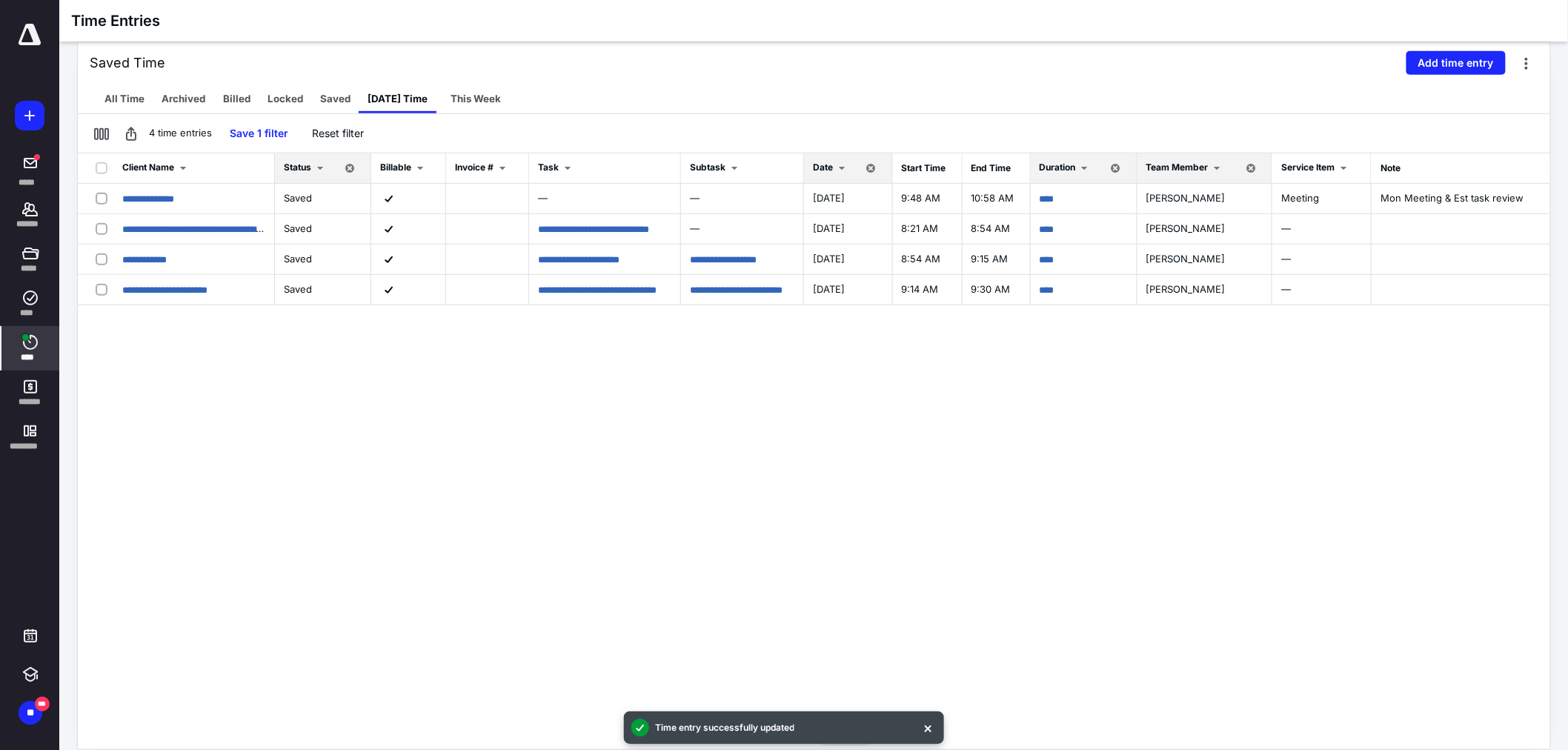 click at bounding box center (25, 337) 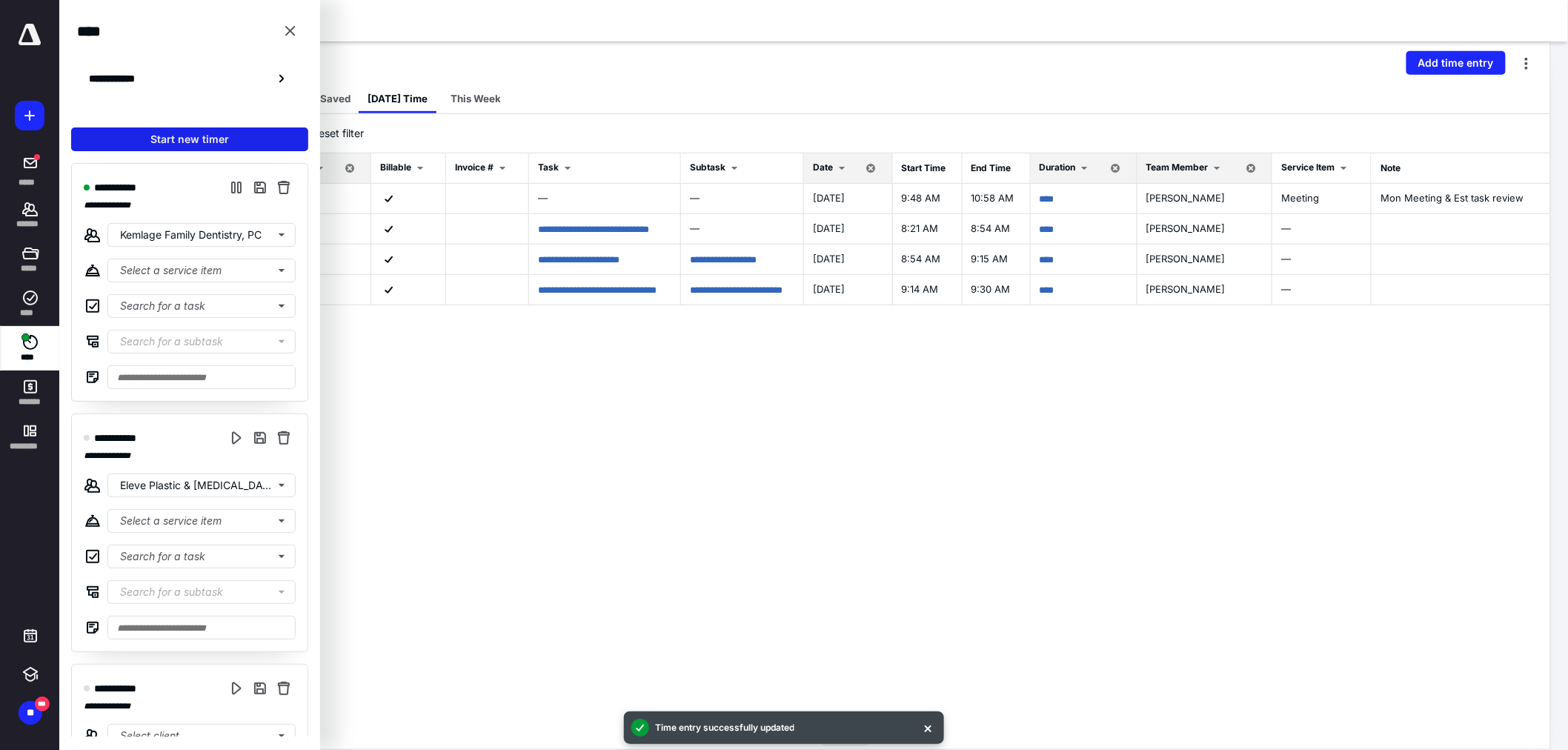 click on "Start new timer" at bounding box center [190, 139] 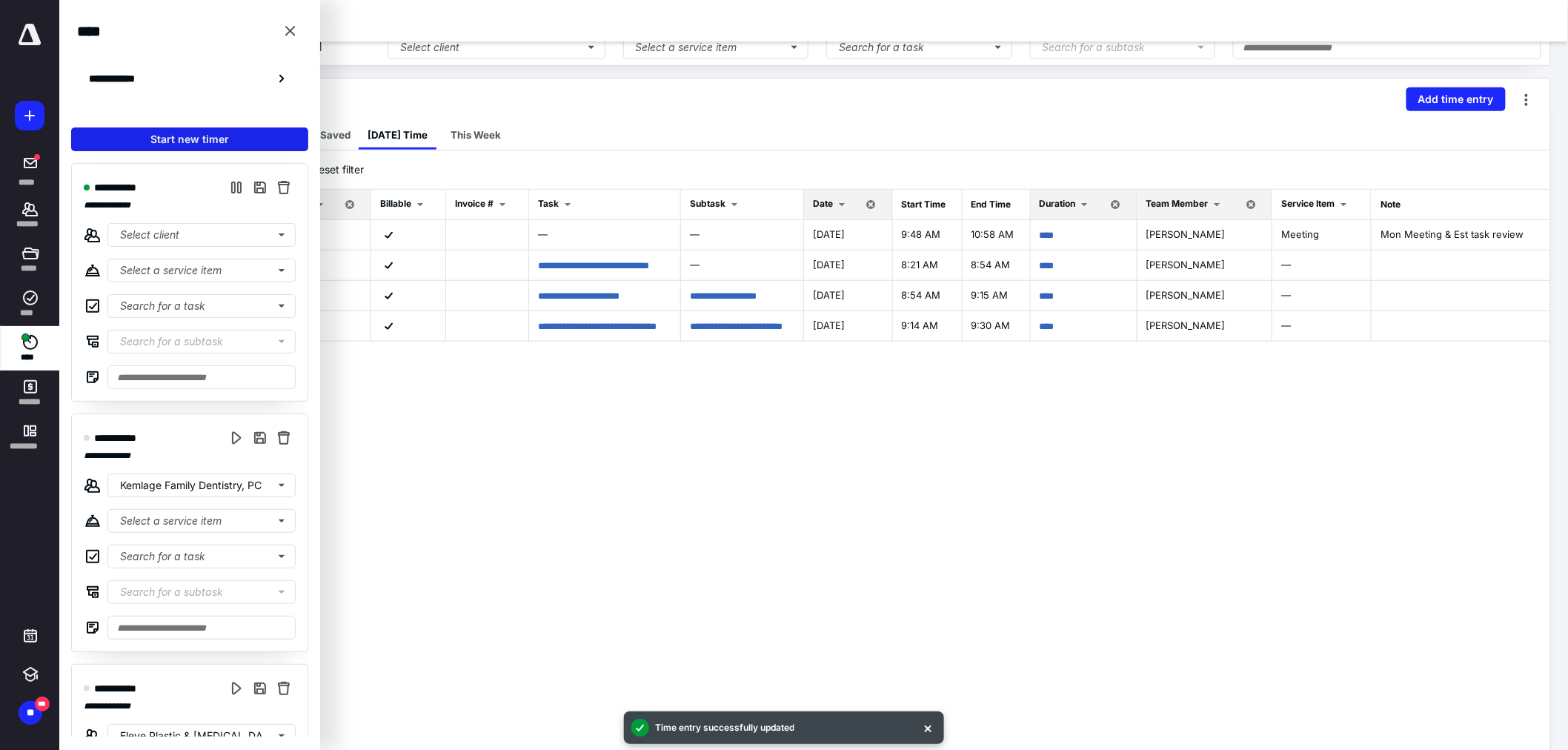 scroll, scrollTop: 341, scrollLeft: 0, axis: vertical 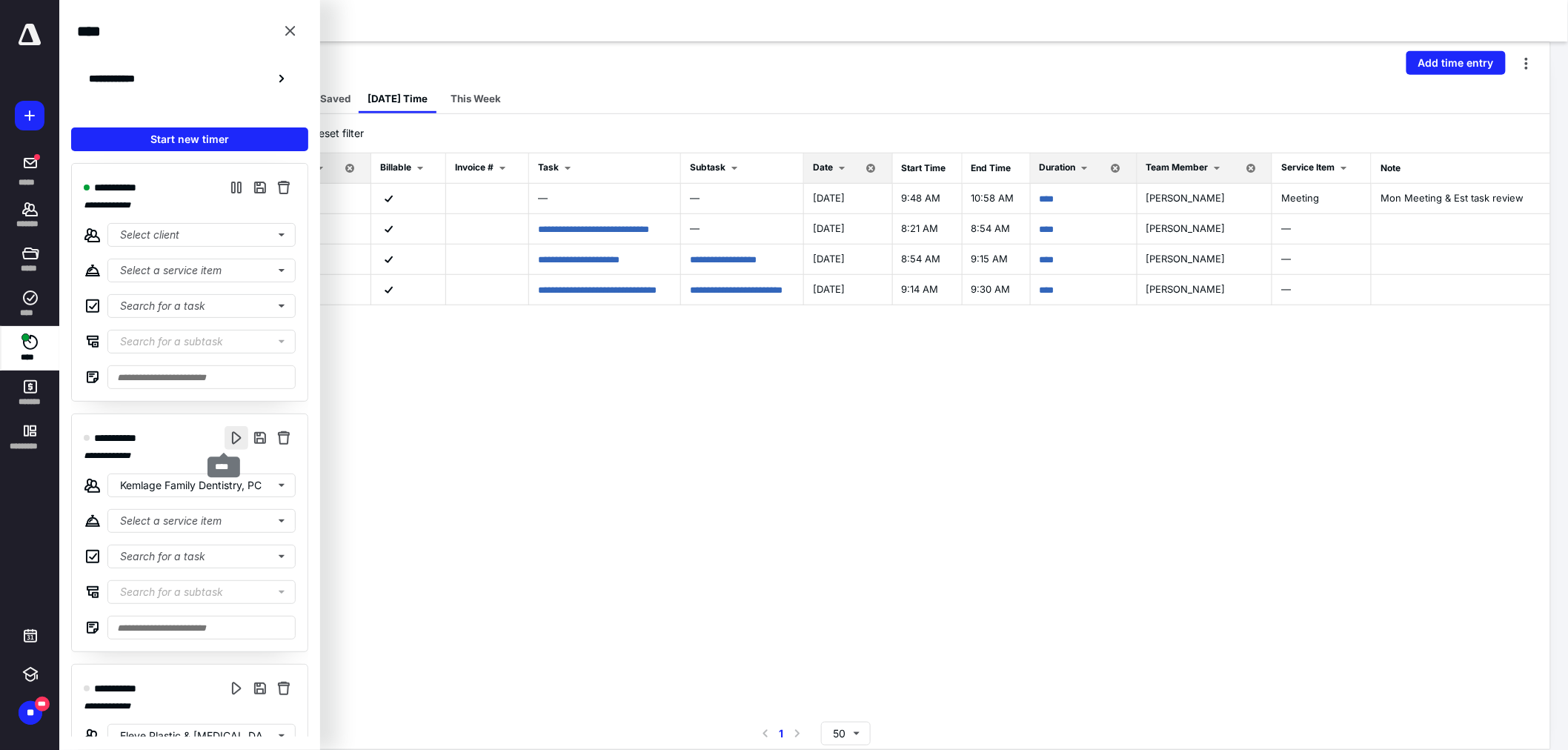 click at bounding box center (236, 438) 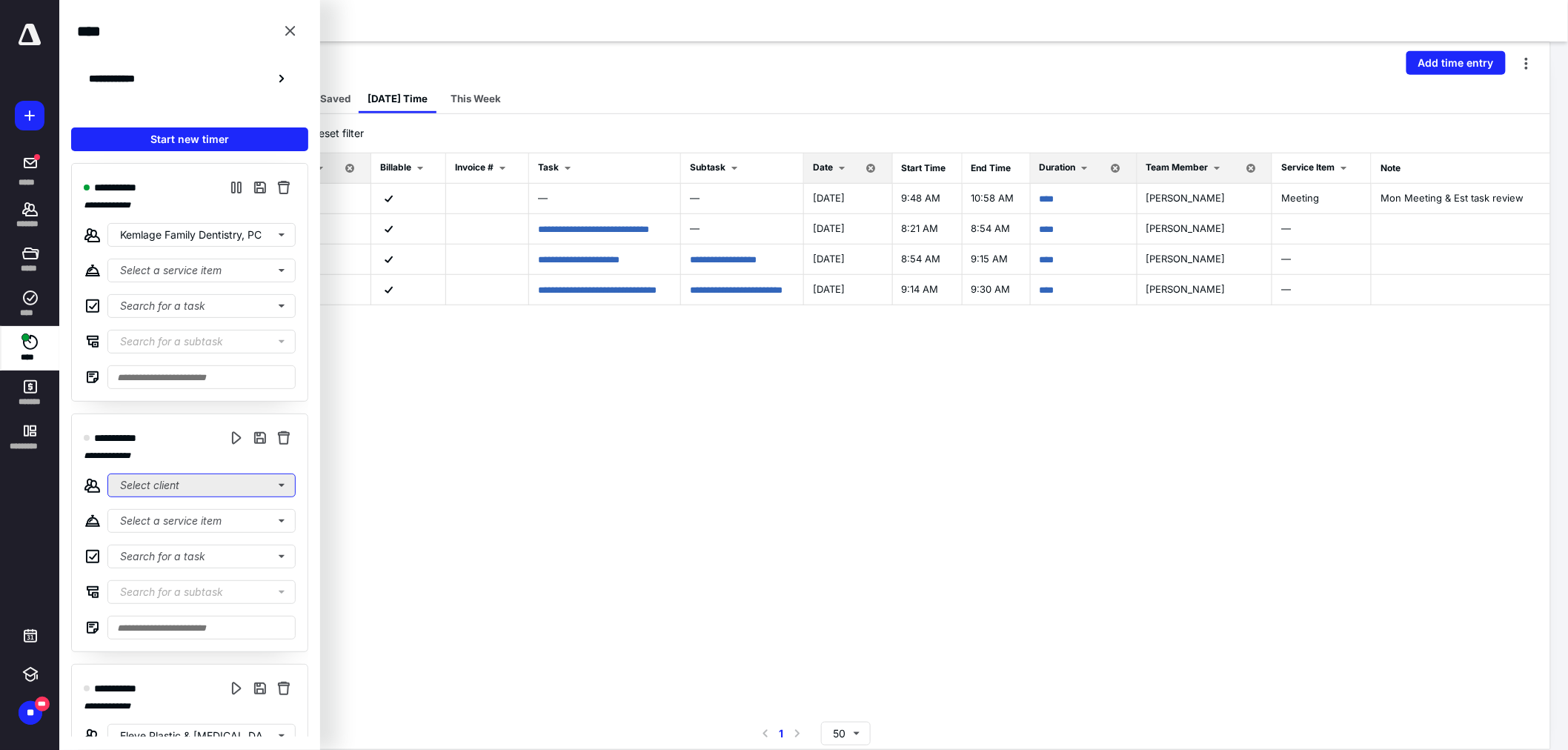 click on "Select client" at bounding box center [202, 485] 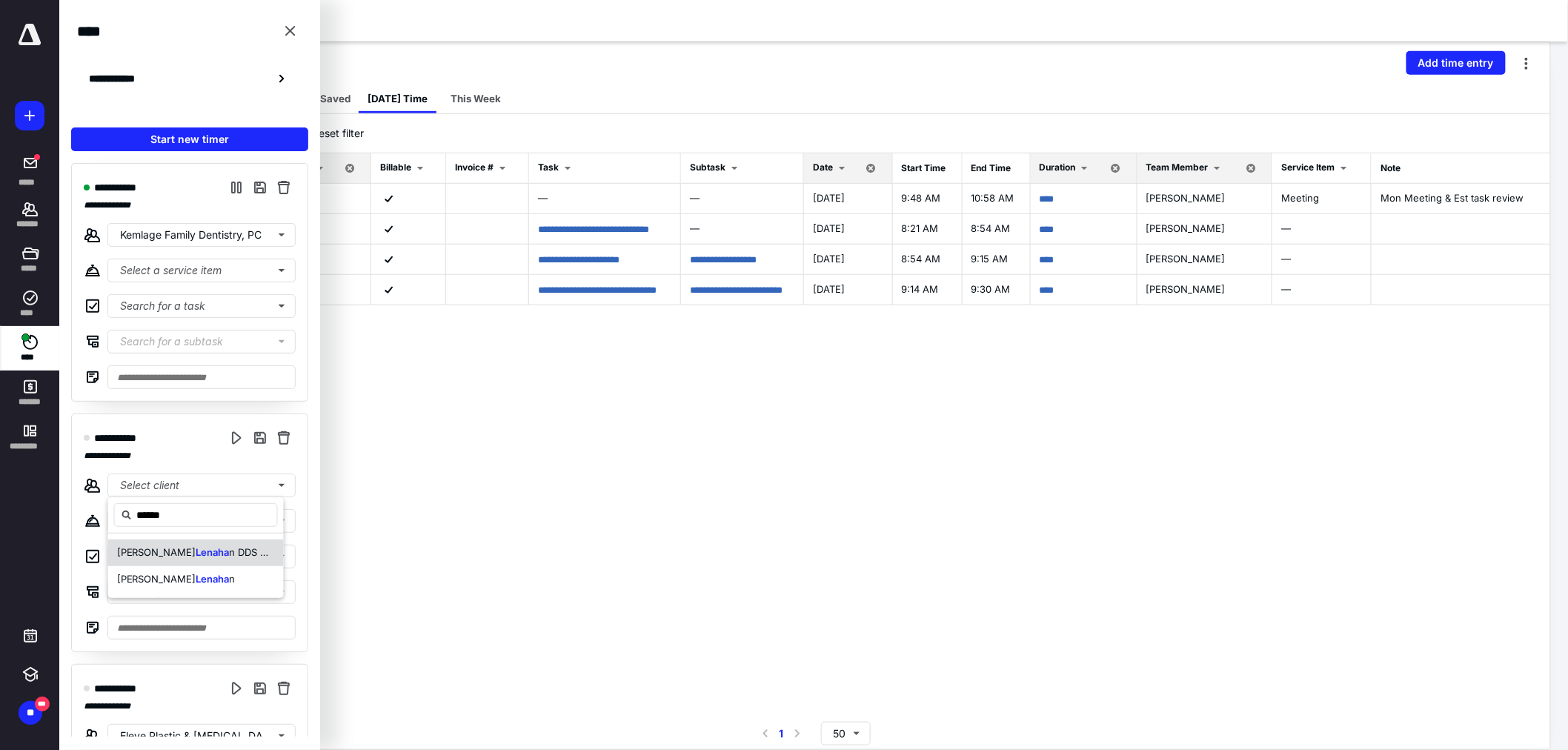 click on "n DDS PC" at bounding box center [252, 552] 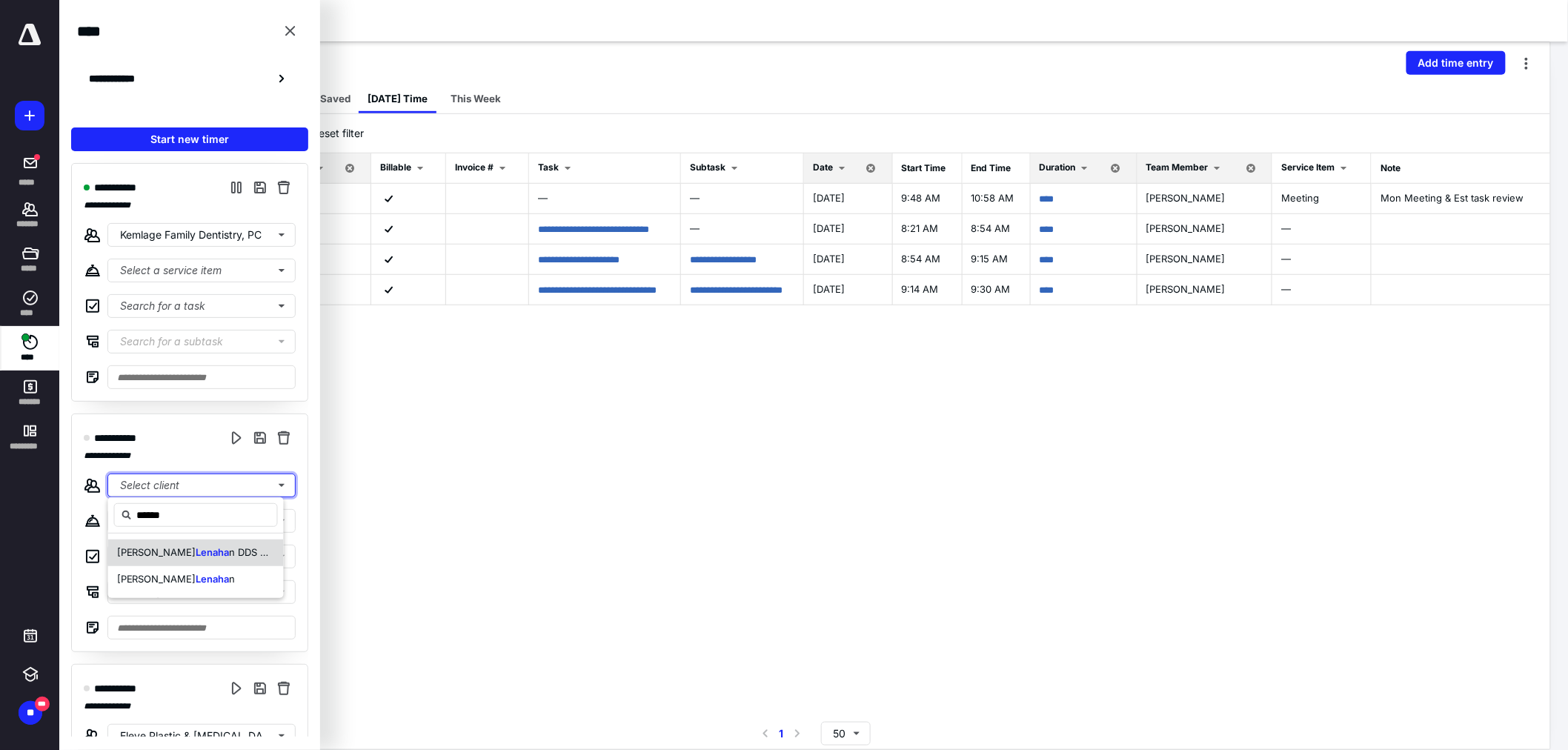 type 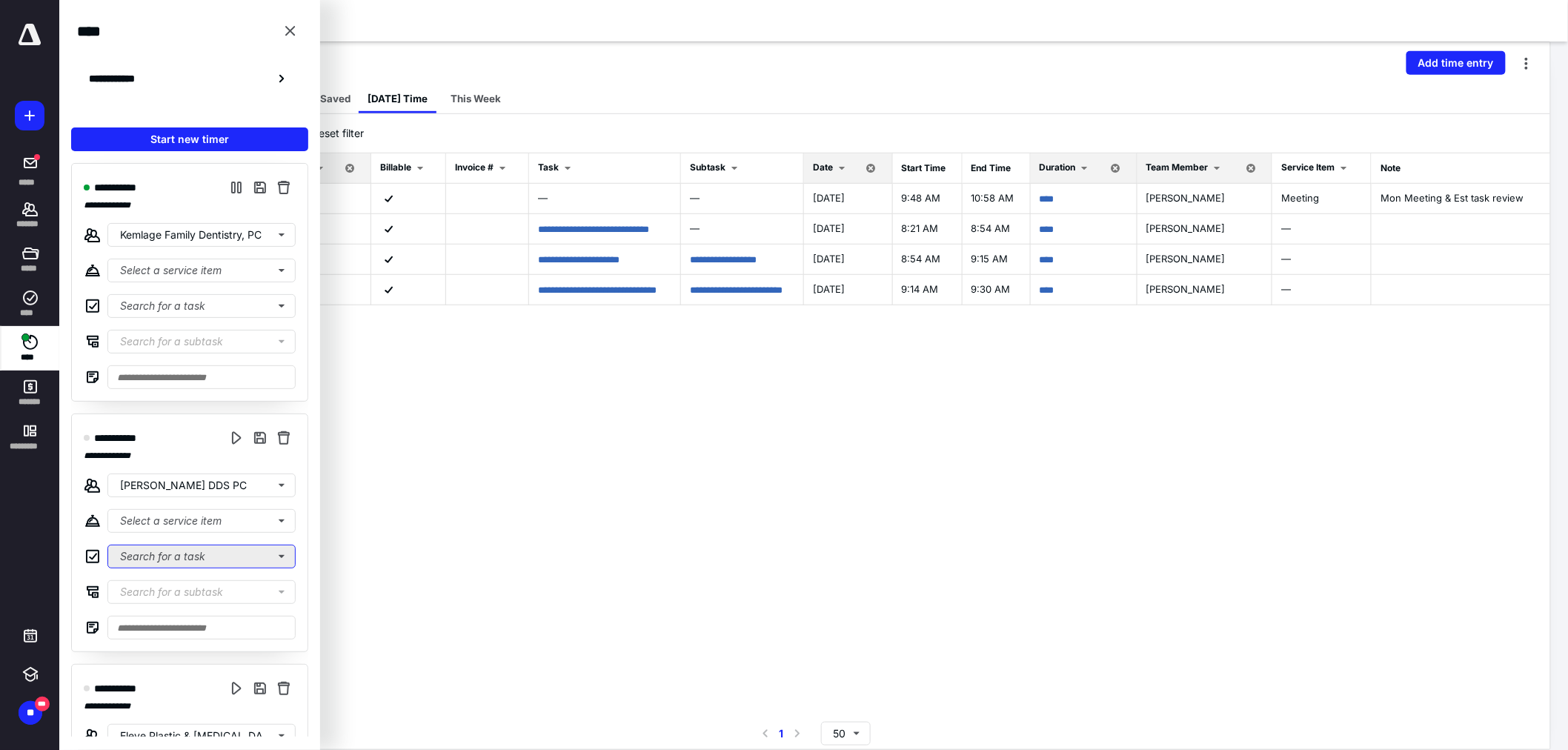 click on "Search for a task" at bounding box center [202, 557] 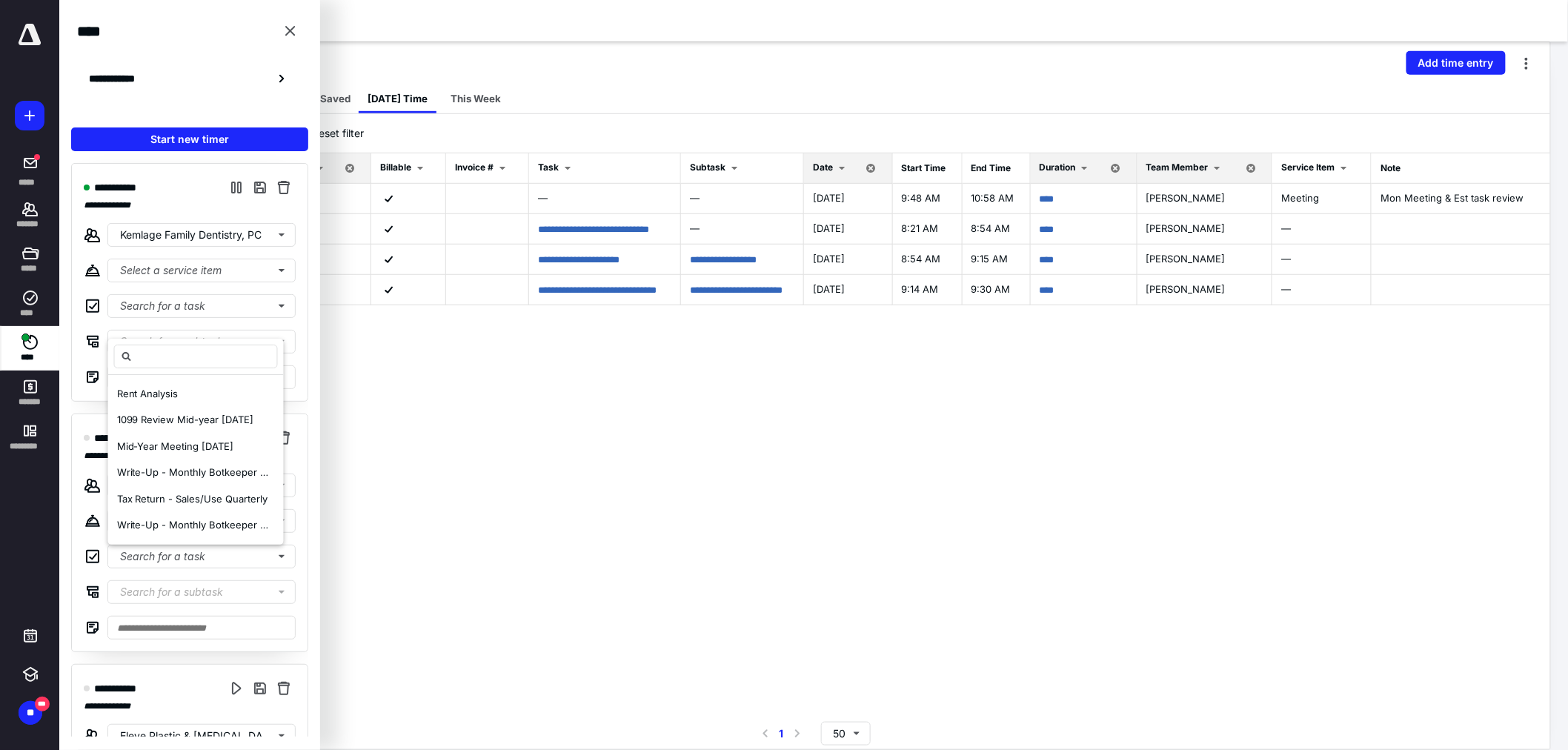 click on "Search for a subtask" at bounding box center [171, 592] 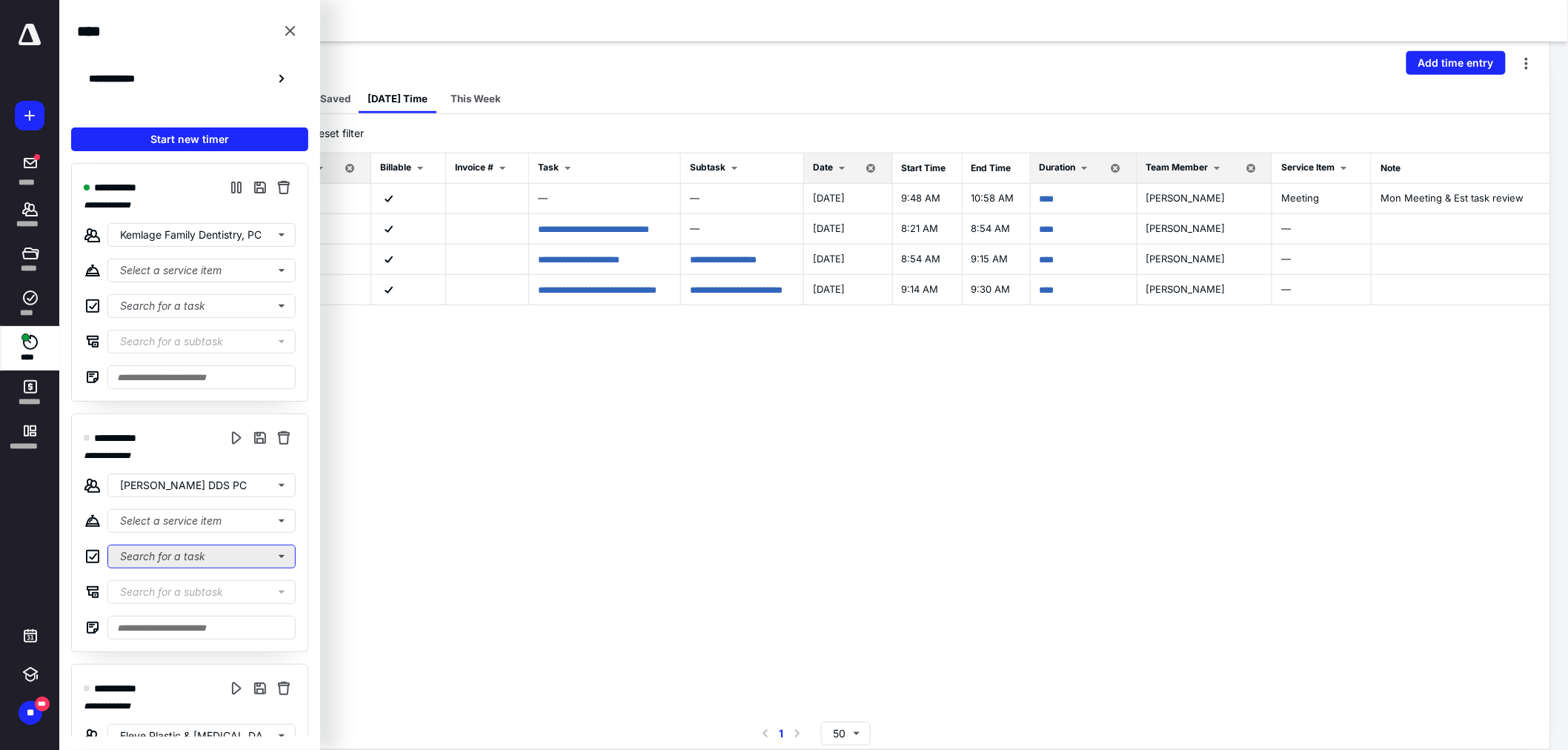 click on "Search for a task" at bounding box center (202, 557) 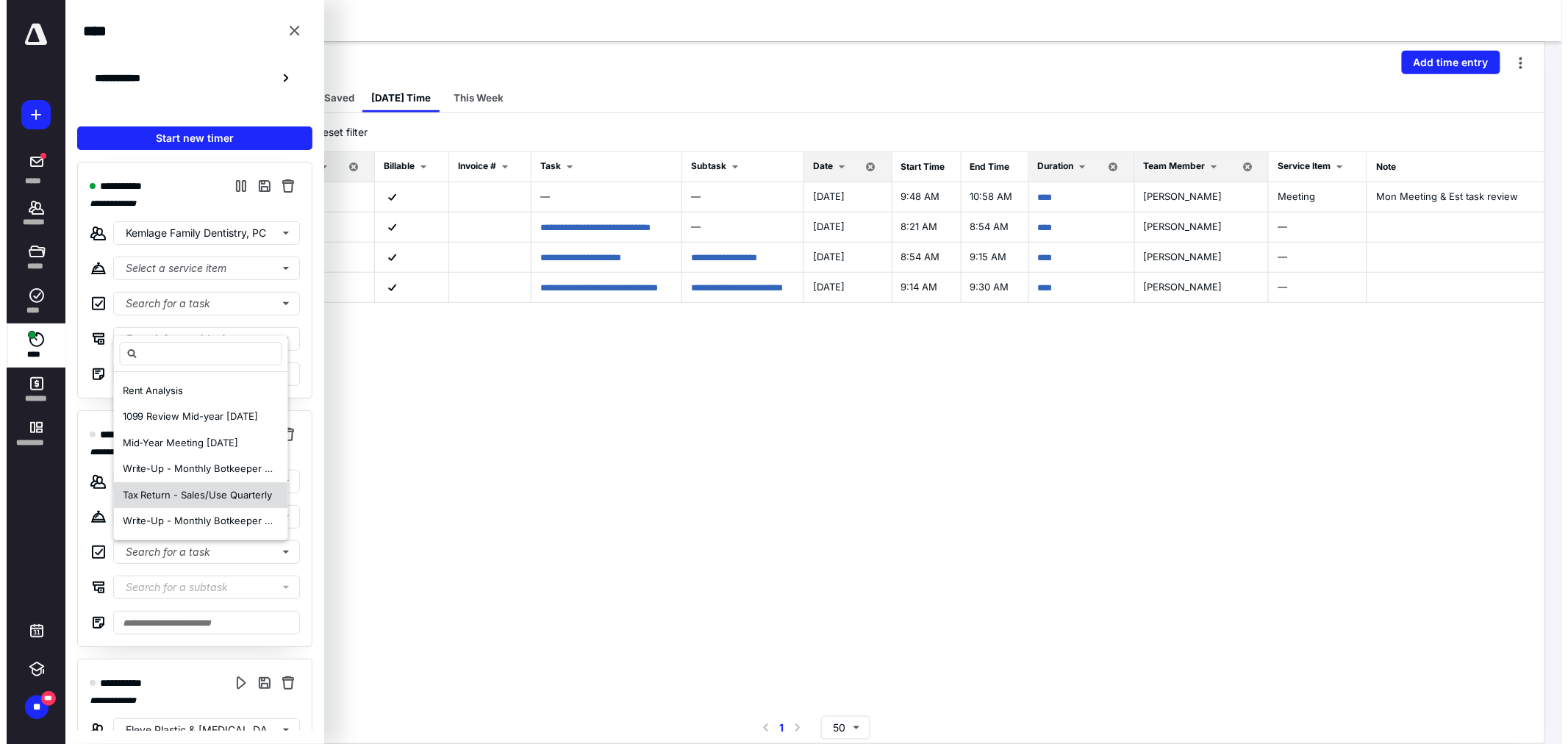 scroll, scrollTop: 339, scrollLeft: 0, axis: vertical 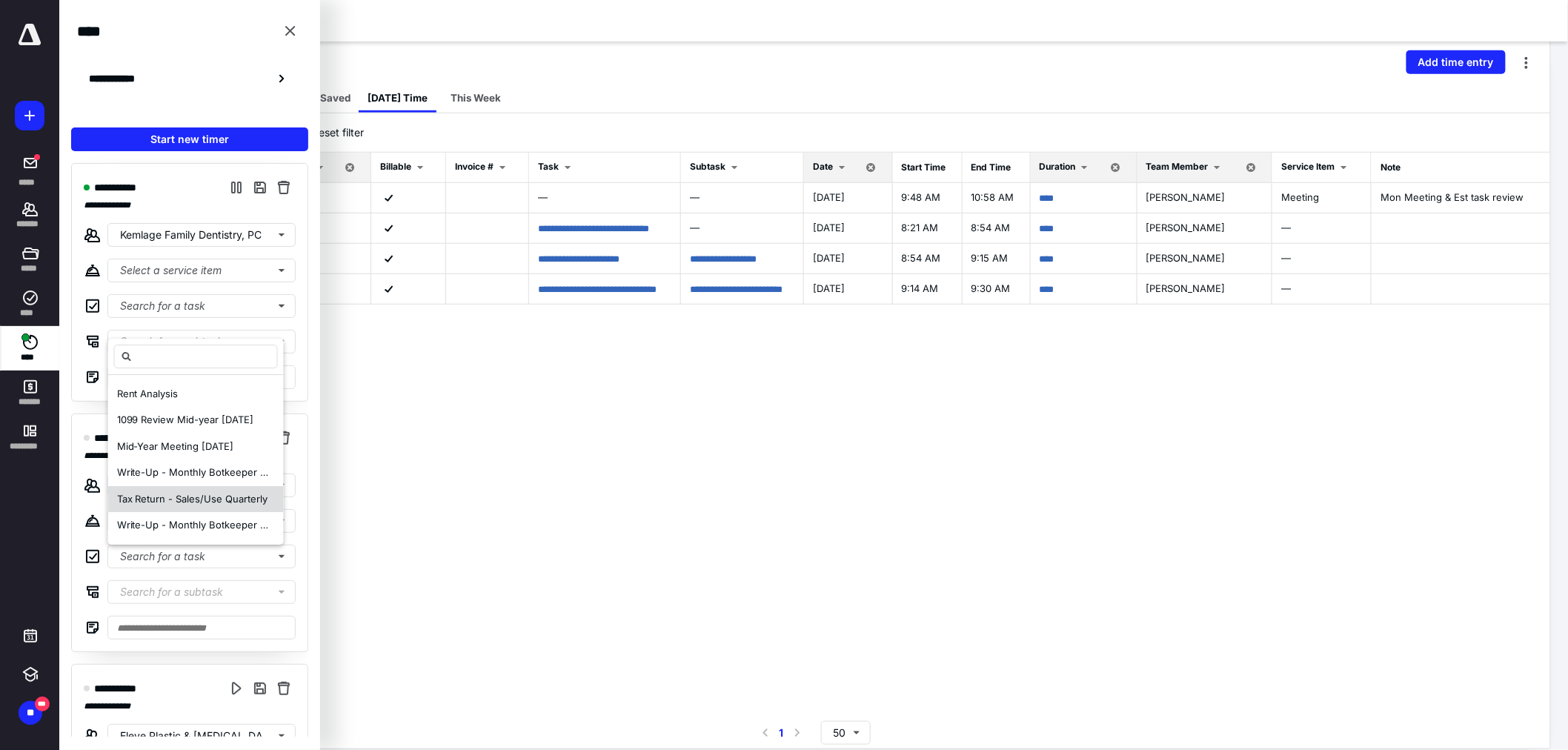 click on "Tax Return - Sales/Use Quarterly" at bounding box center [193, 499] 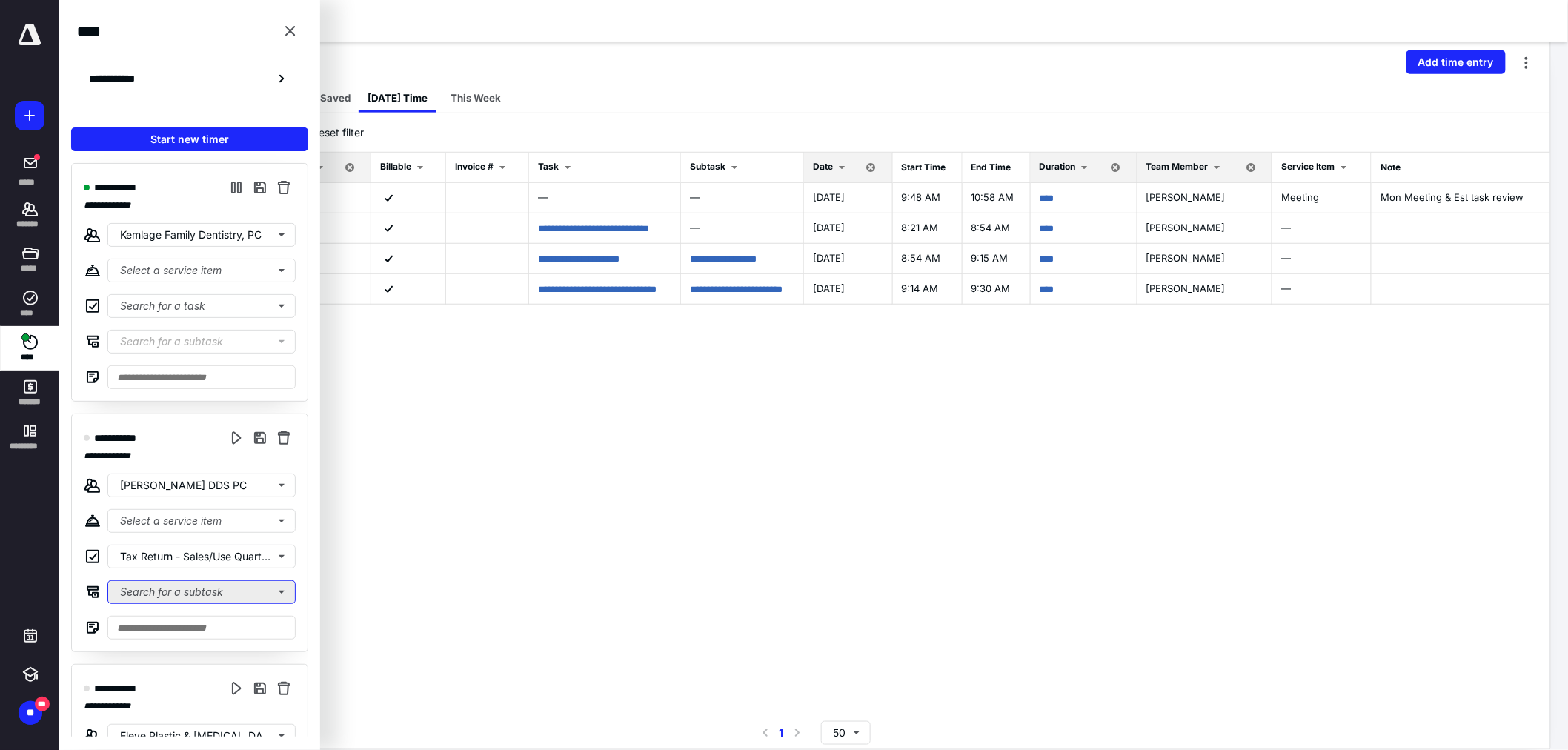 click on "Search for a subtask" at bounding box center (202, 592) 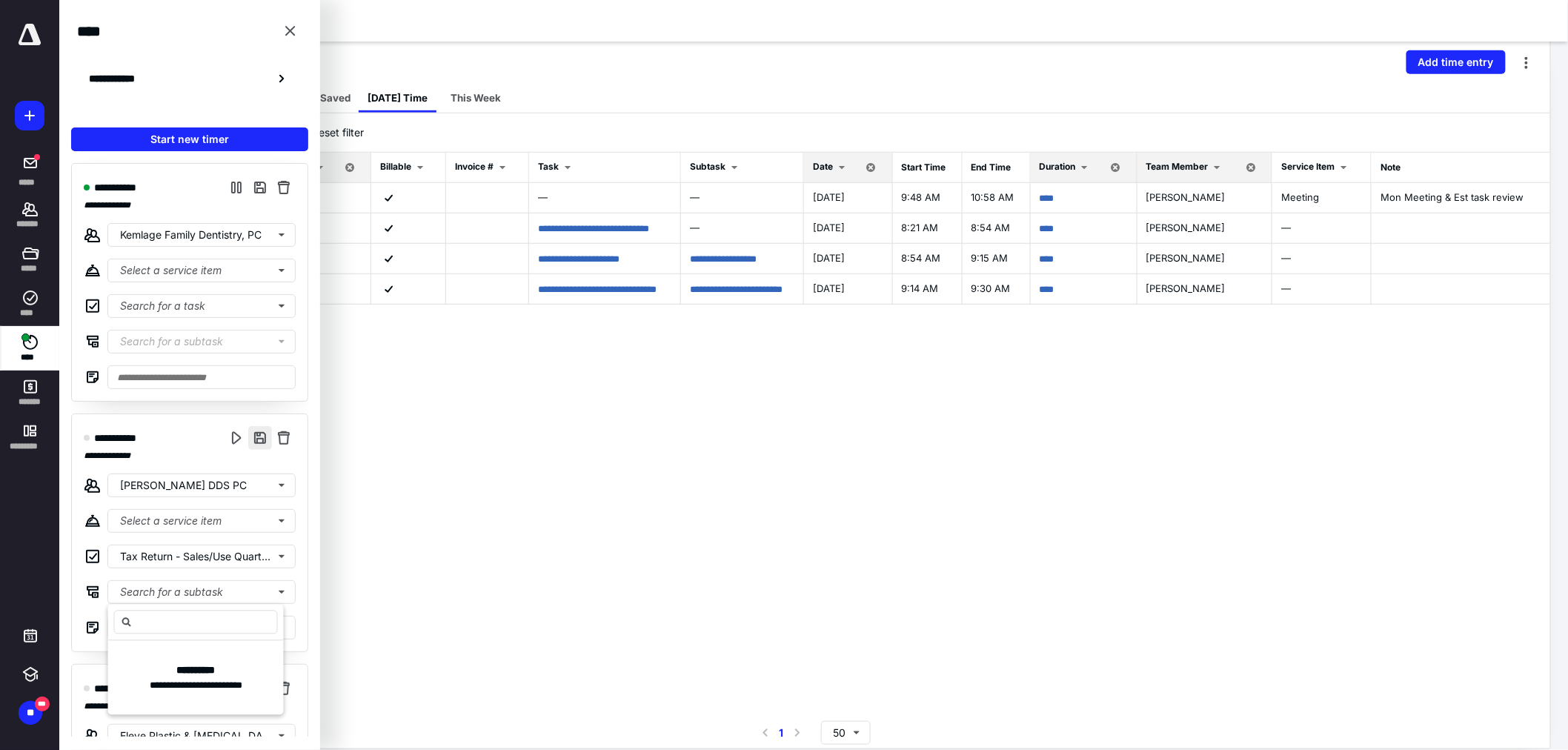 click at bounding box center [260, 438] 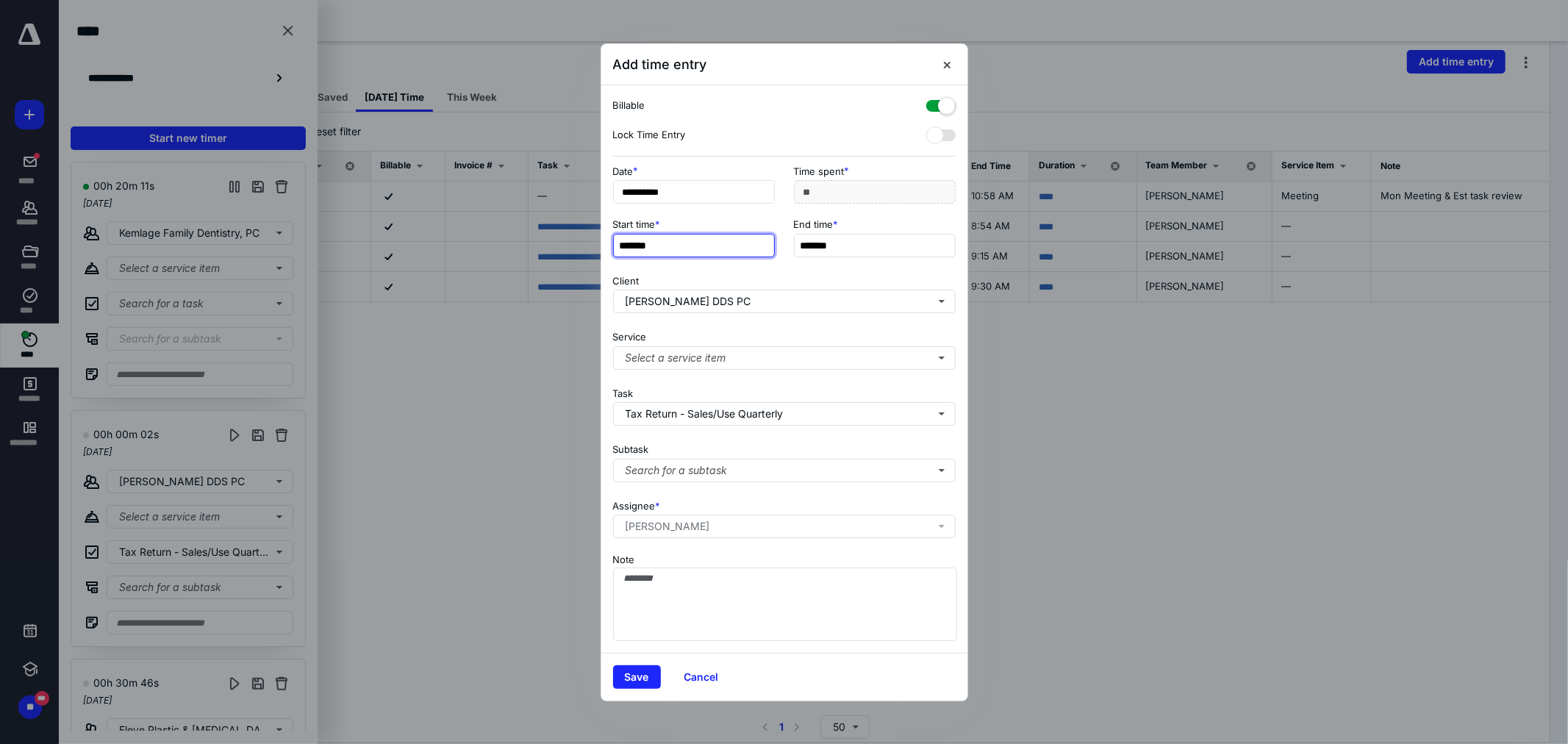click on "*******" at bounding box center (694, 246) 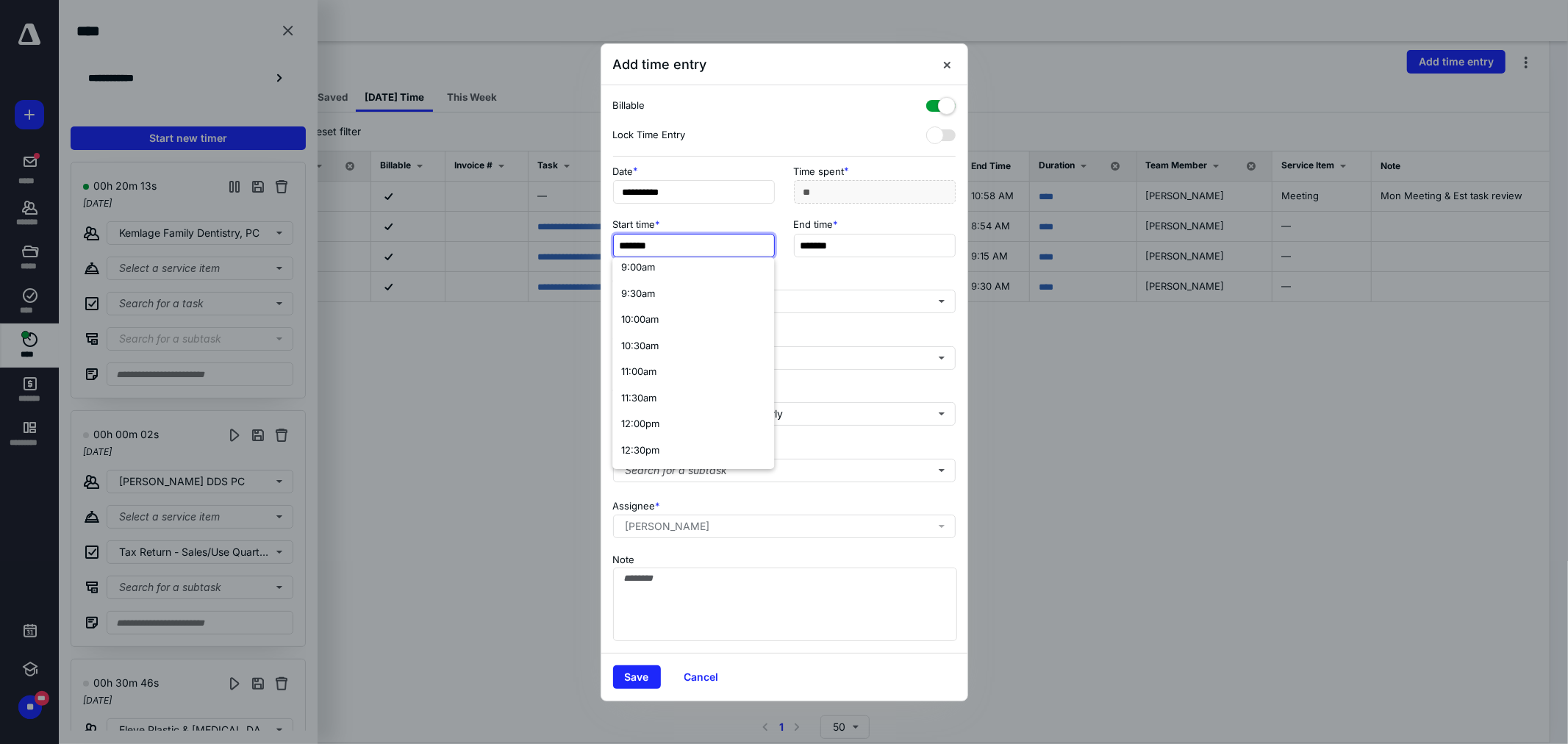 scroll, scrollTop: 490, scrollLeft: 0, axis: vertical 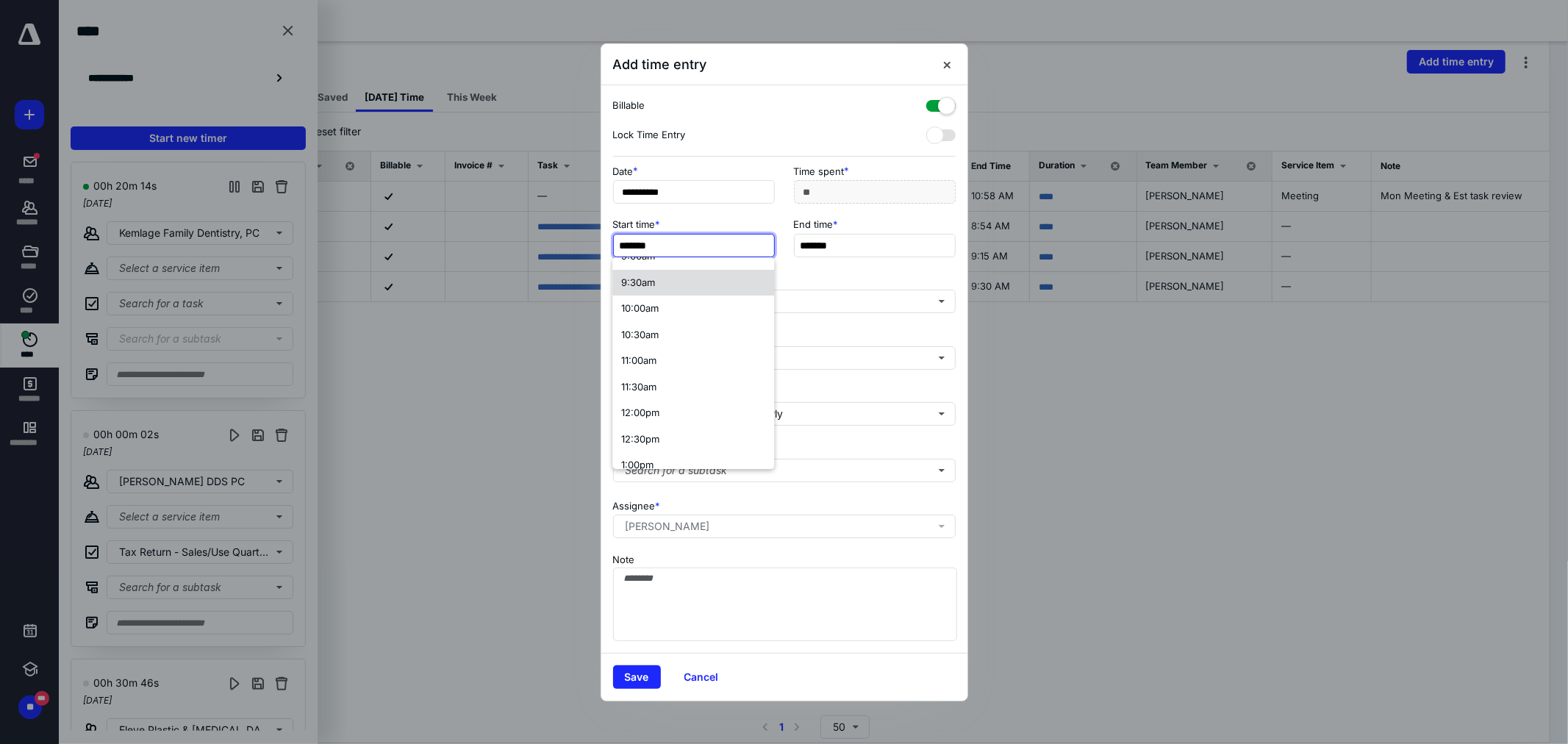 click on "9:30am" at bounding box center (693, 283) 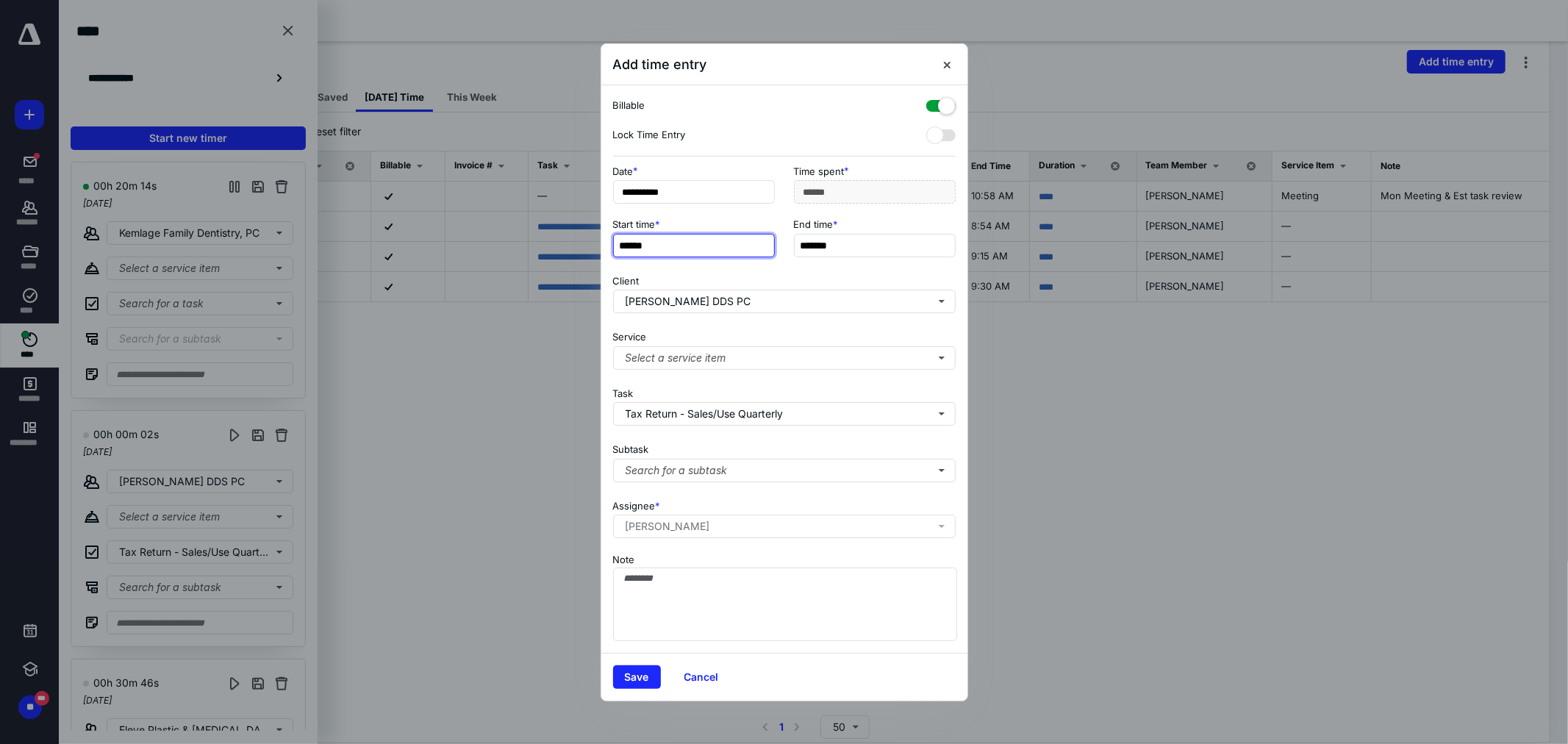 scroll, scrollTop: 0, scrollLeft: 0, axis: both 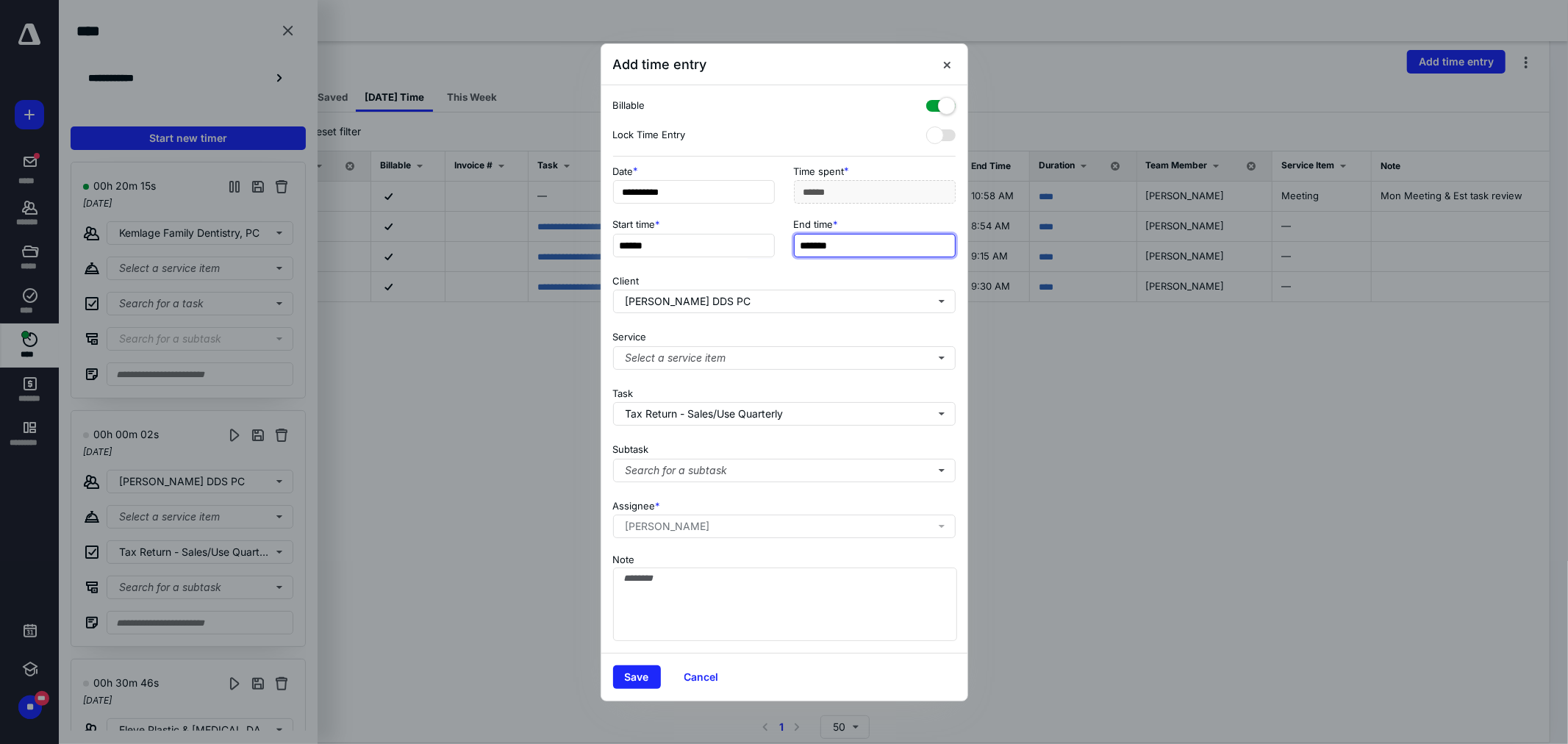 click on "*******" at bounding box center (875, 246) 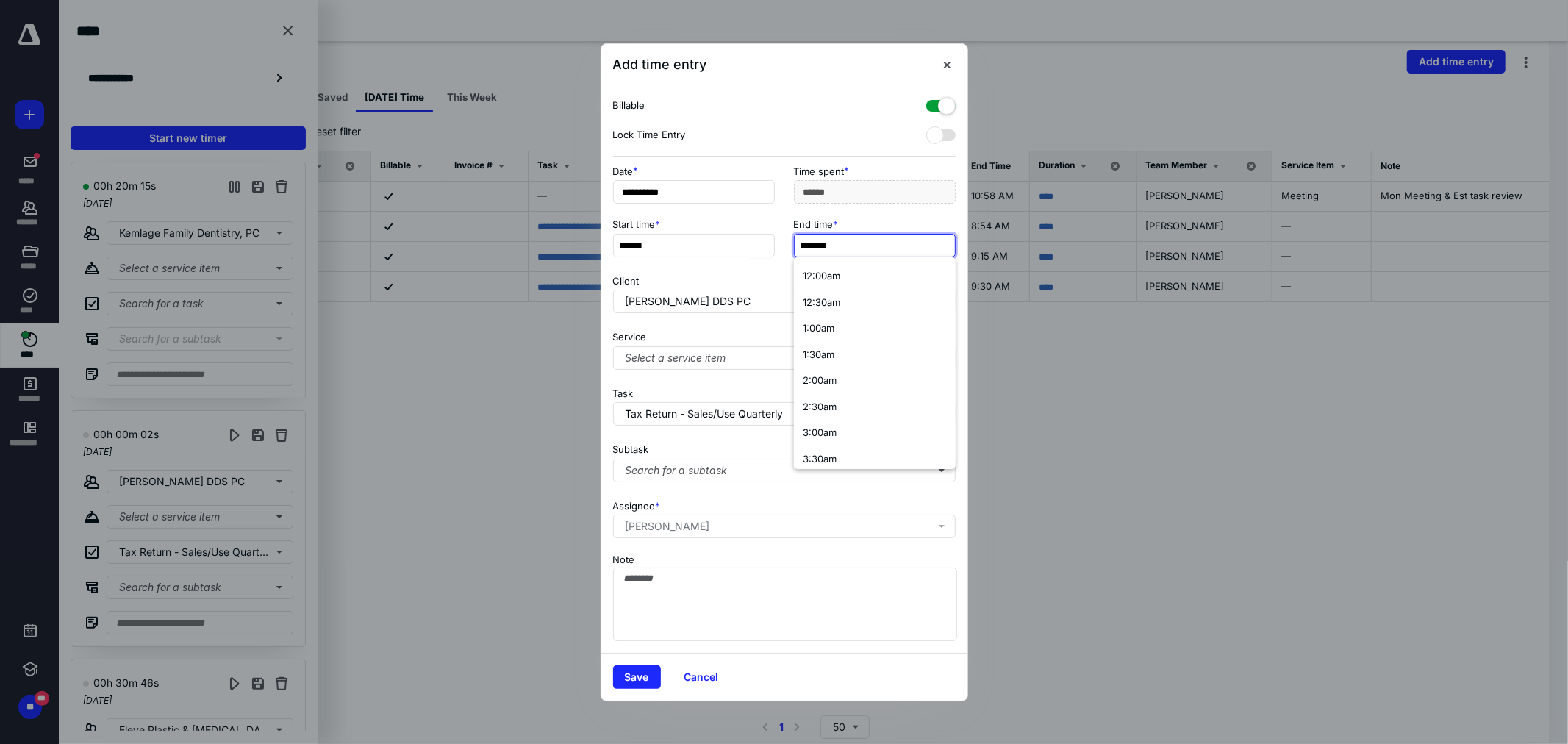 click on "*******" at bounding box center [875, 246] 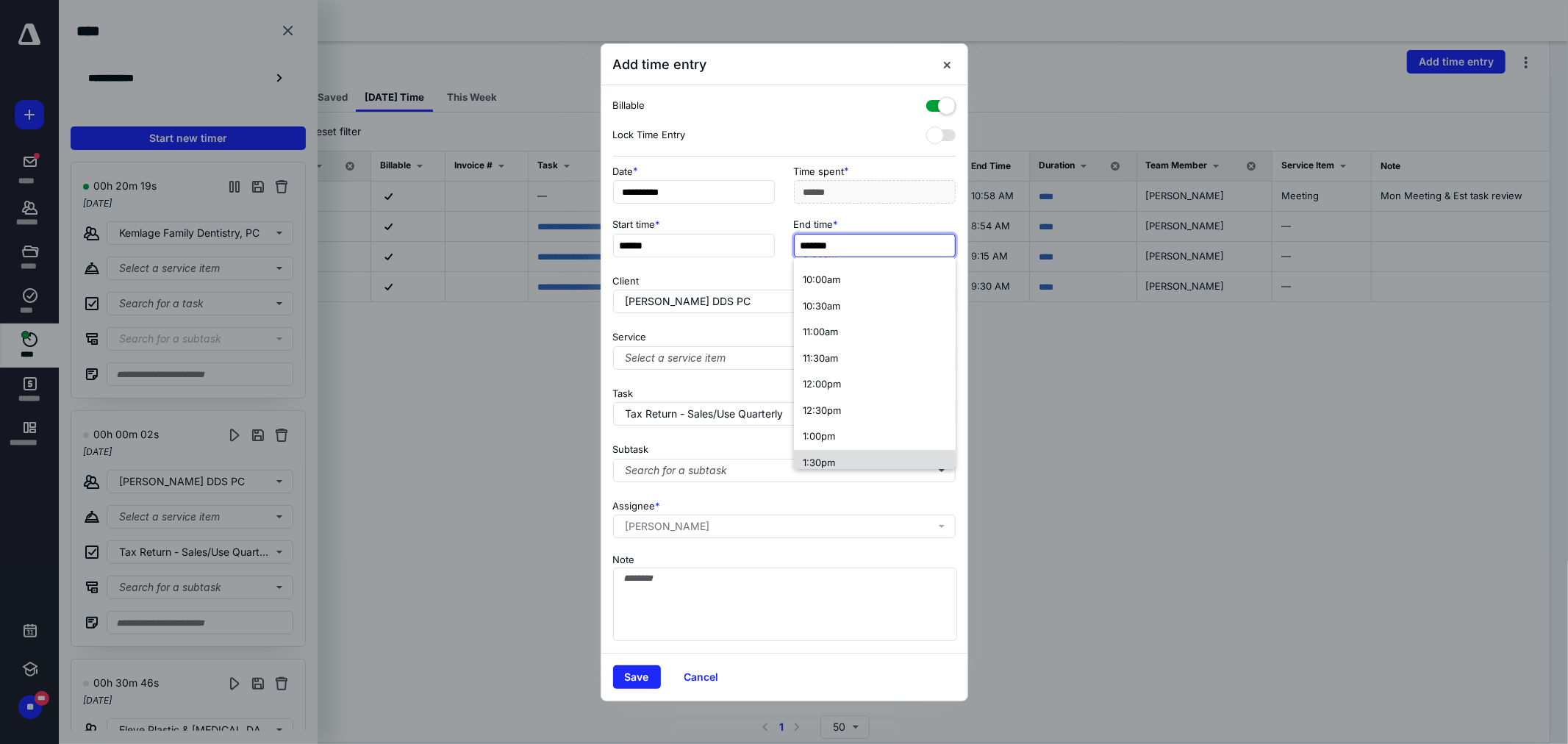 scroll, scrollTop: 490, scrollLeft: 0, axis: vertical 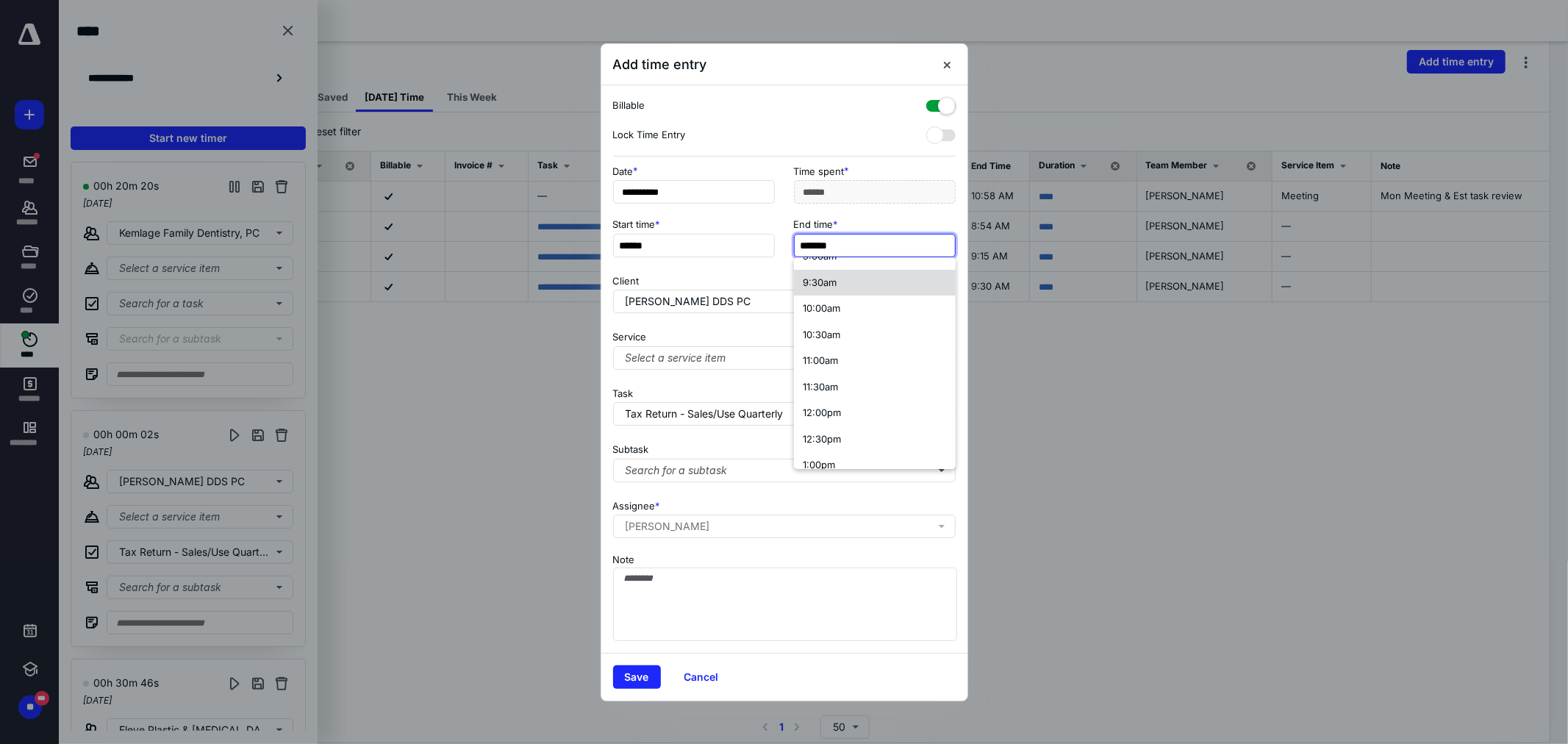 click on "9:30am" at bounding box center [875, 283] 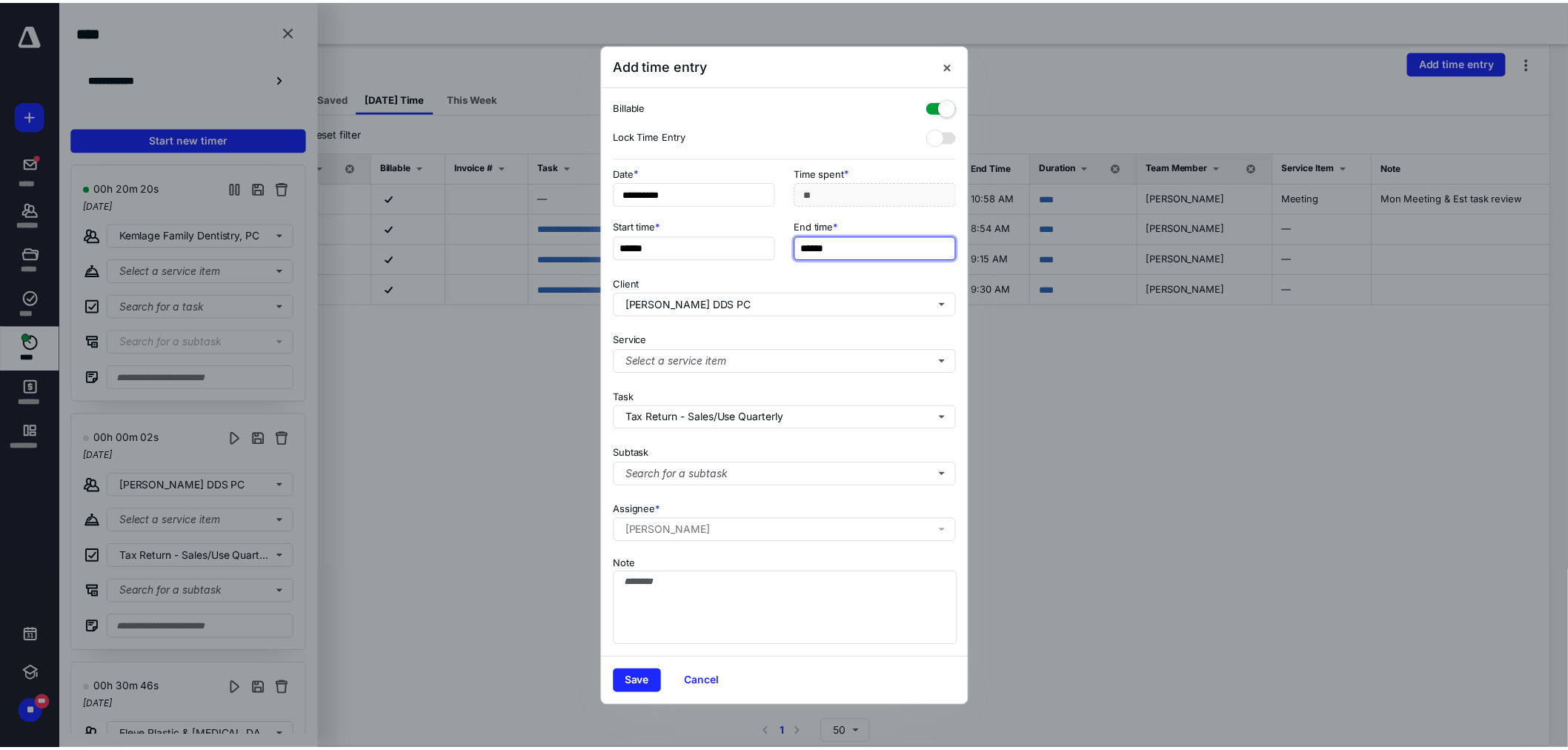 scroll, scrollTop: 0, scrollLeft: 0, axis: both 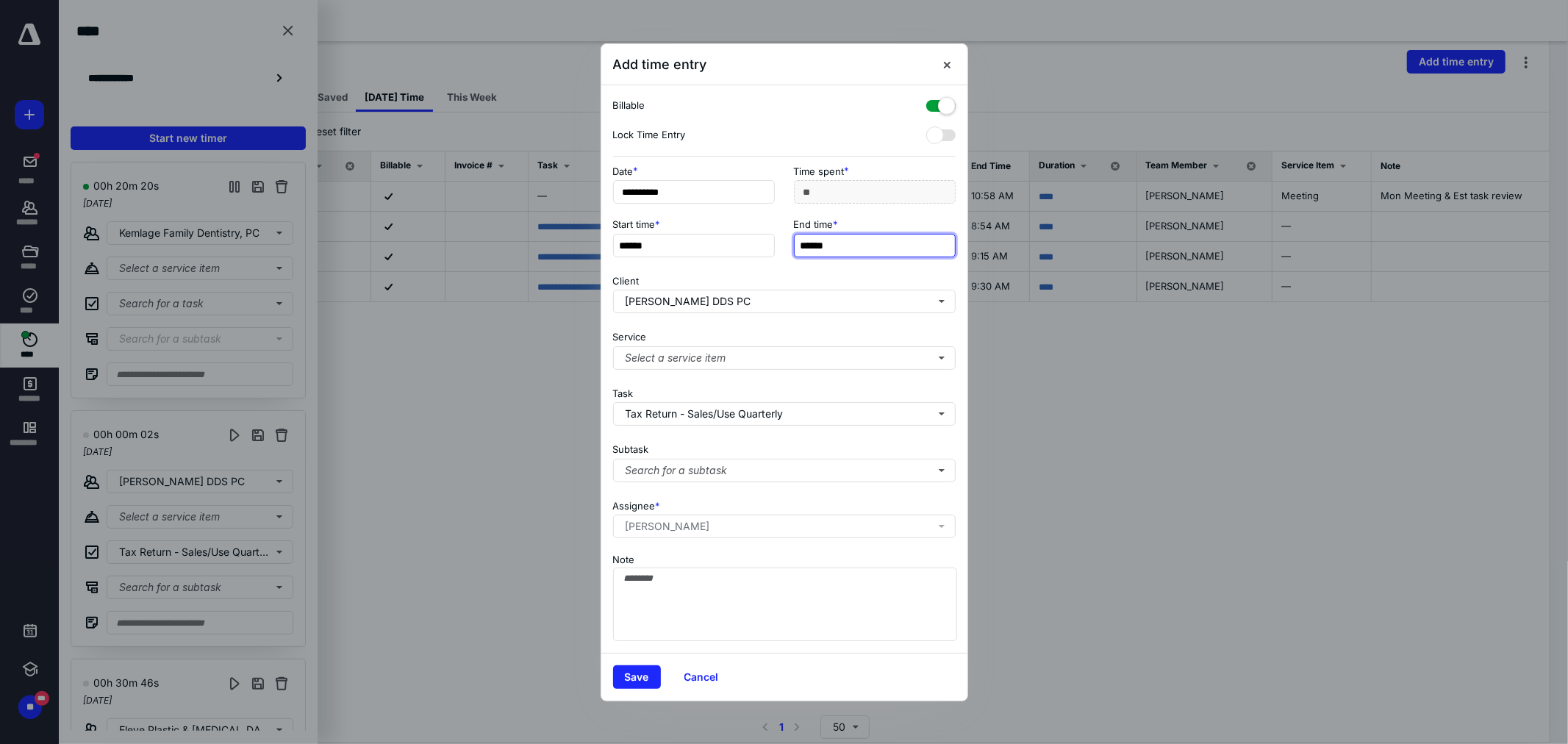 click on "******" at bounding box center (875, 246) 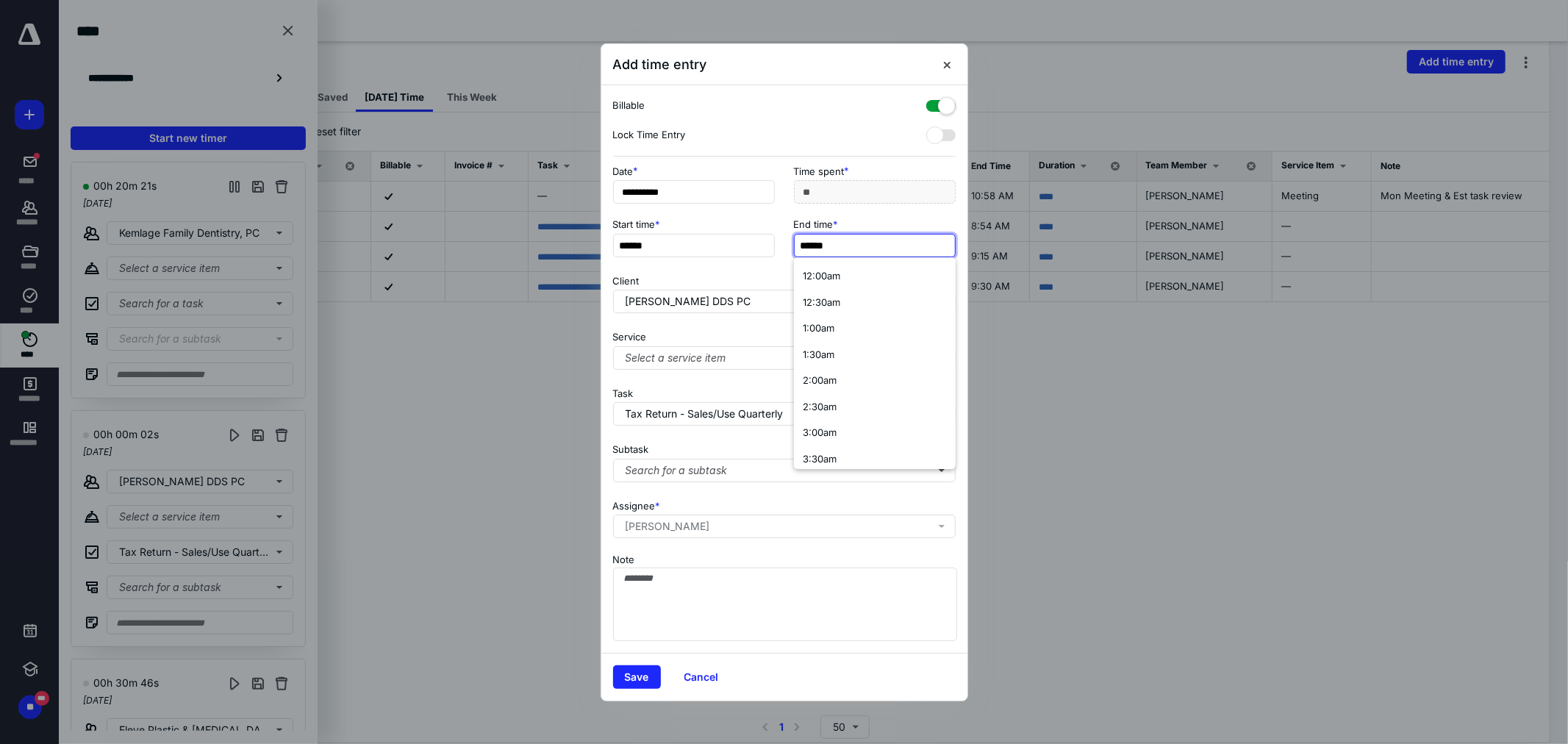click on "******" at bounding box center (875, 246) 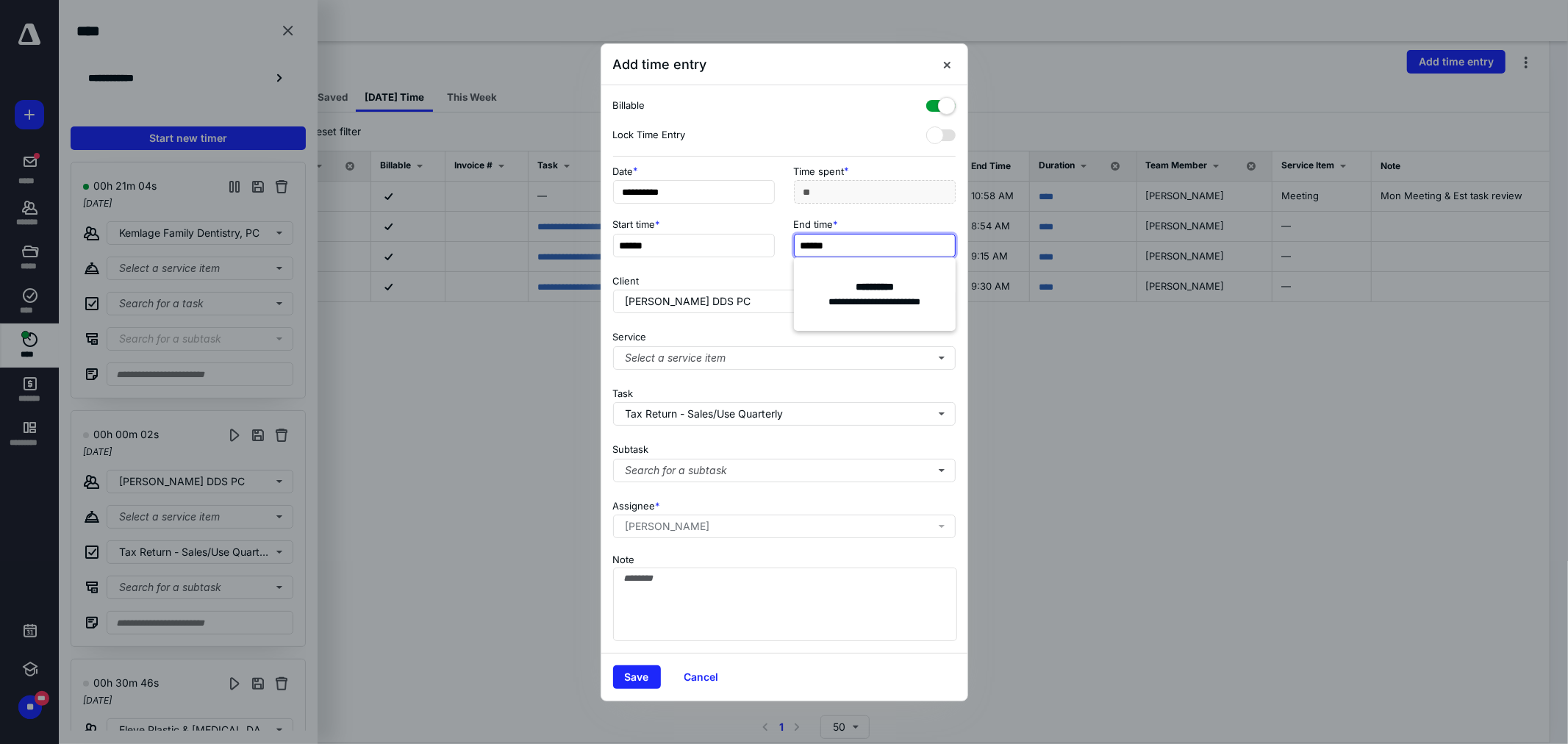 type on "******" 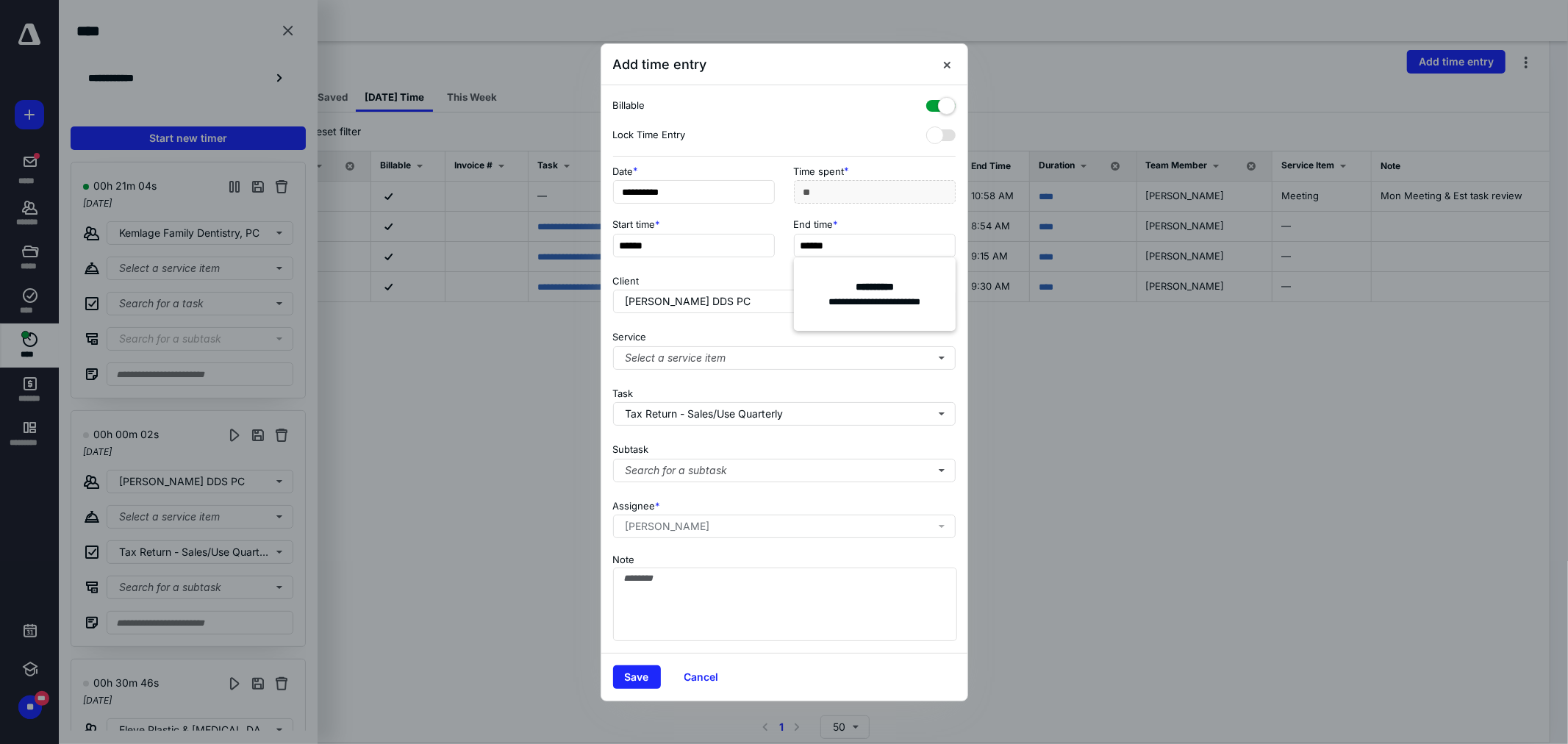 type on "***" 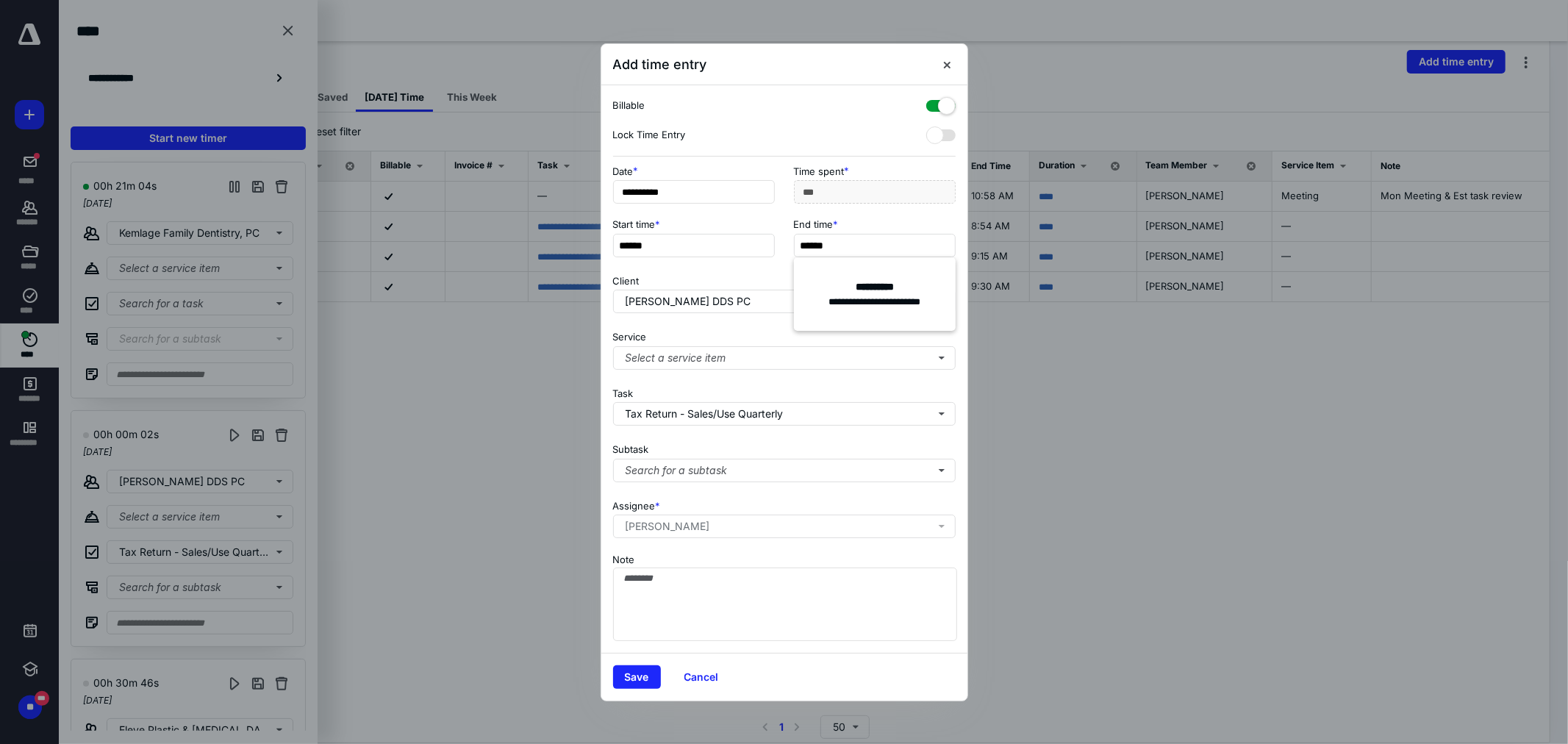 click on "Client [PERSON_NAME] DDS PC" at bounding box center [784, 291] 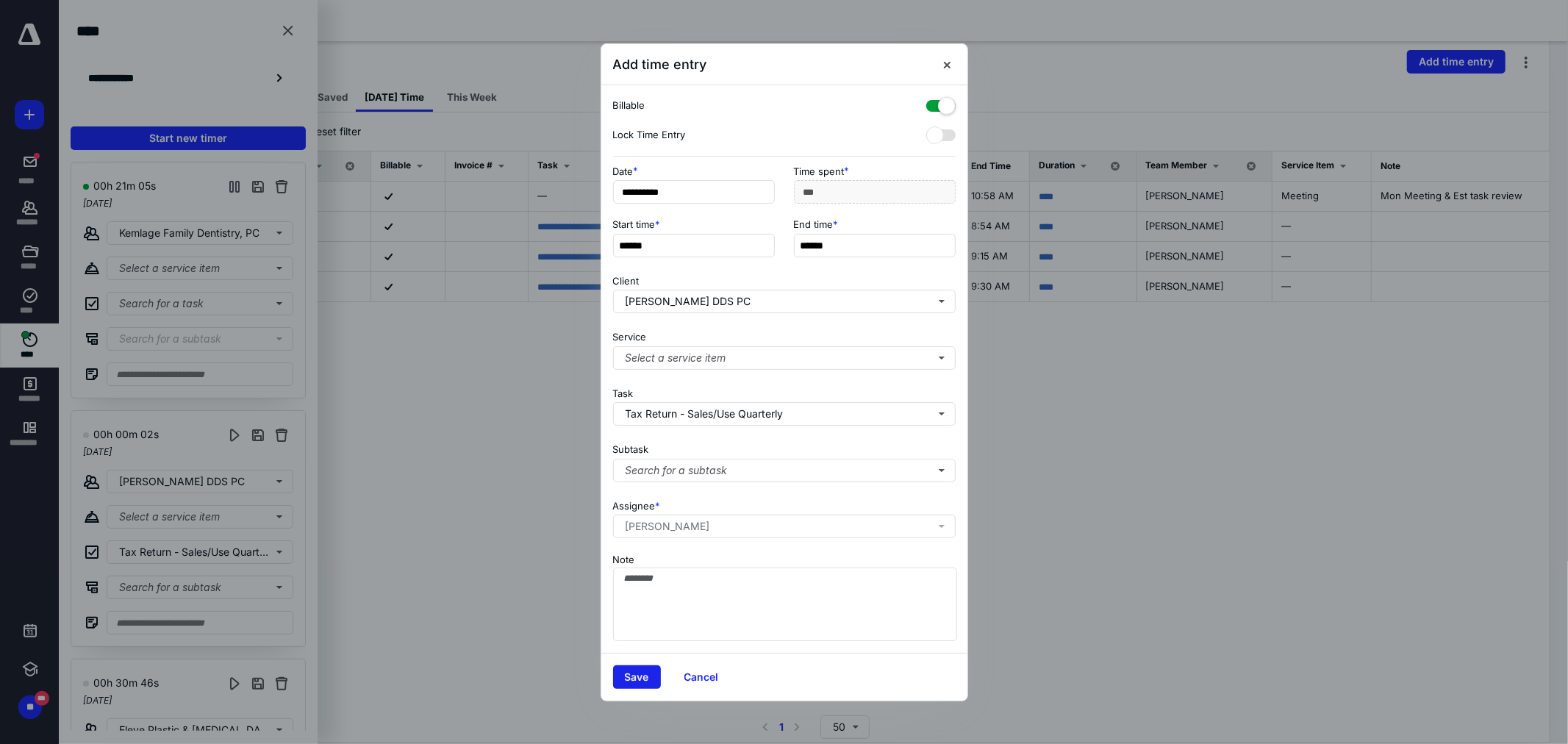 click on "Save" at bounding box center [637, 677] 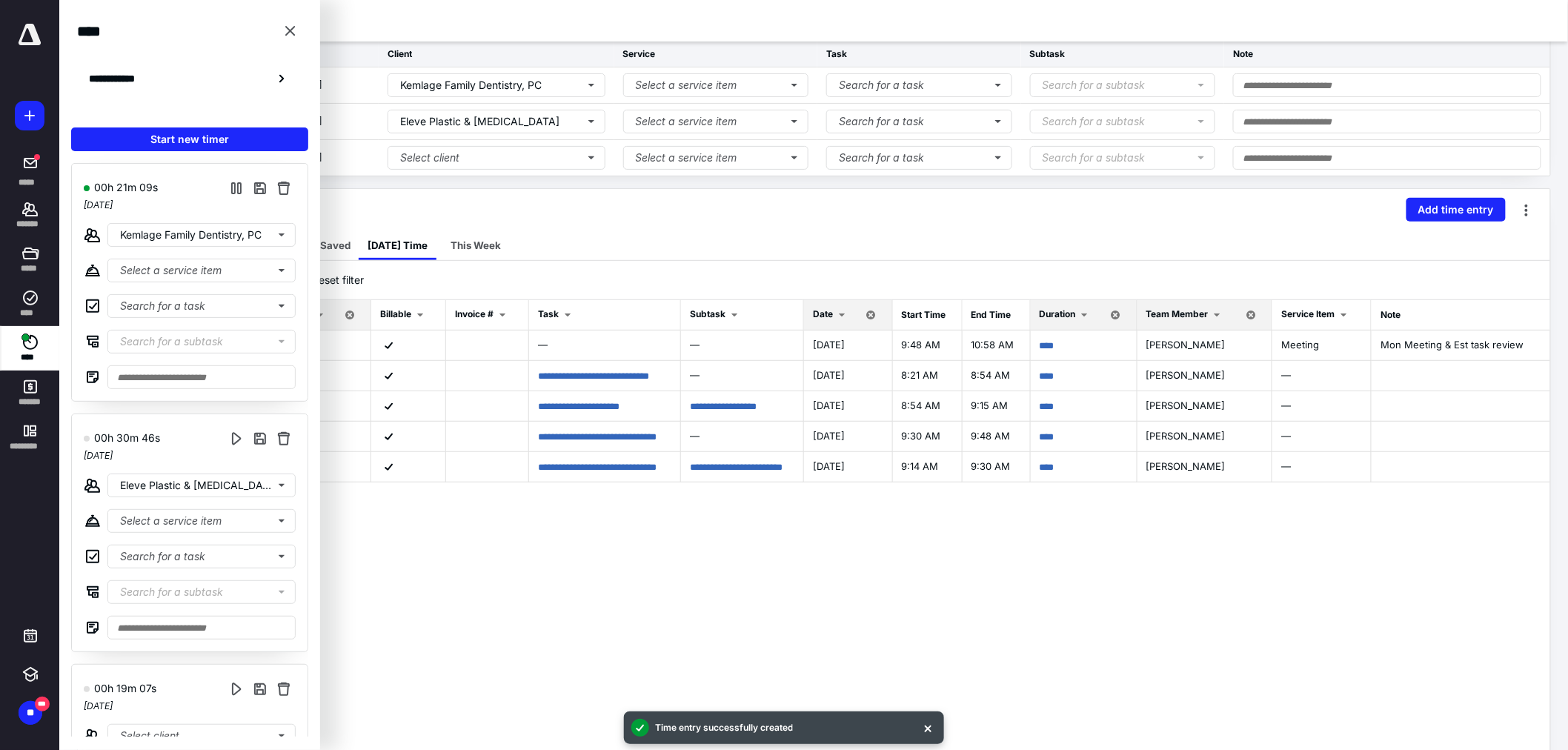 scroll, scrollTop: 0, scrollLeft: 0, axis: both 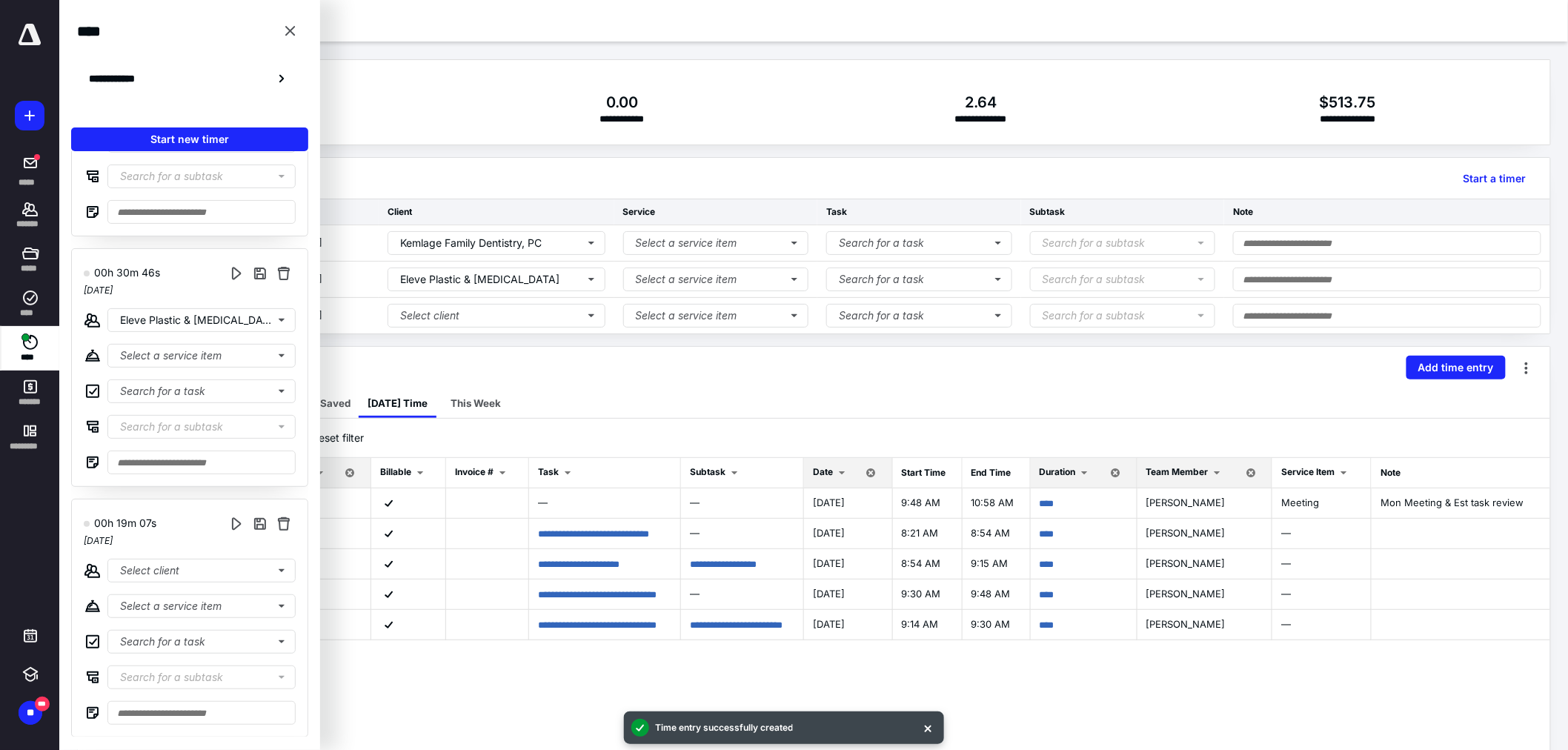 click on "All Time Archived Billed Locked Saved [DATE] Time This Week" at bounding box center [814, 403] 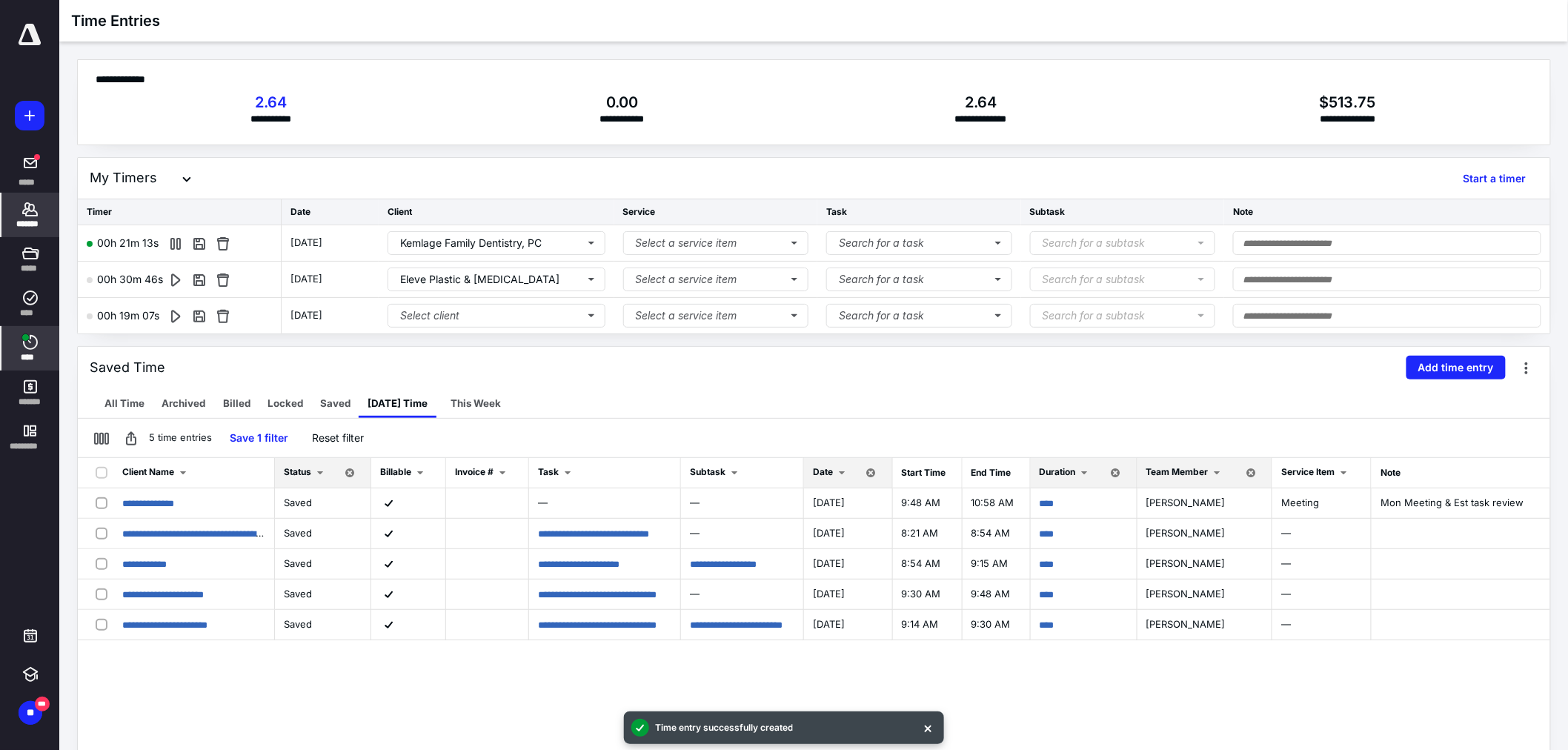 click on "*******" at bounding box center (30, 224) 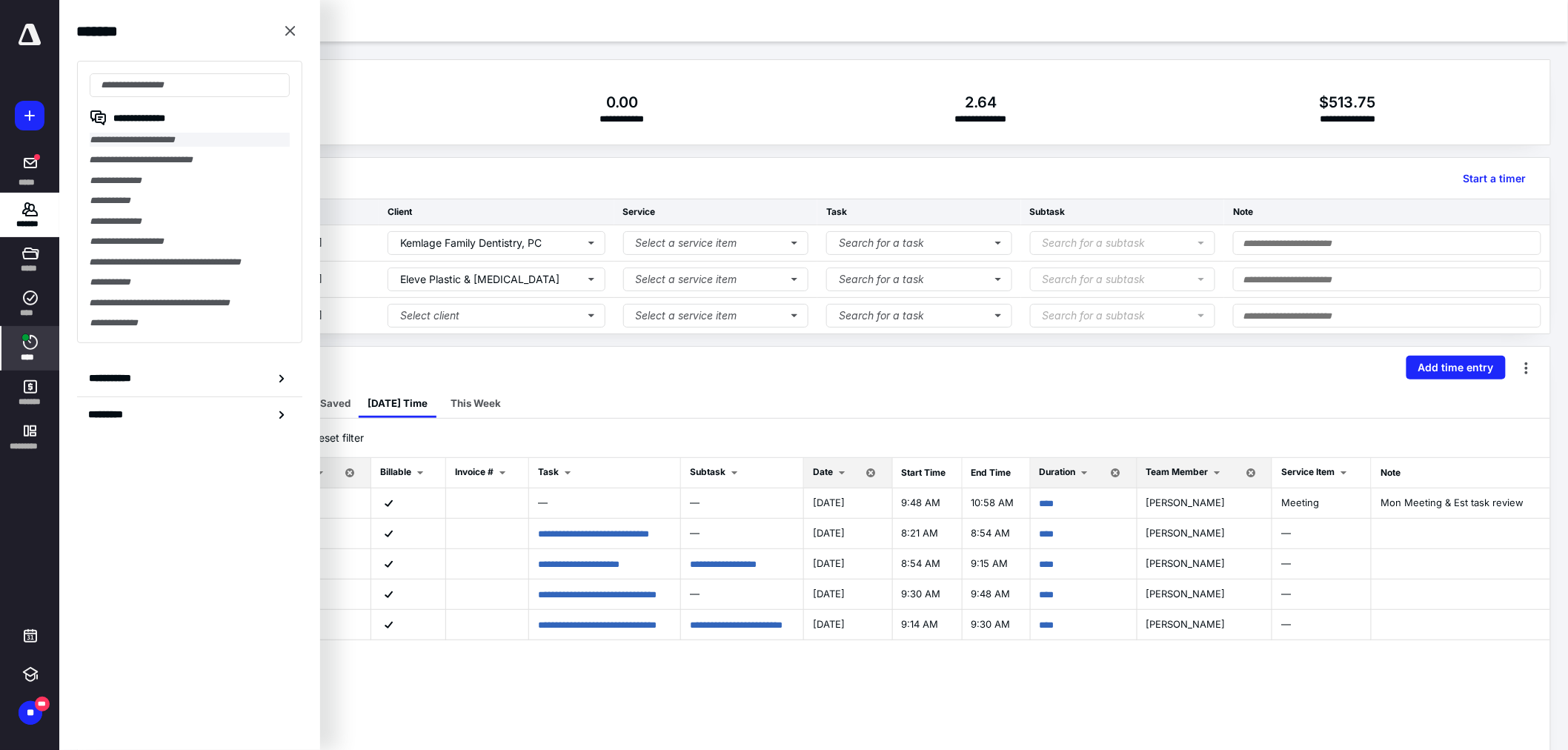click on "**********" at bounding box center (190, 139) 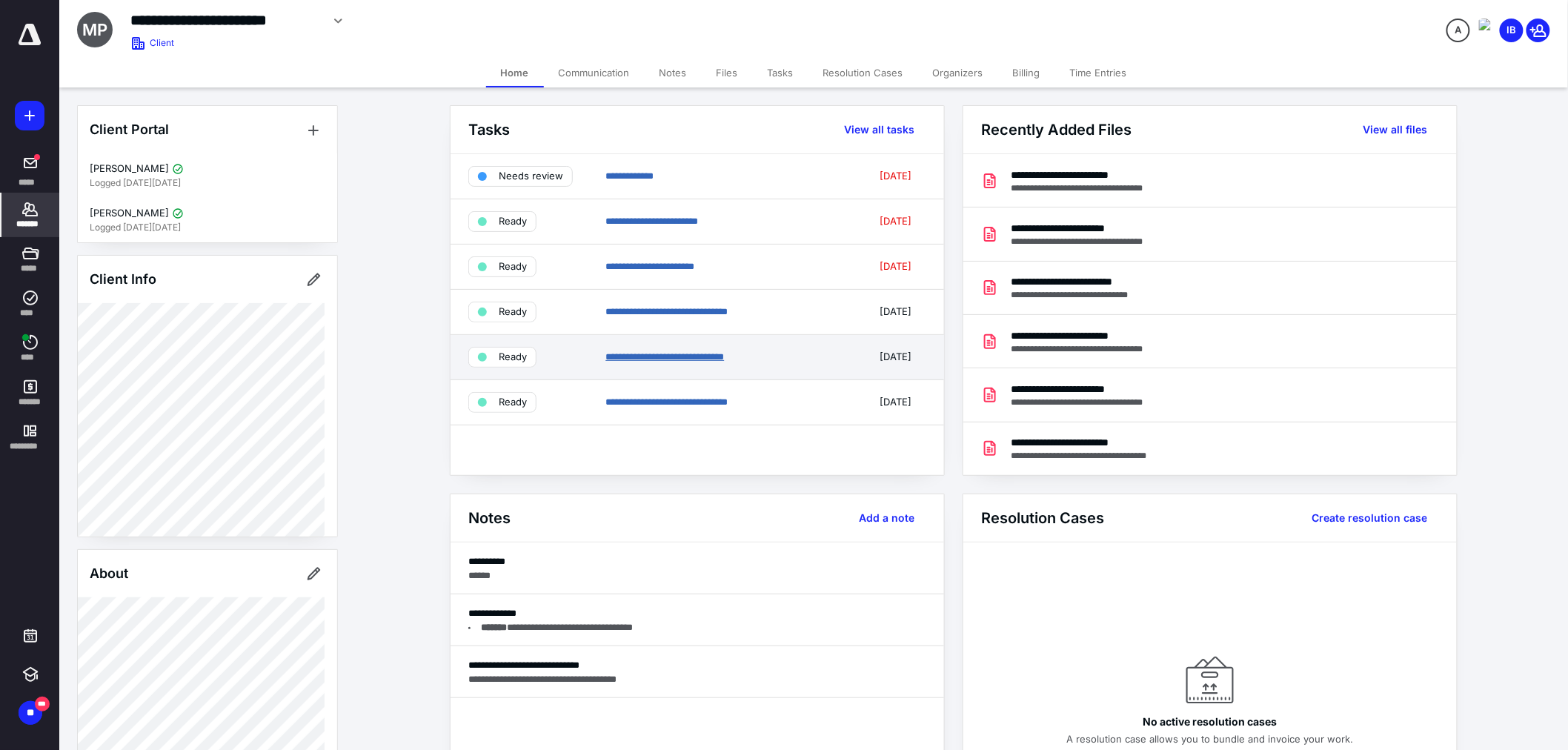 click on "**********" at bounding box center (665, 356) 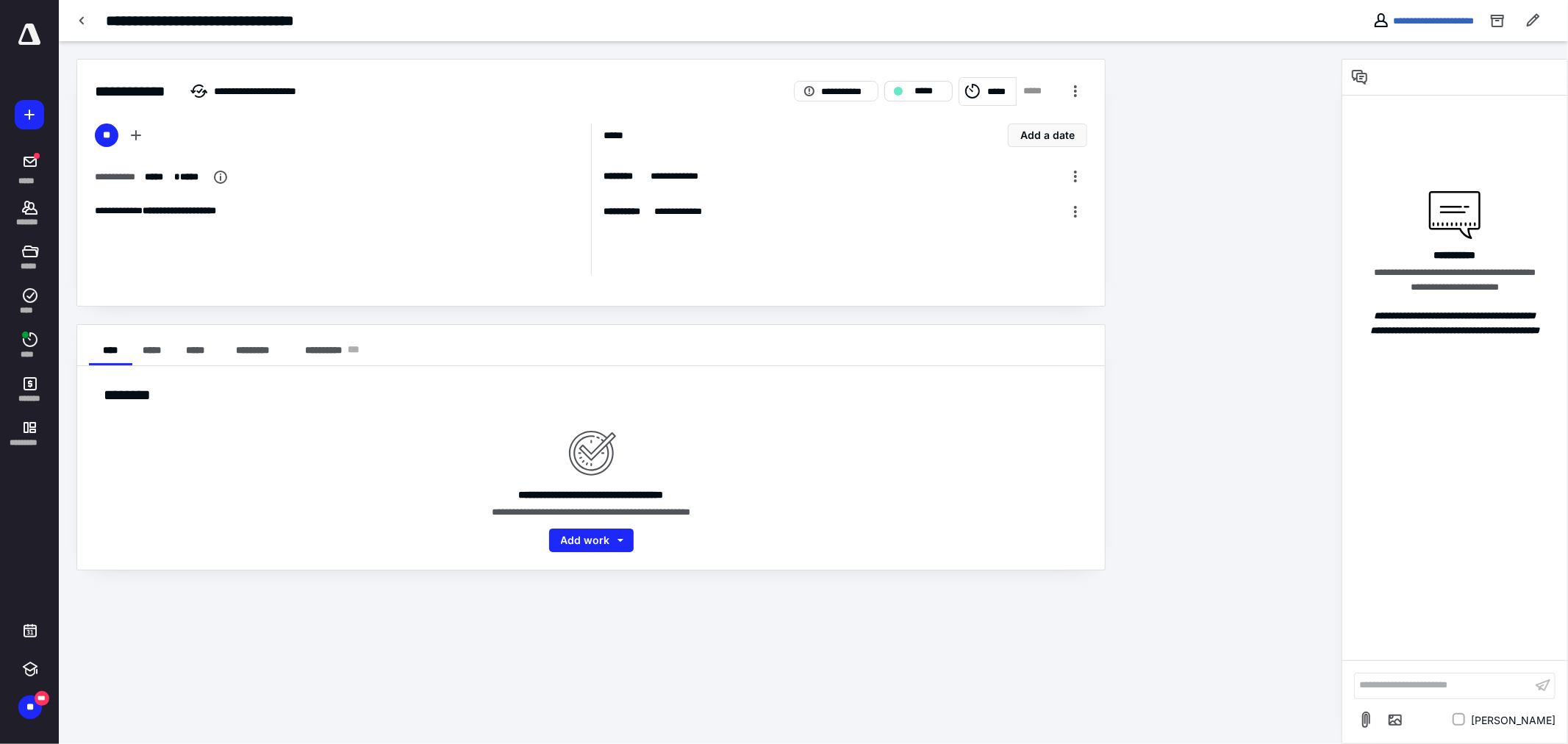 click on "*****" at bounding box center [918, 91] 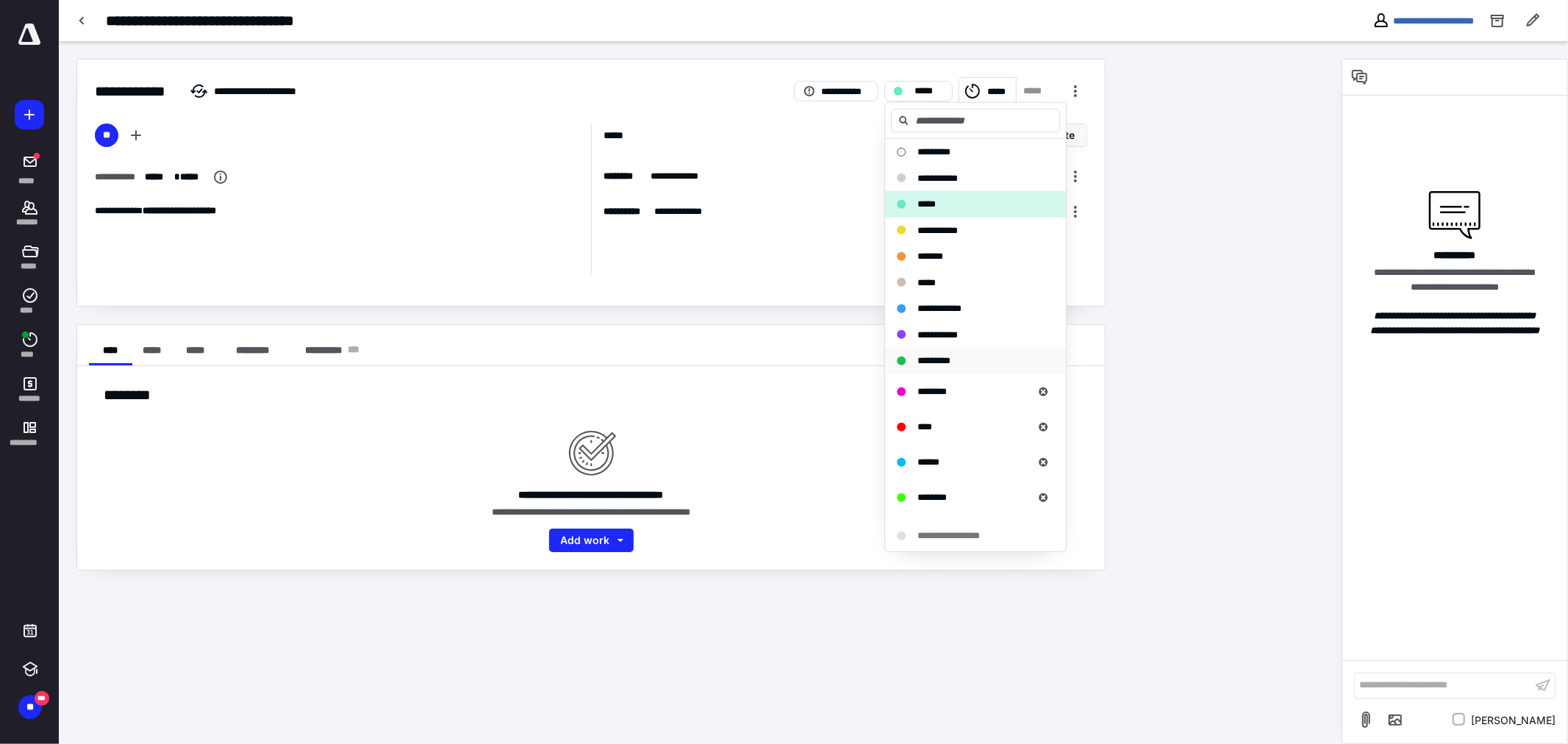 click on "*********" at bounding box center [934, 360] 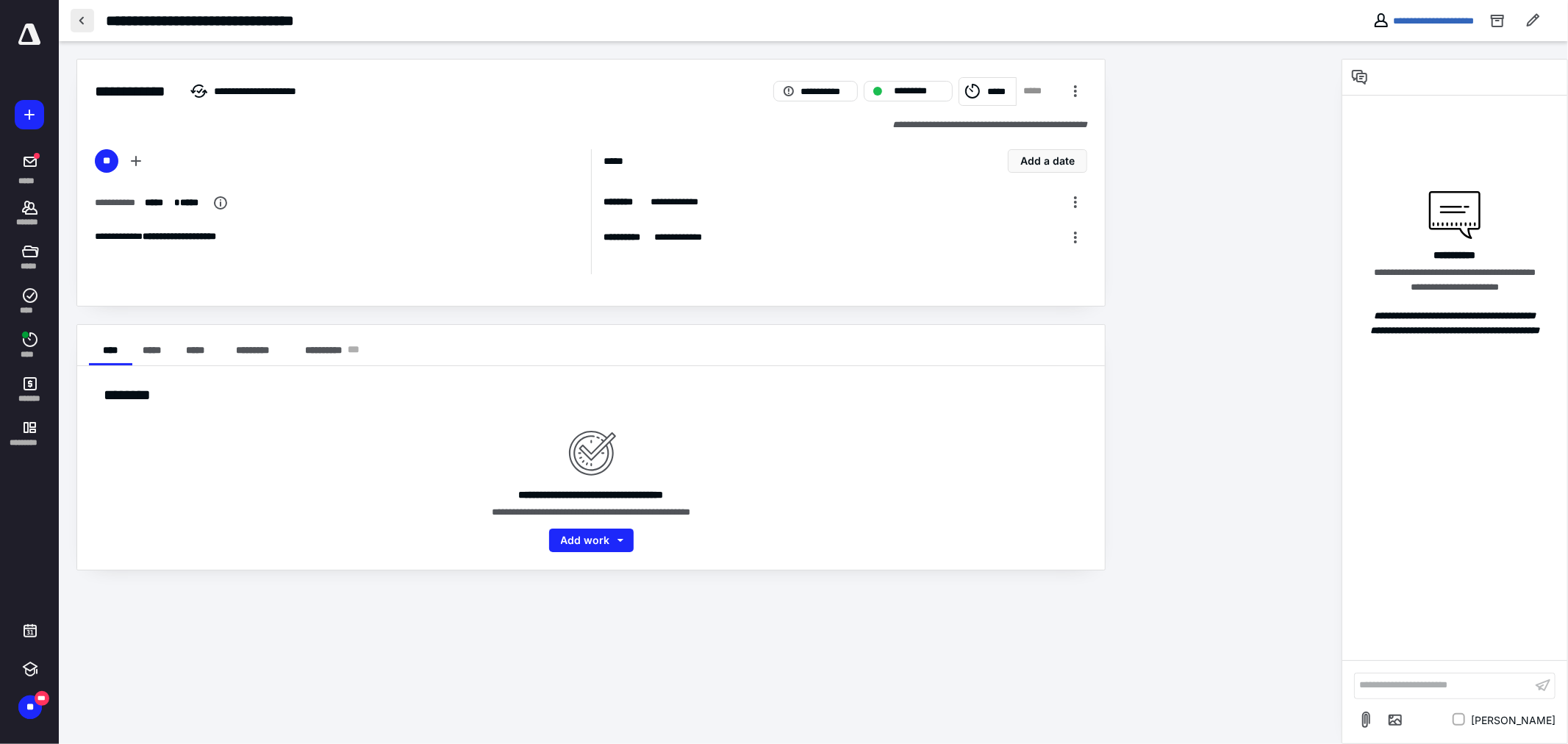 click at bounding box center [82, 21] 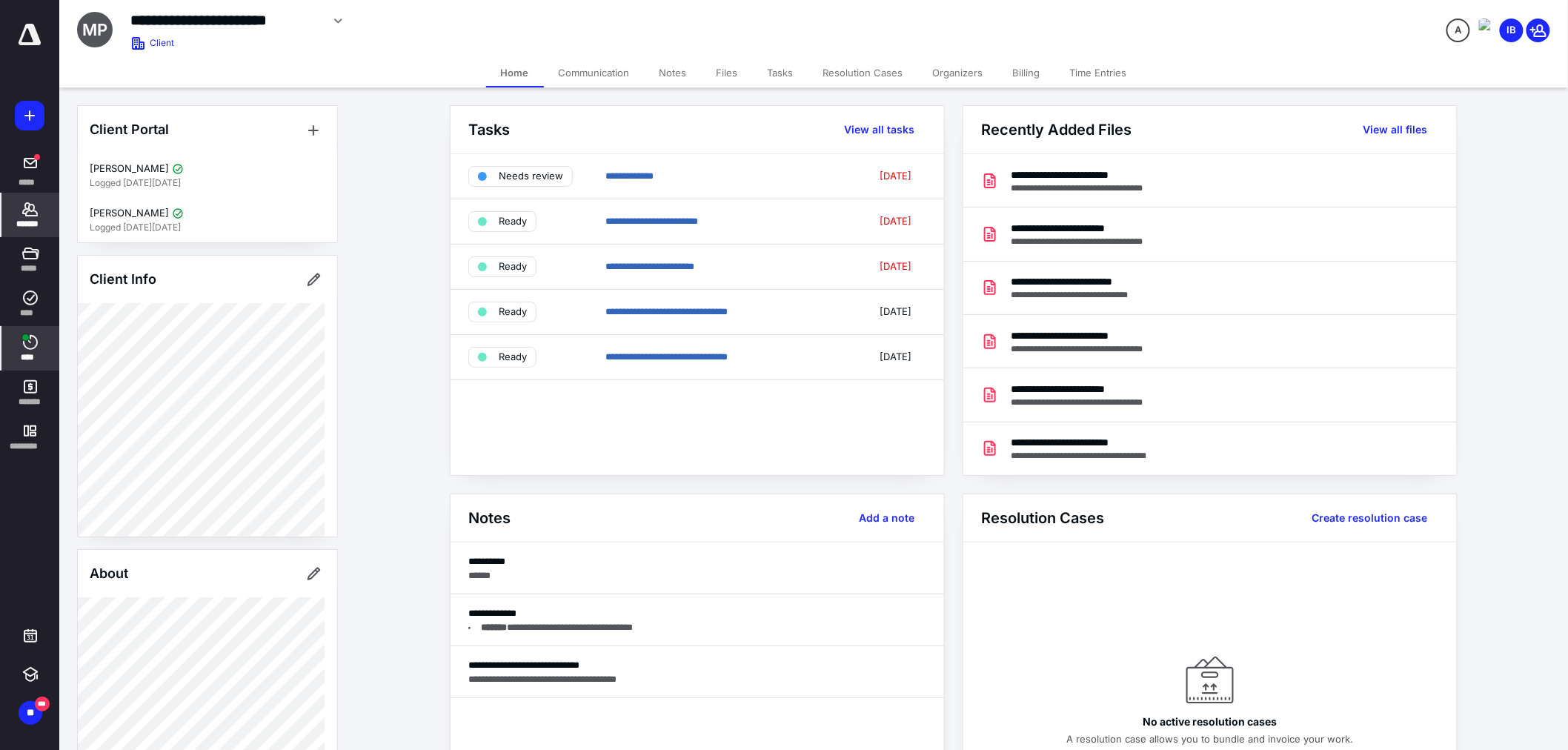 click 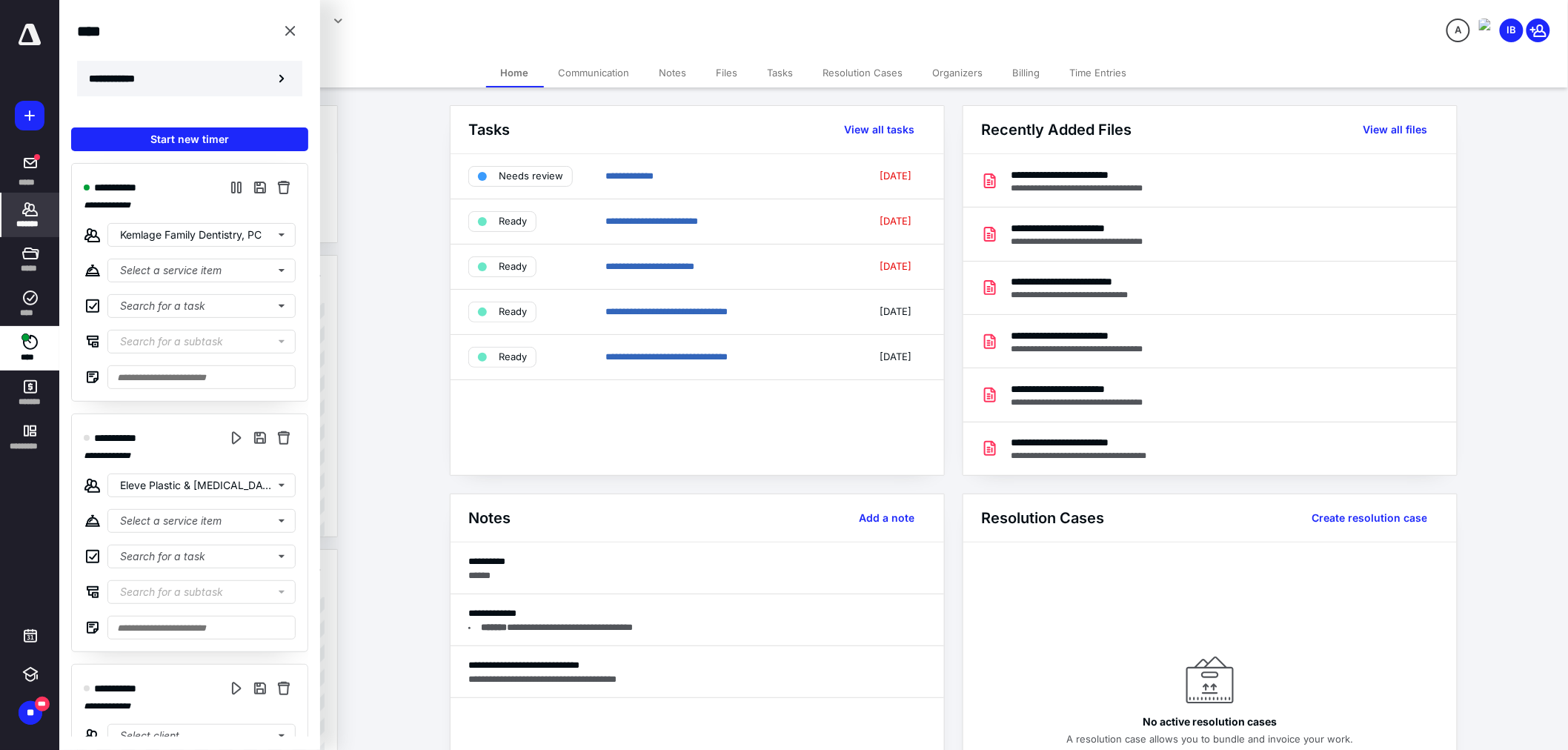 click on "**********" at bounding box center (120, 79) 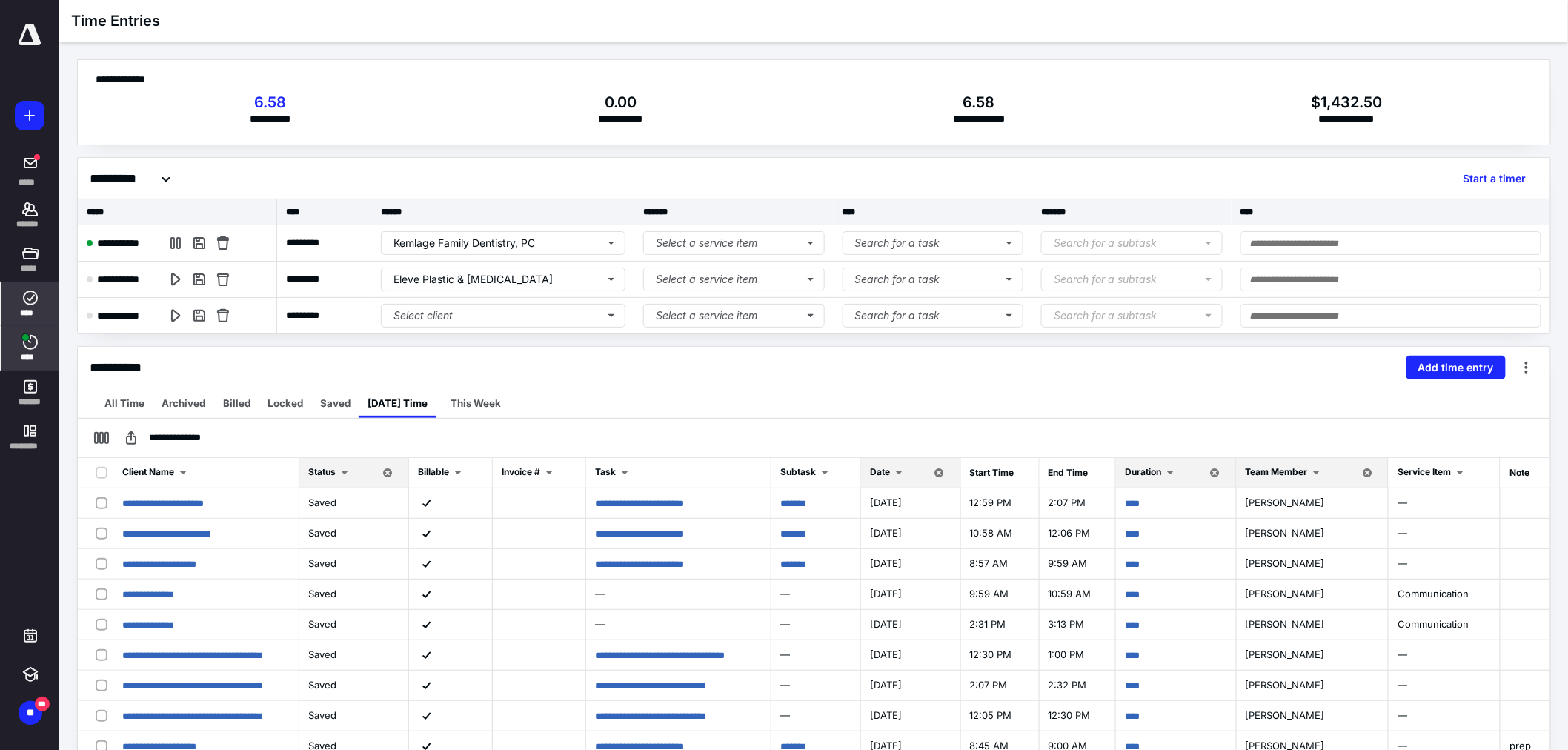 click on "****" at bounding box center [30, 304] 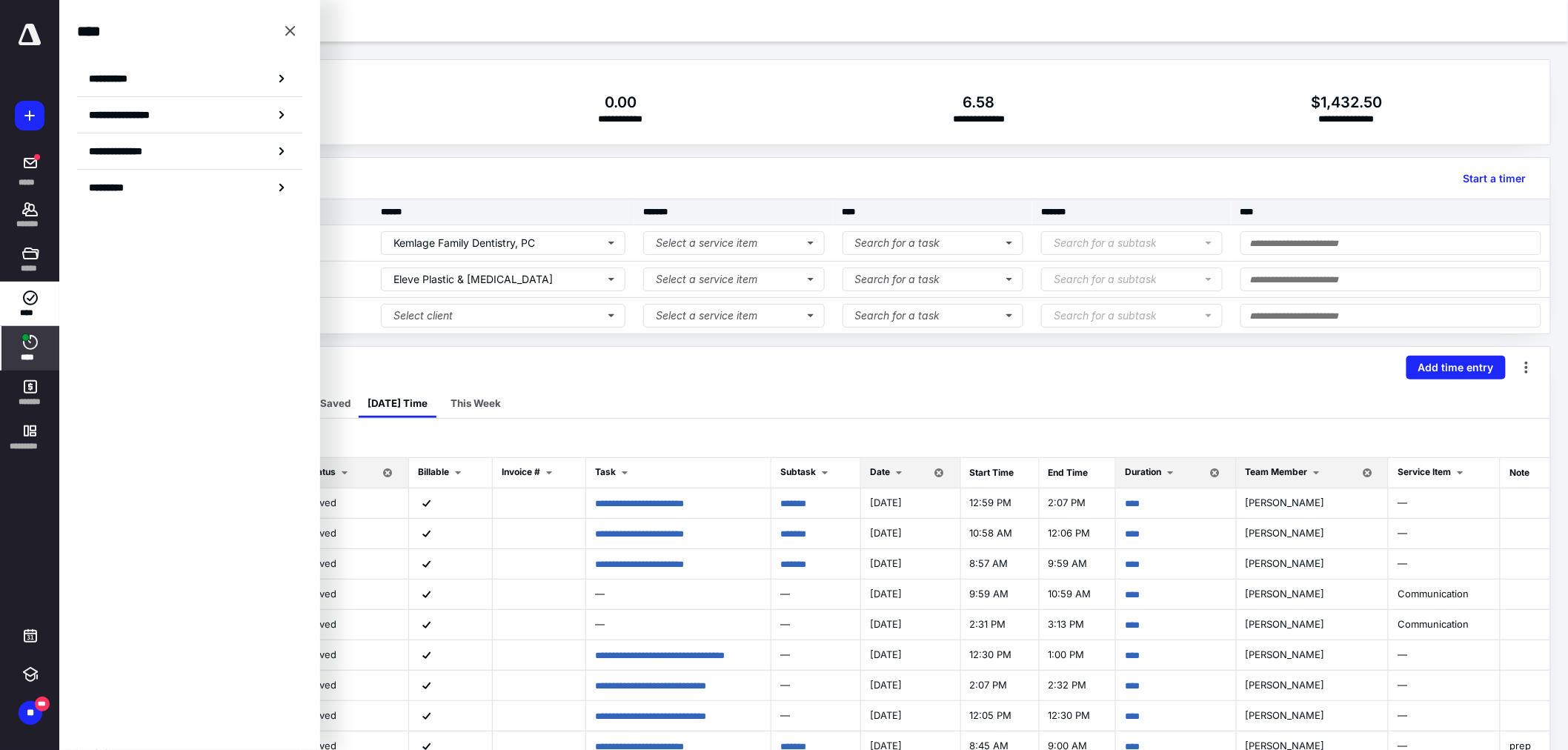 click on "**********" at bounding box center [190, 112] 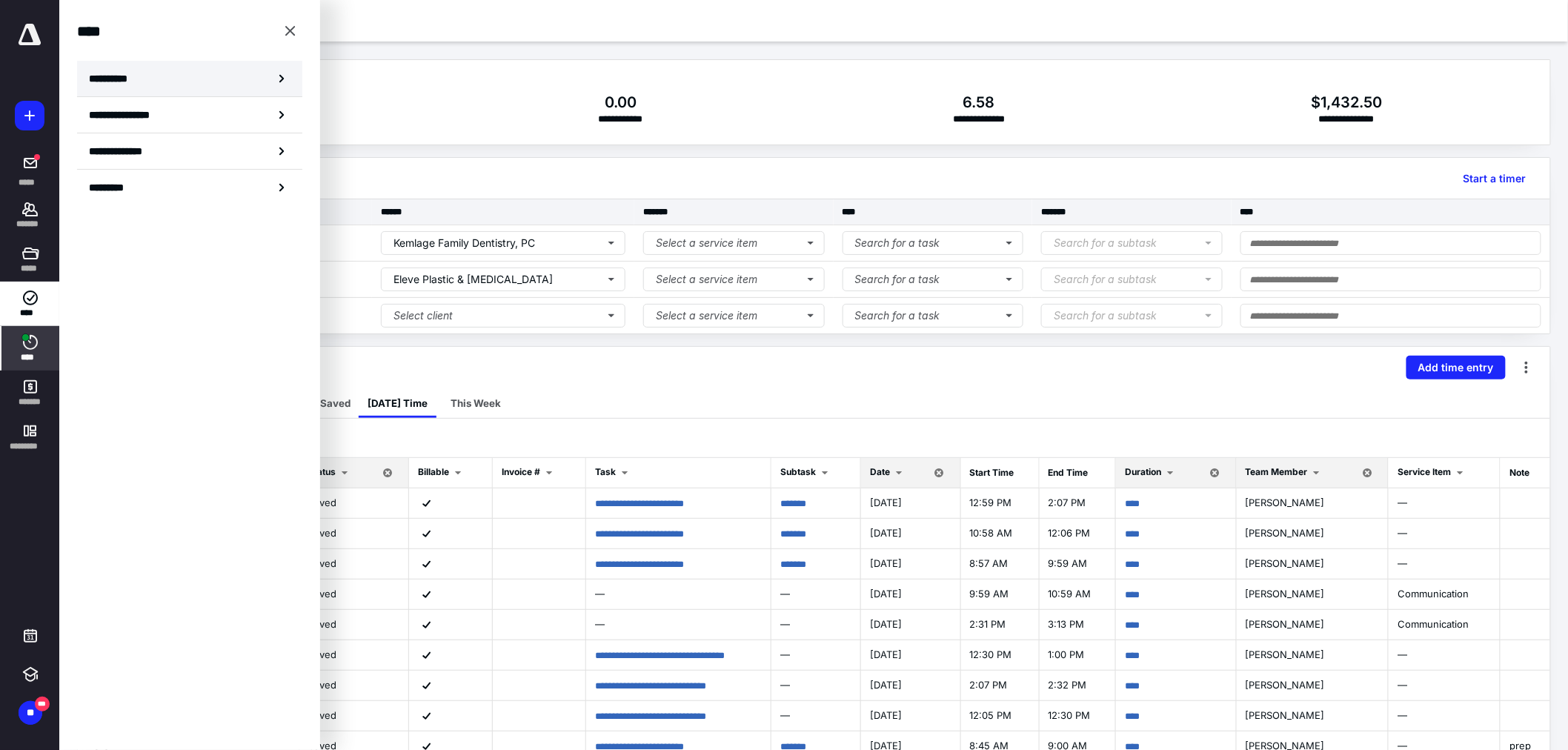 click on "**********" at bounding box center [190, 79] 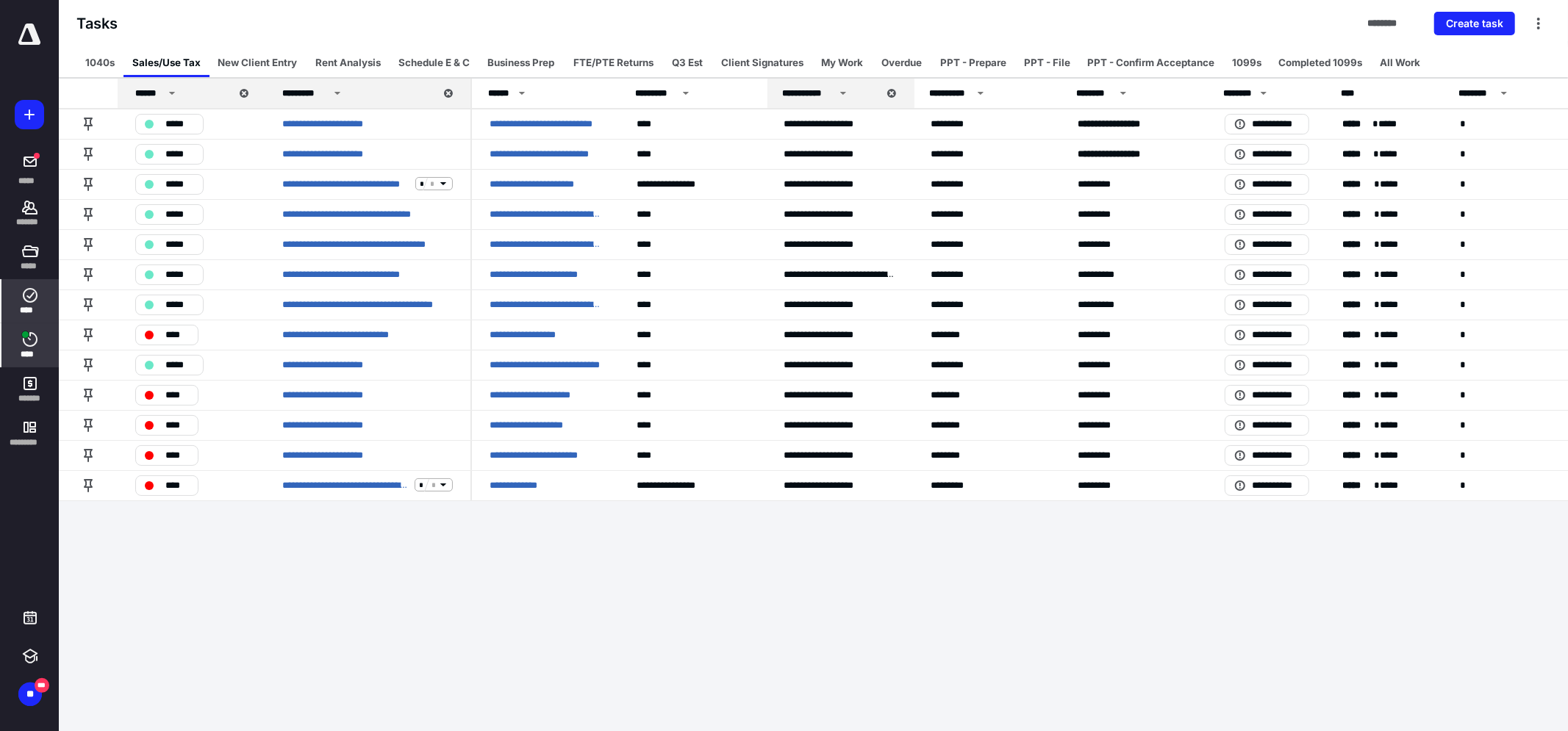 click on "****" at bounding box center [30, 345] 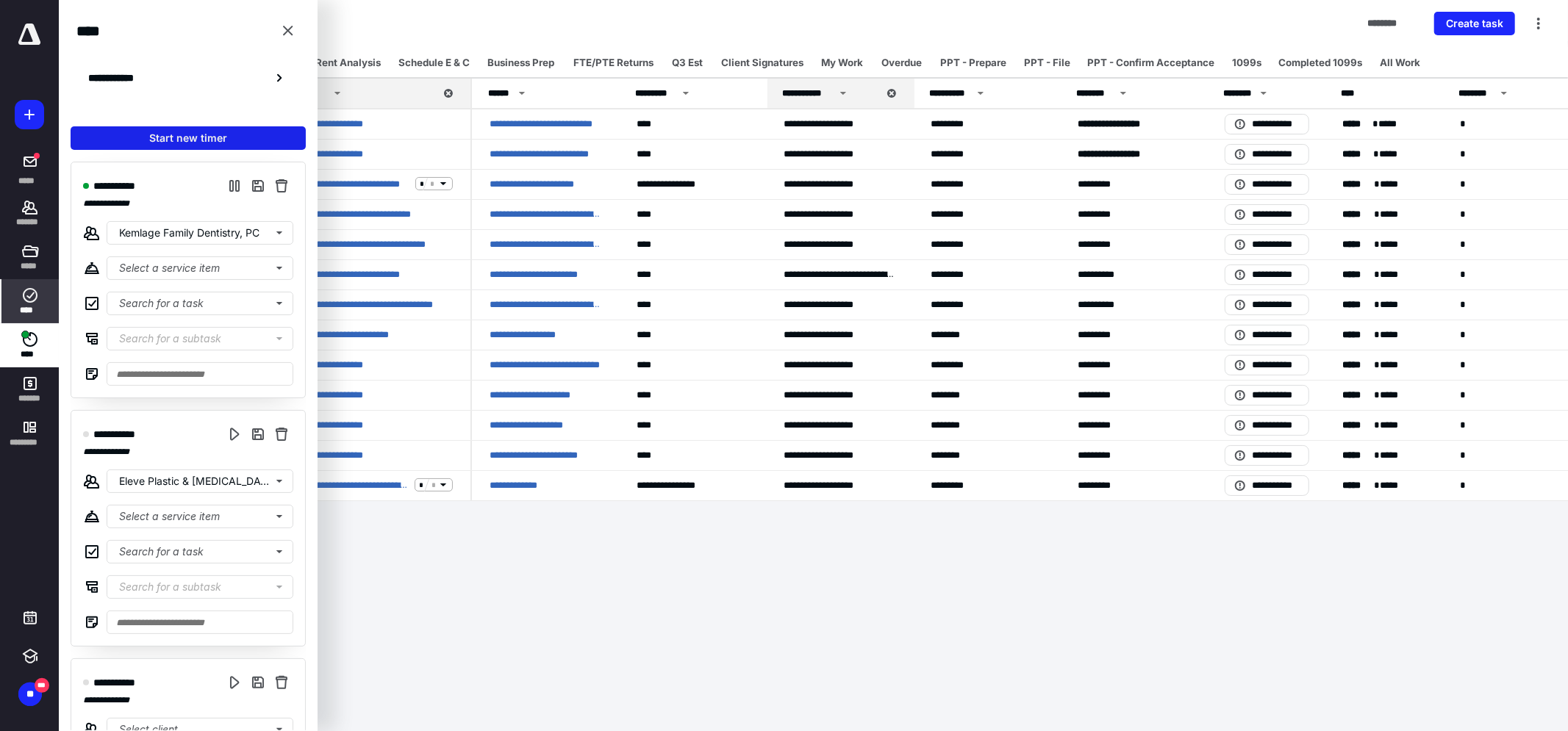 click on "Start new timer" at bounding box center [188, 138] 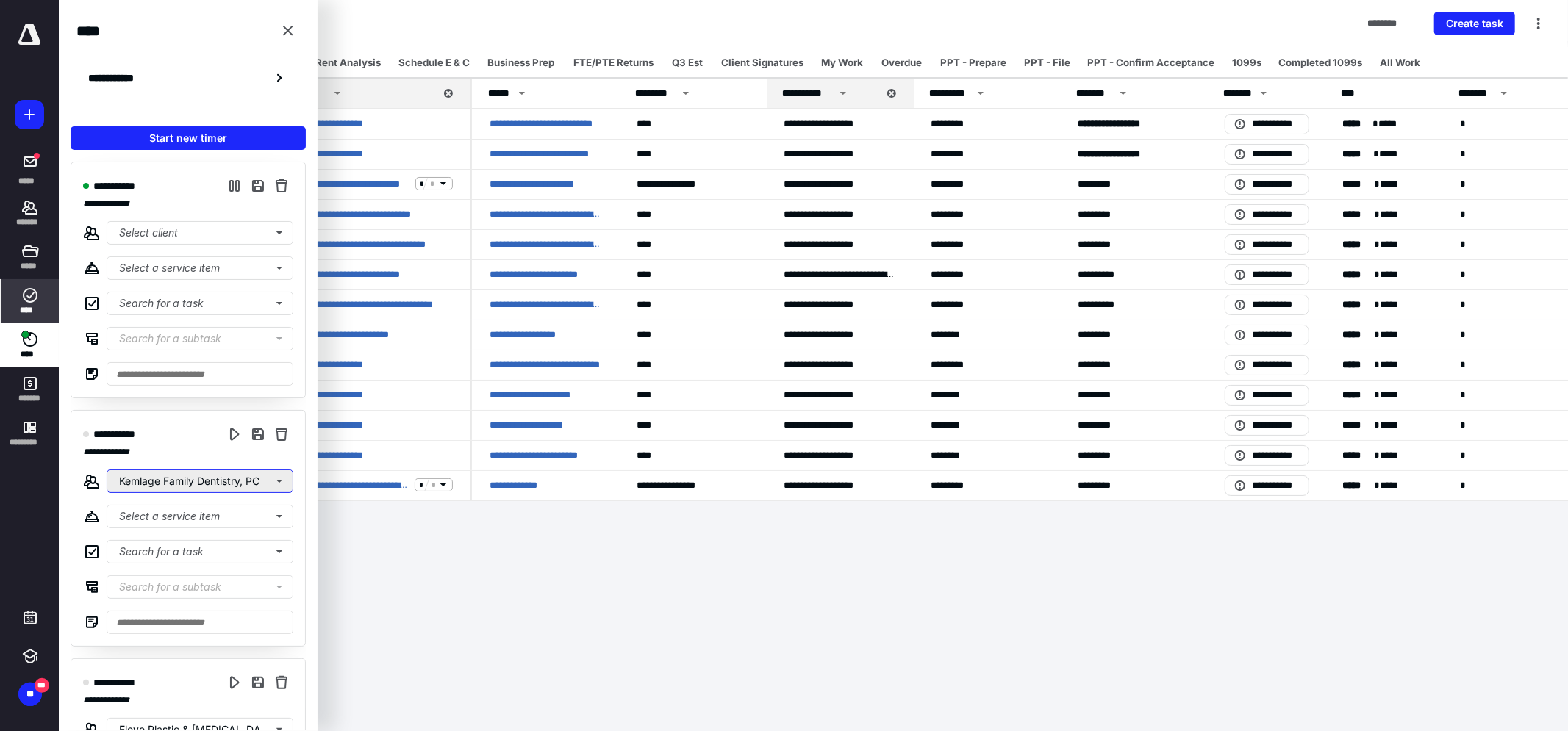 click on "Kemlage Family Dentistry, PC" at bounding box center [200, 481] 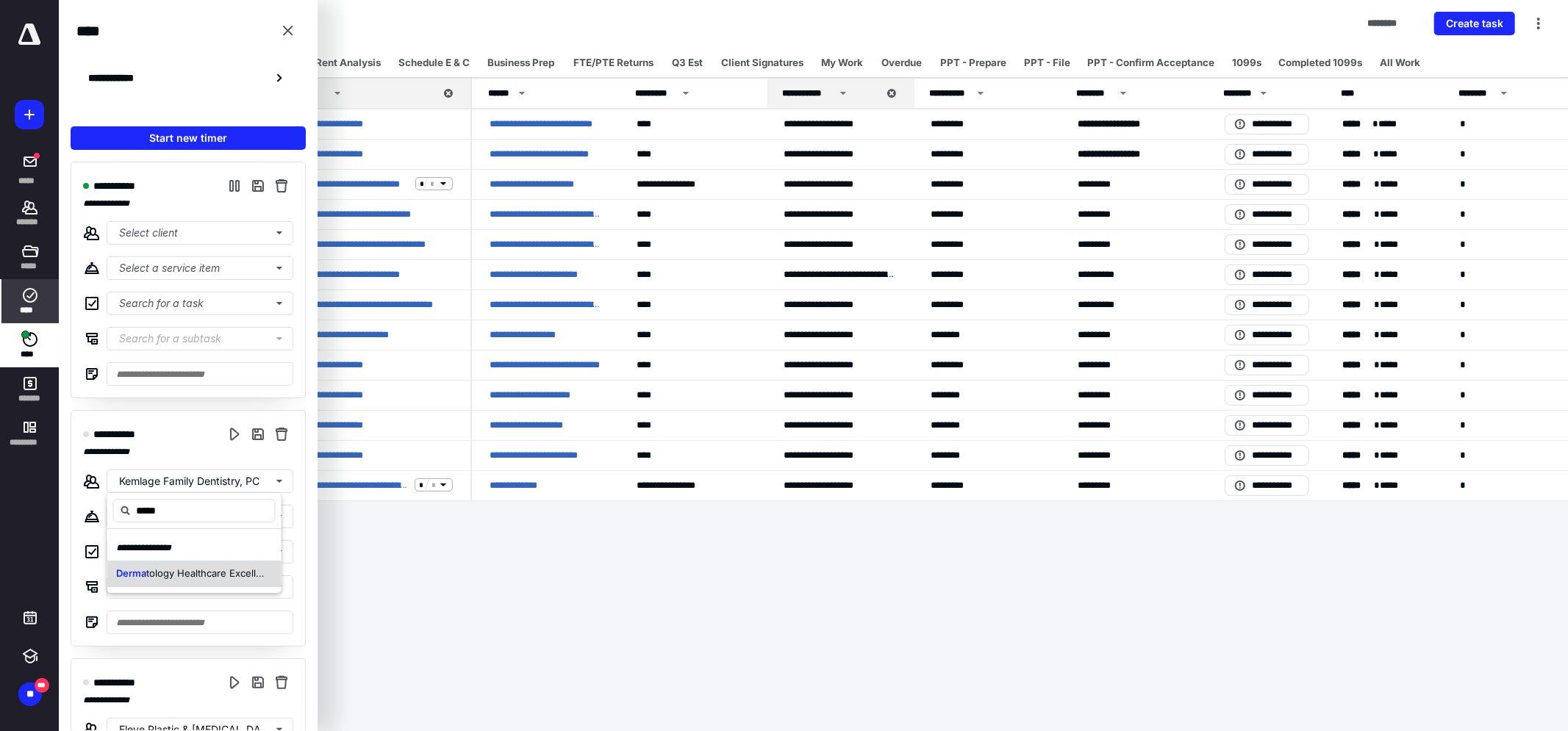 click on "Derma tology Healthcare Excellence PLLC" at bounding box center (191, 575) 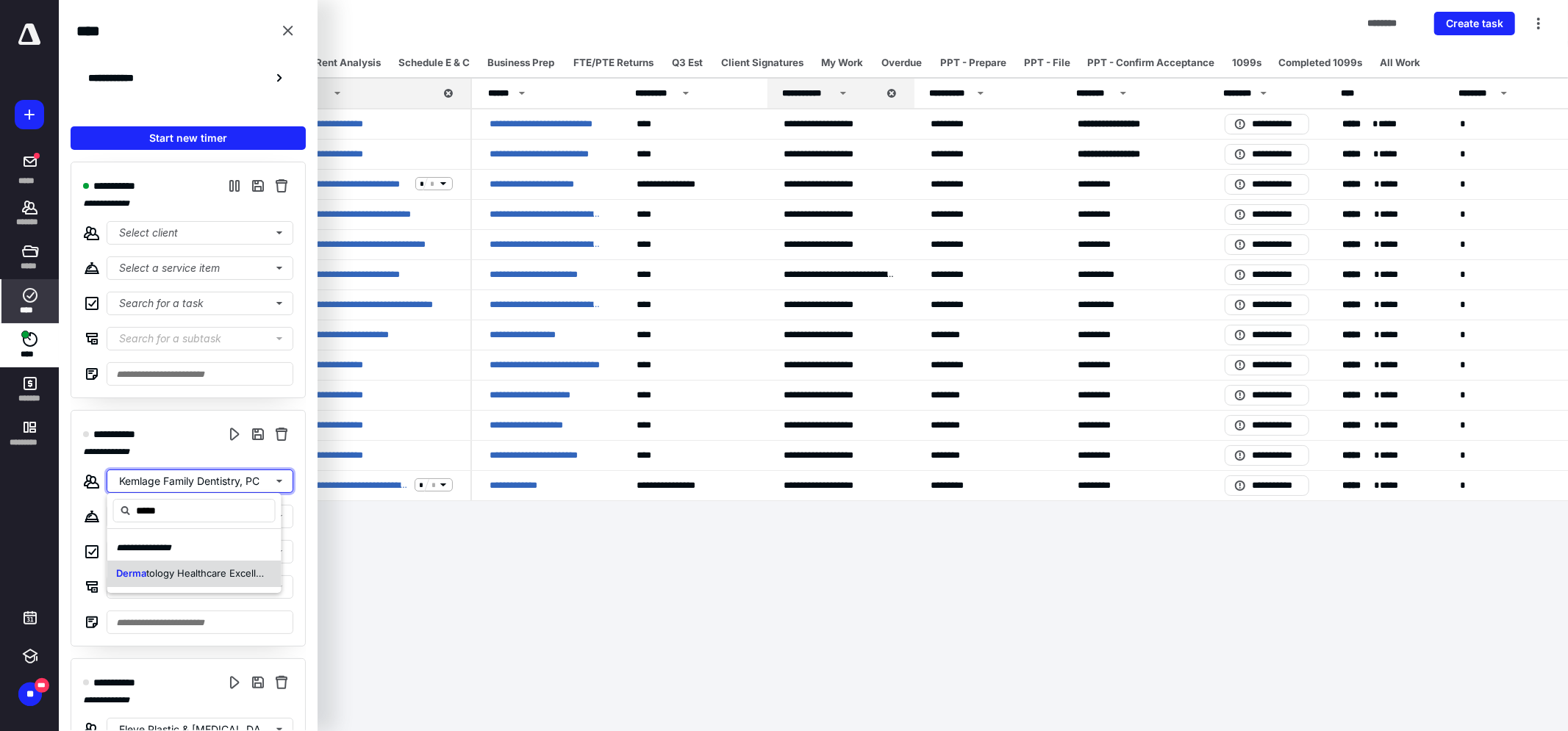 type 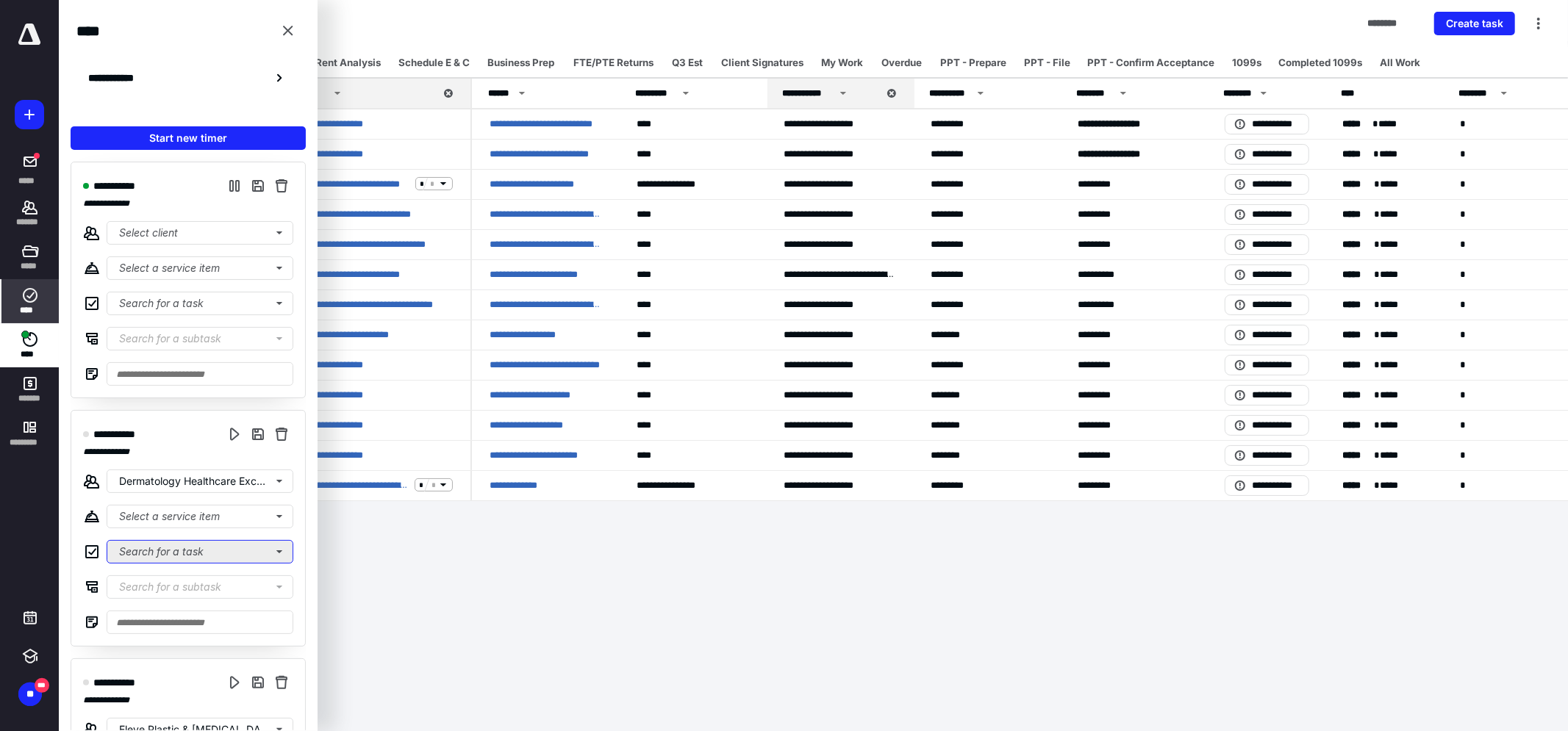 click on "Search for a task" at bounding box center (200, 552) 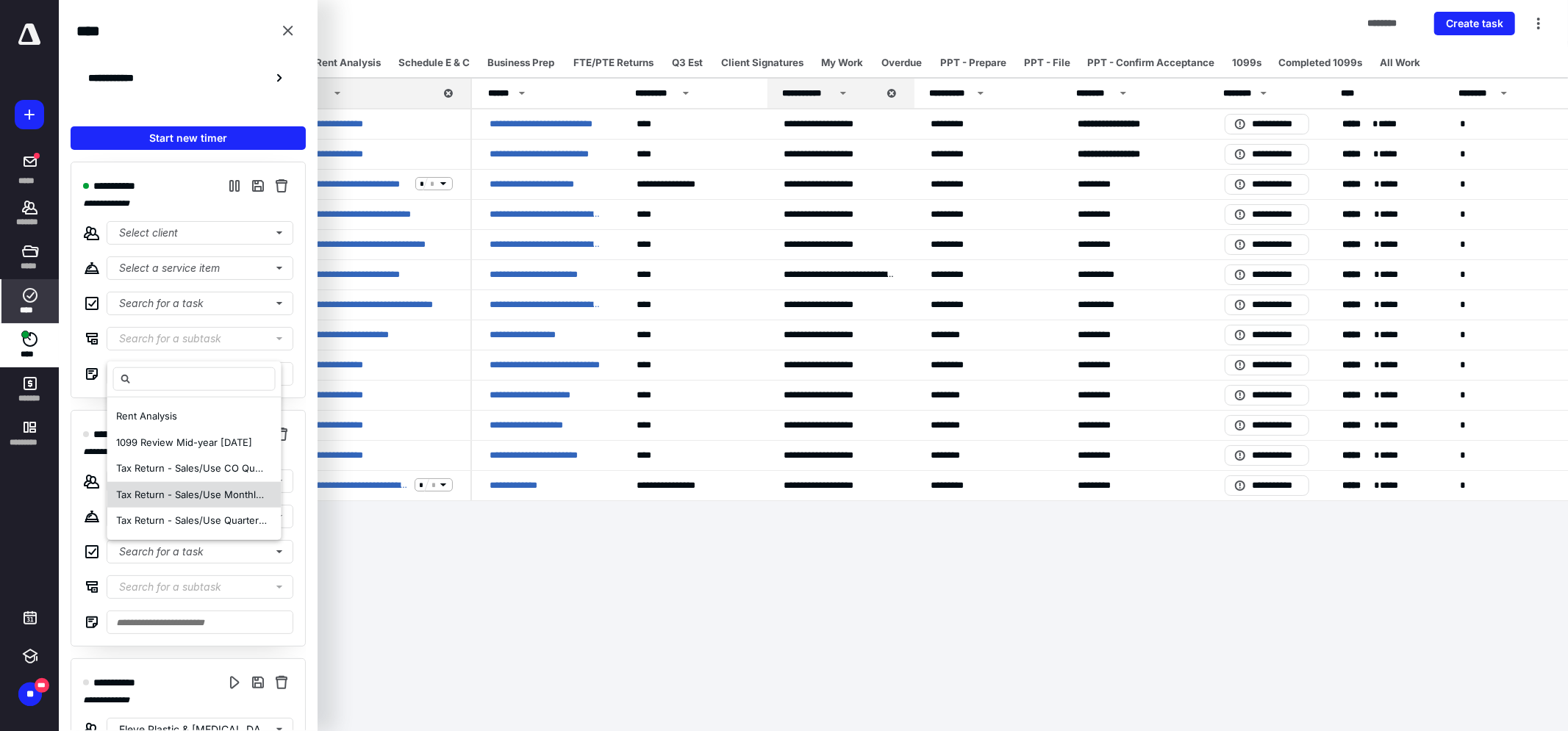 click on "Tax Return - Sales/Use Monthly [GEOGRAPHIC_DATA]" at bounding box center (239, 494) 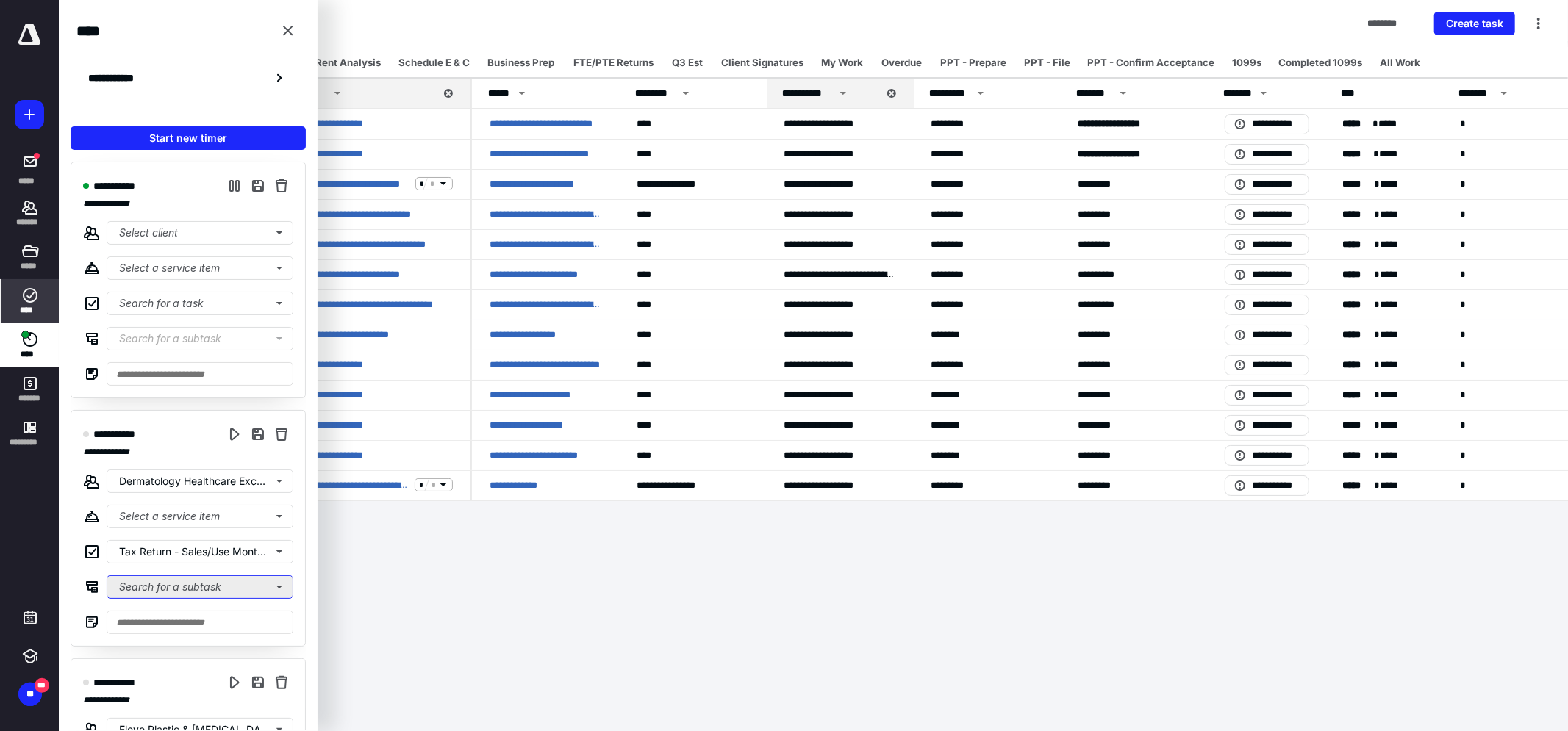 click on "Search for a subtask" at bounding box center [200, 587] 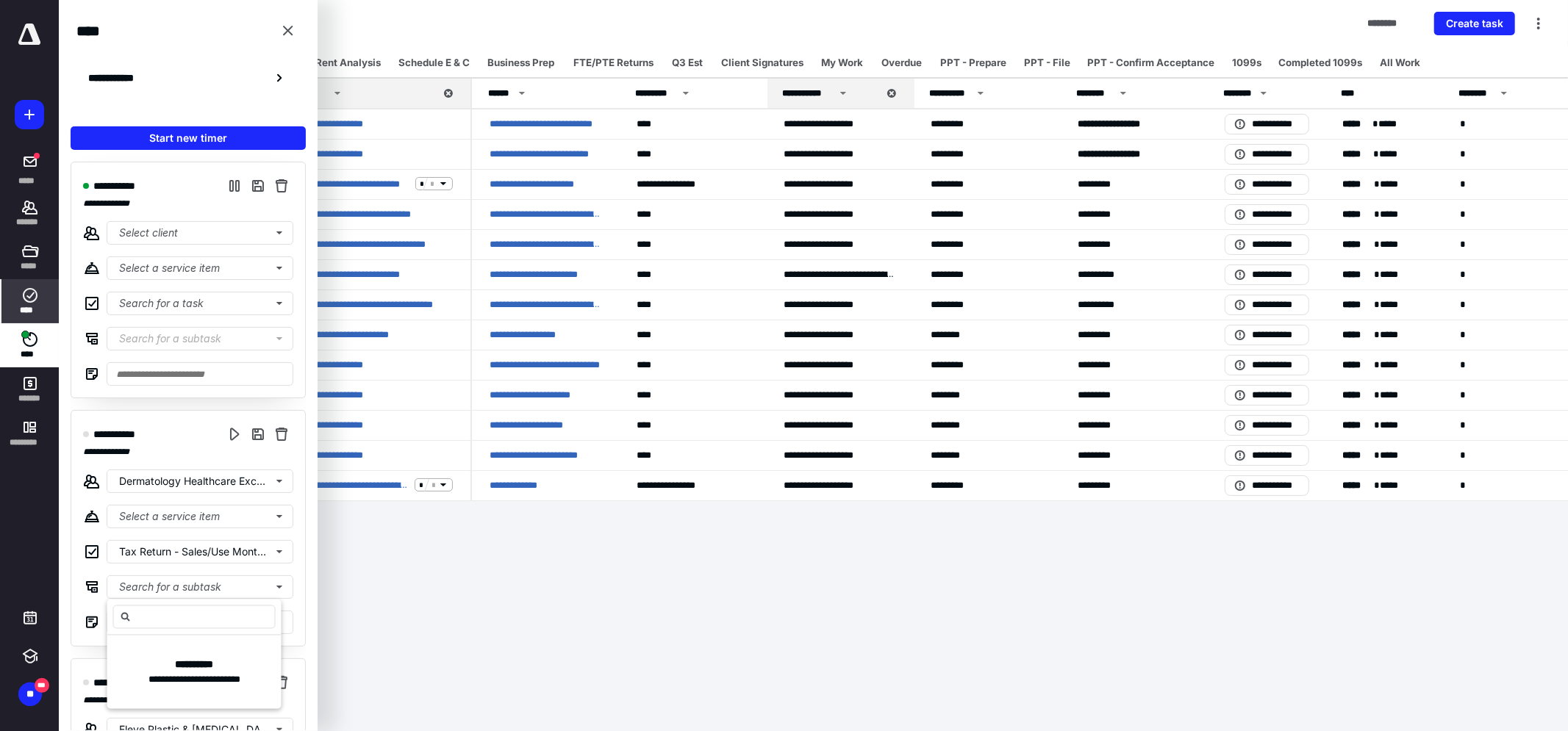 click on "**********" at bounding box center [784, 366] 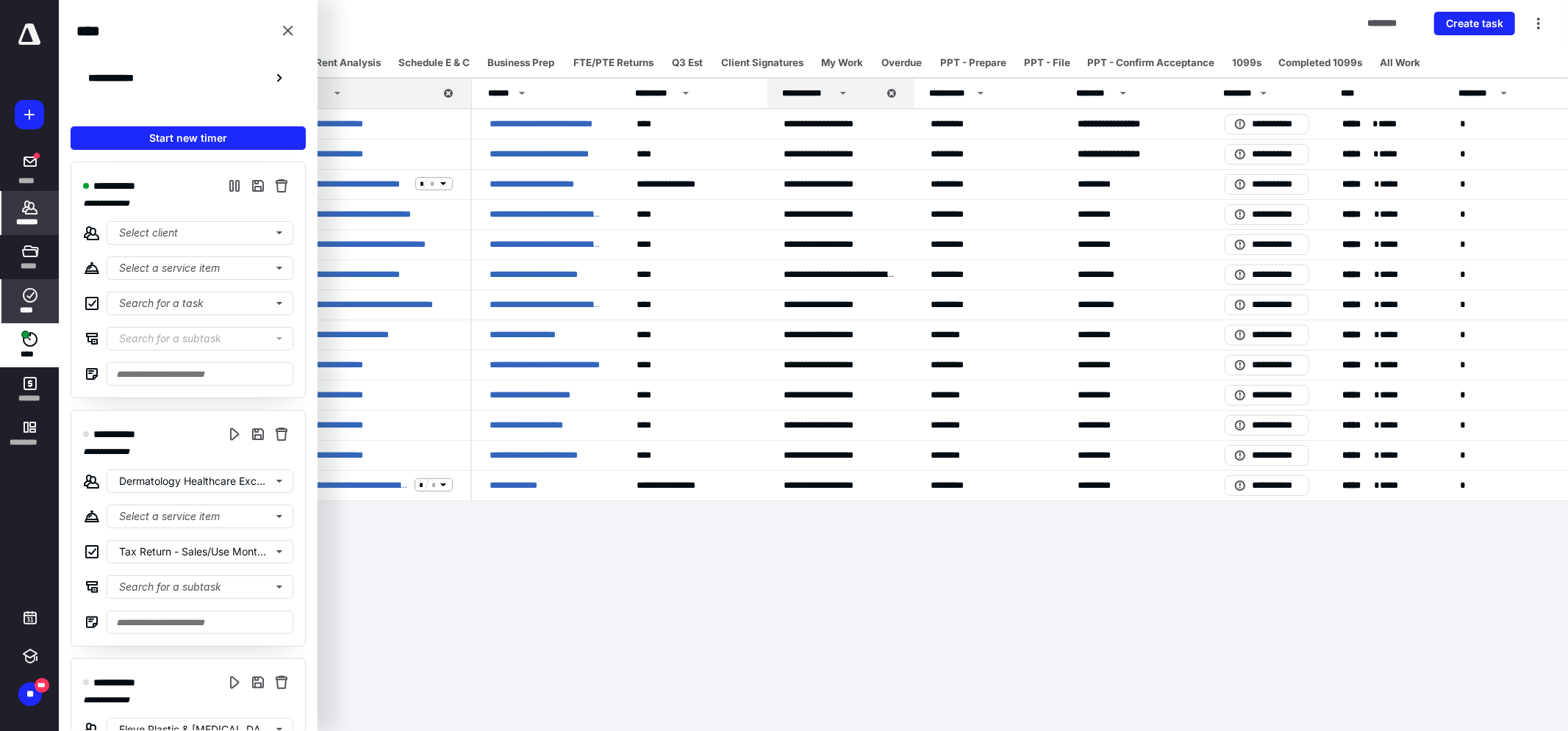 click 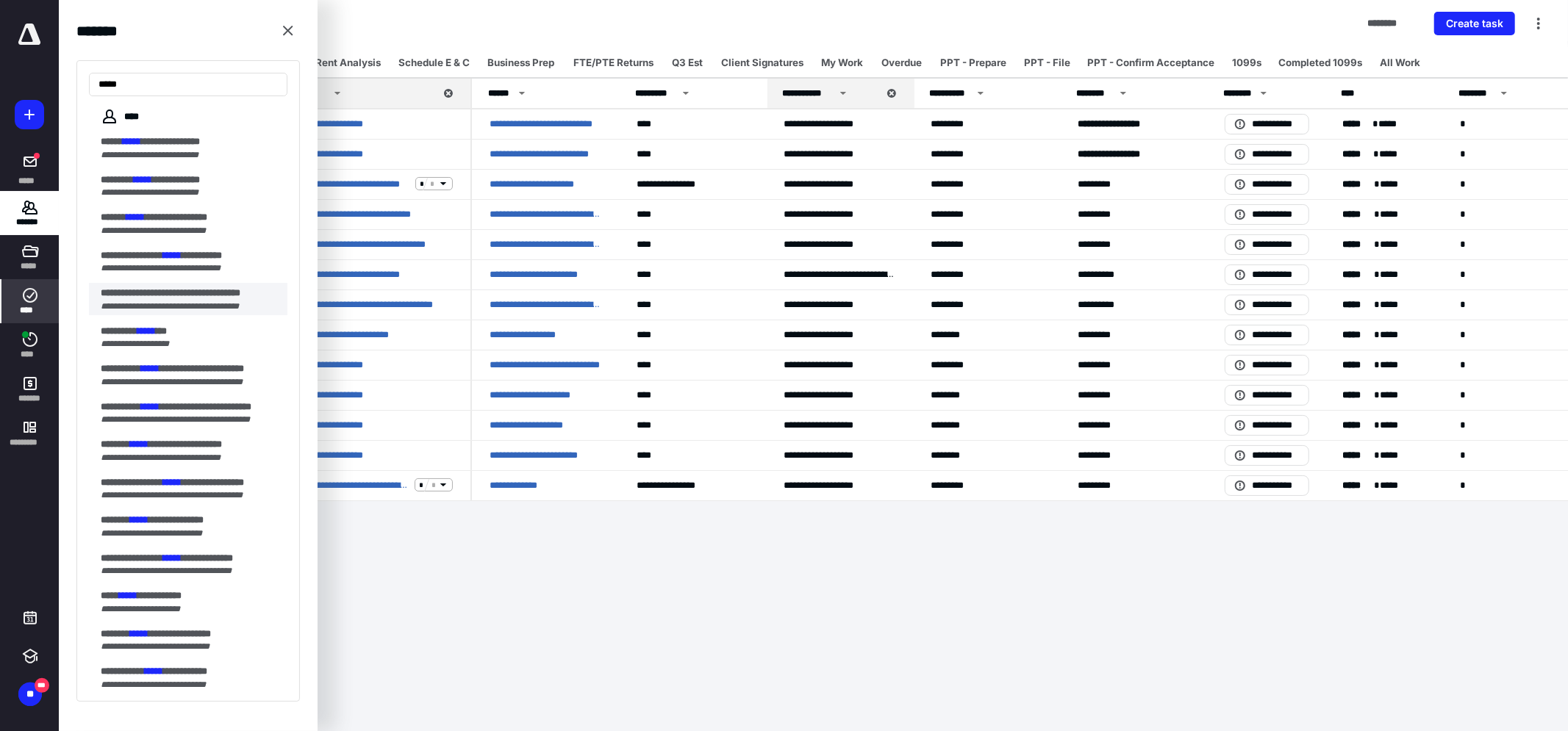 type on "*****" 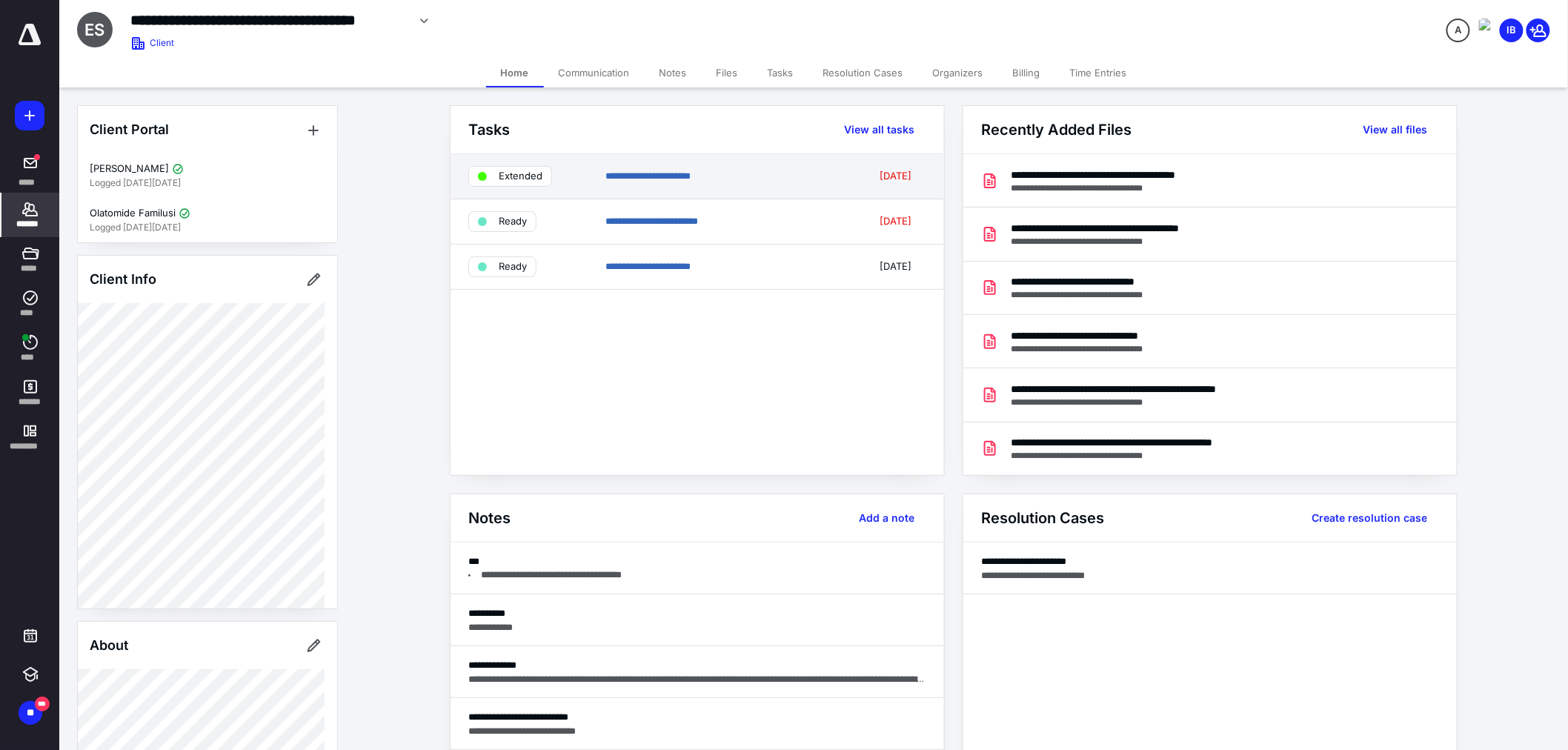 click on "**********" at bounding box center [697, 176] 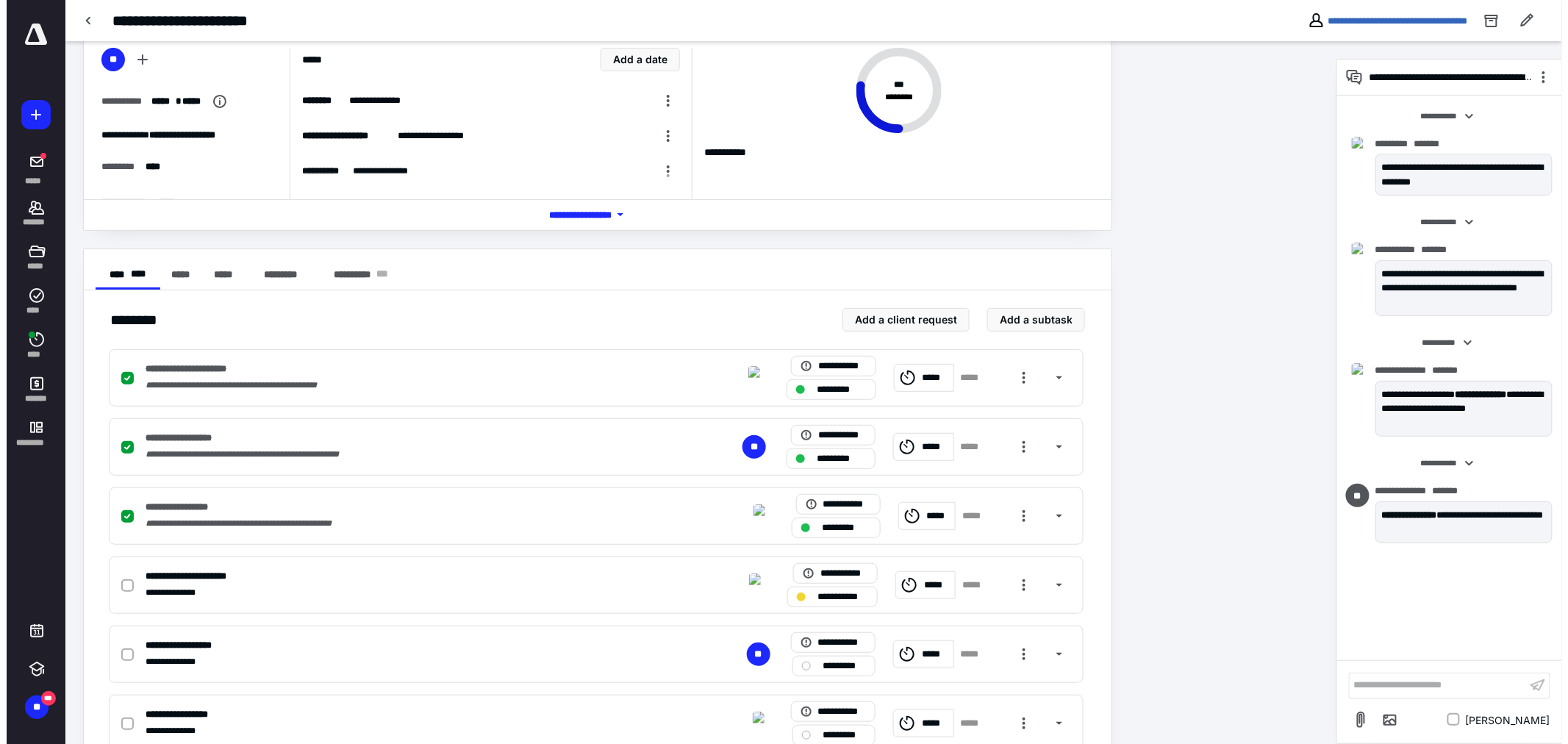 scroll, scrollTop: 0, scrollLeft: 0, axis: both 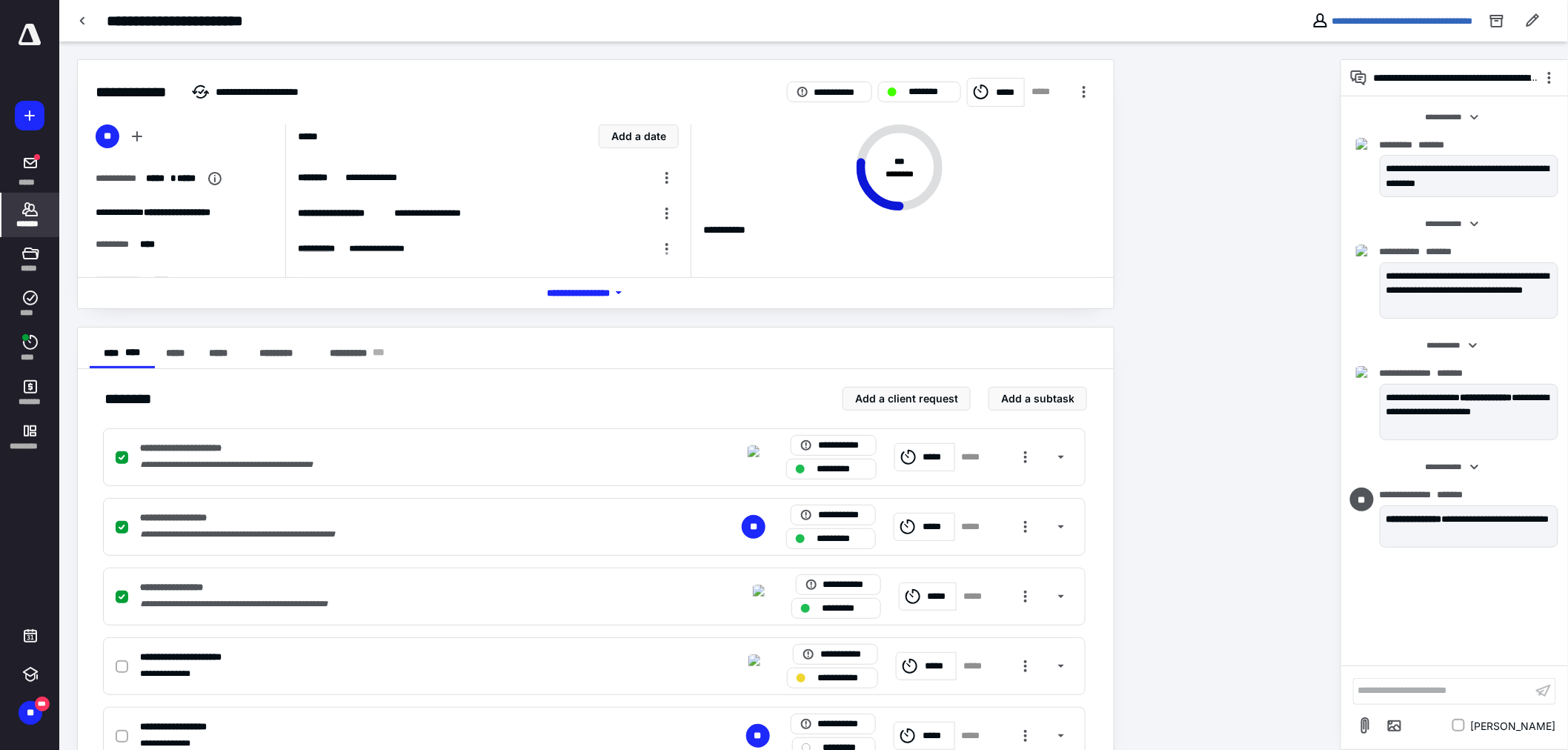 click on "*******" at bounding box center (30, 224) 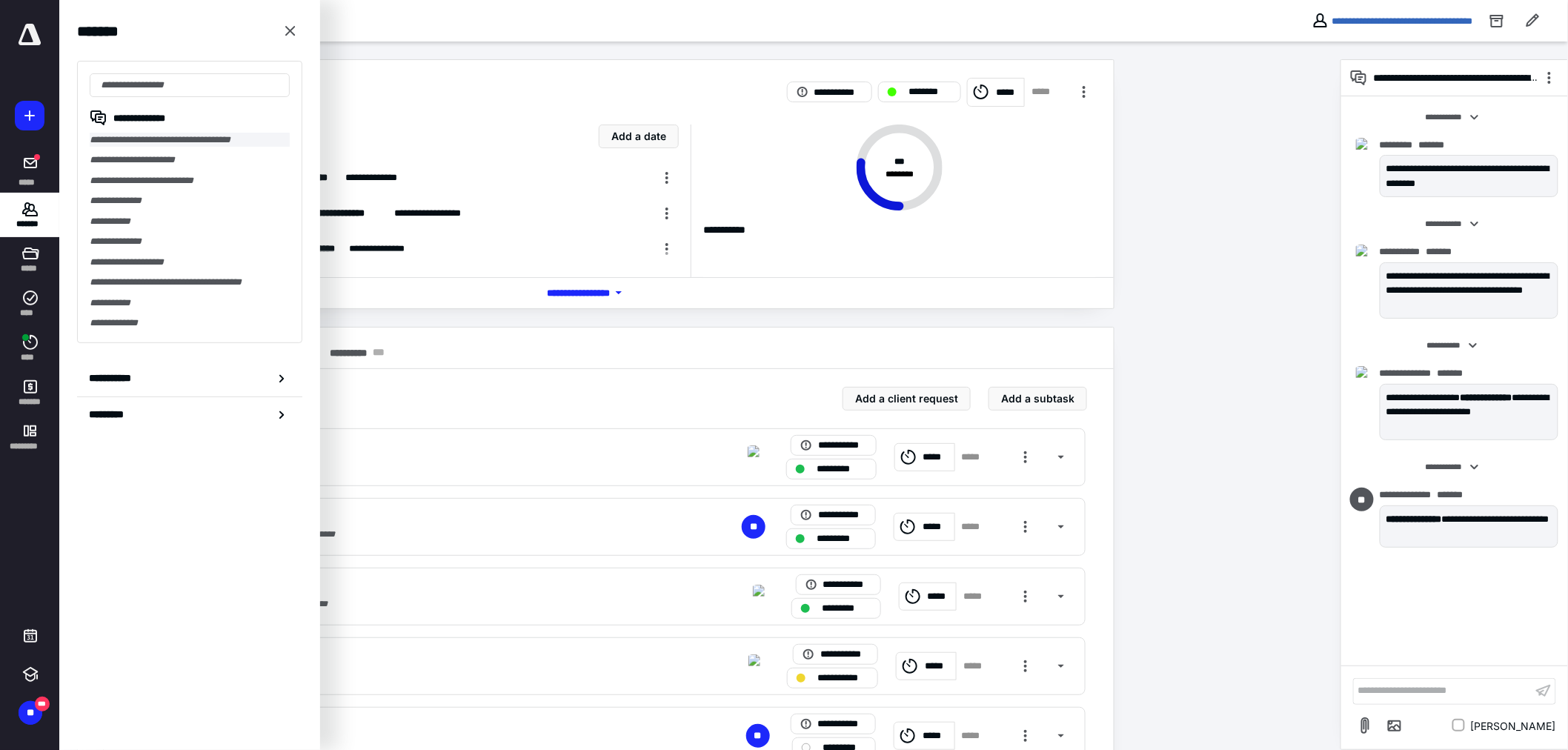click on "**********" at bounding box center [190, 139] 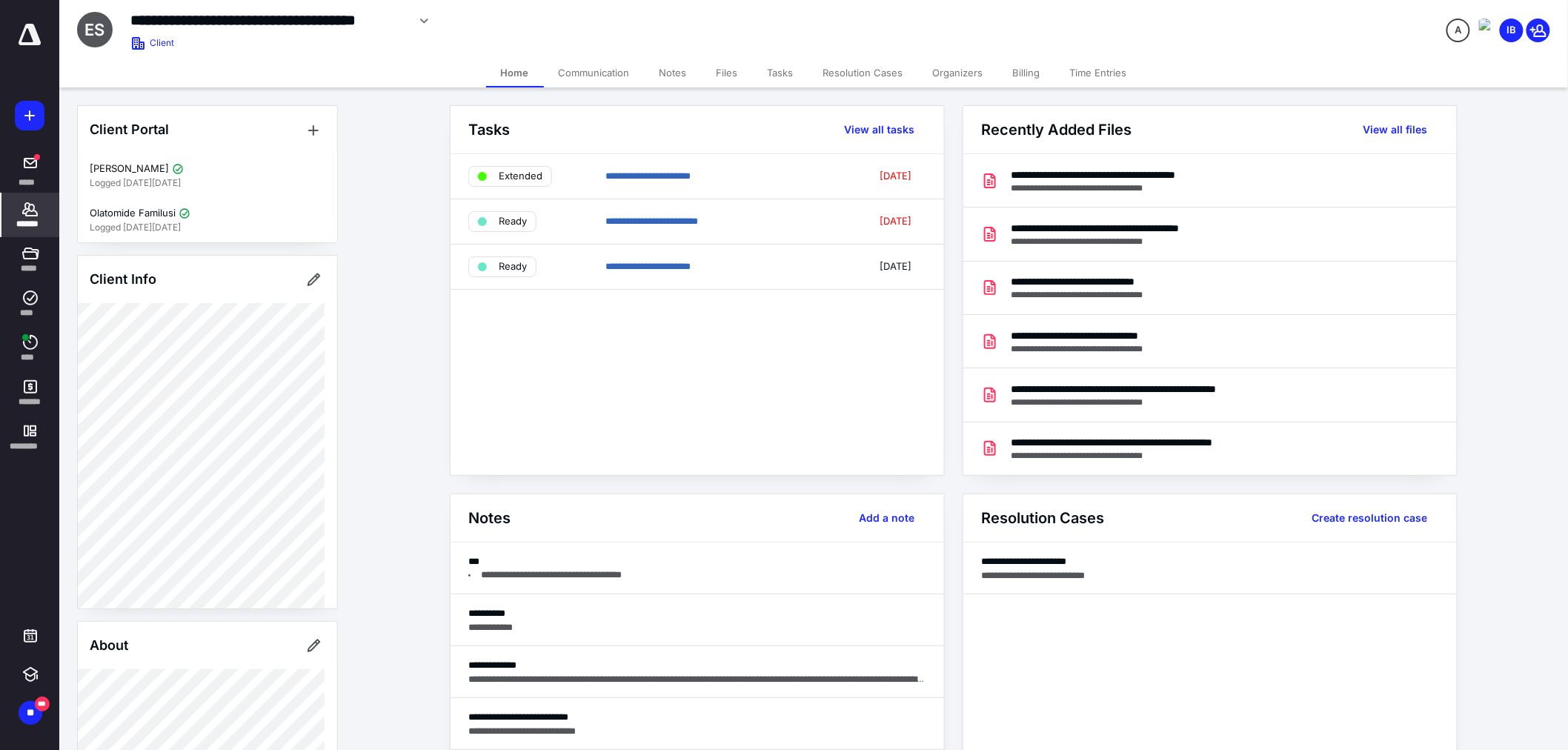 click on "Communication" at bounding box center [594, 73] 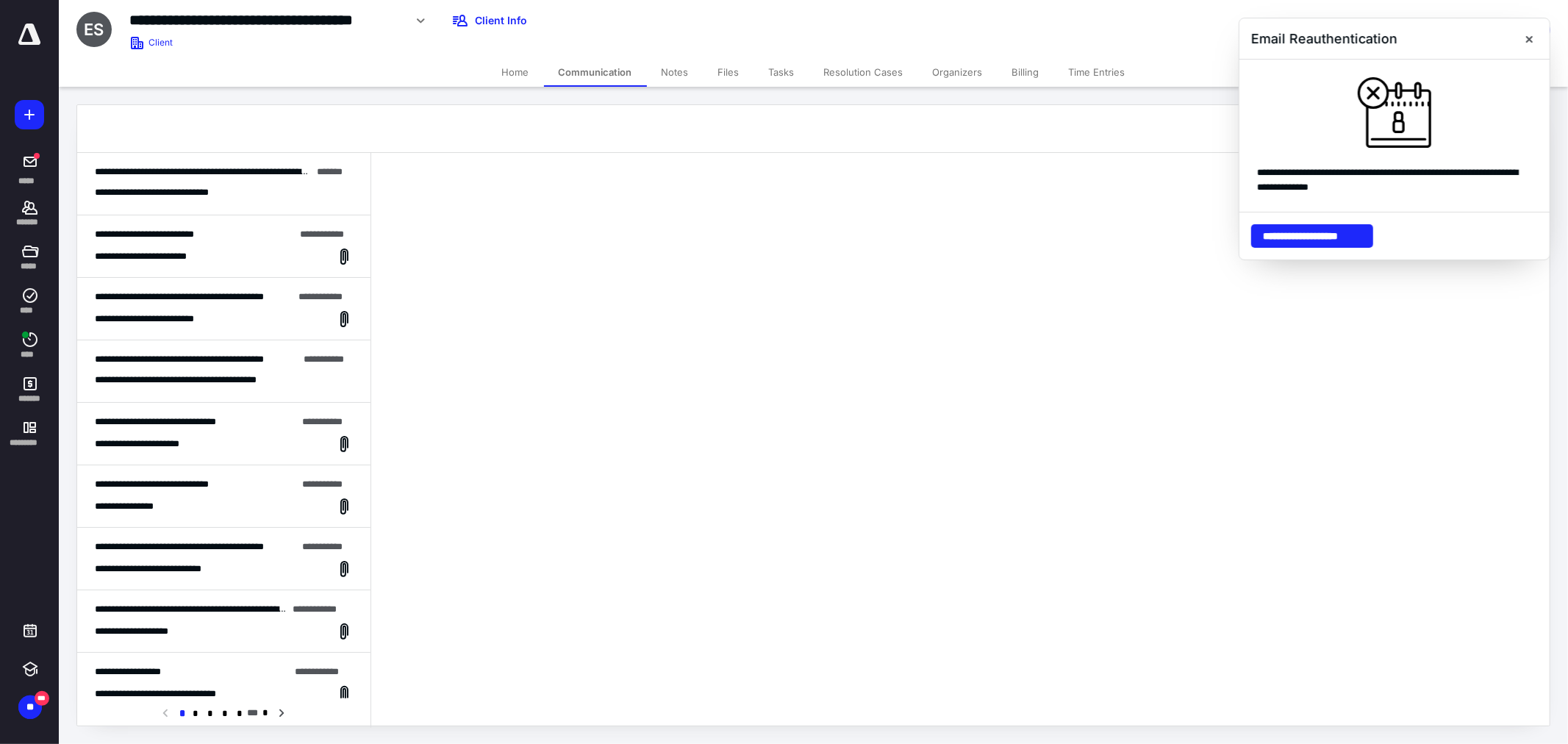 click on "**********" at bounding box center (223, 192) 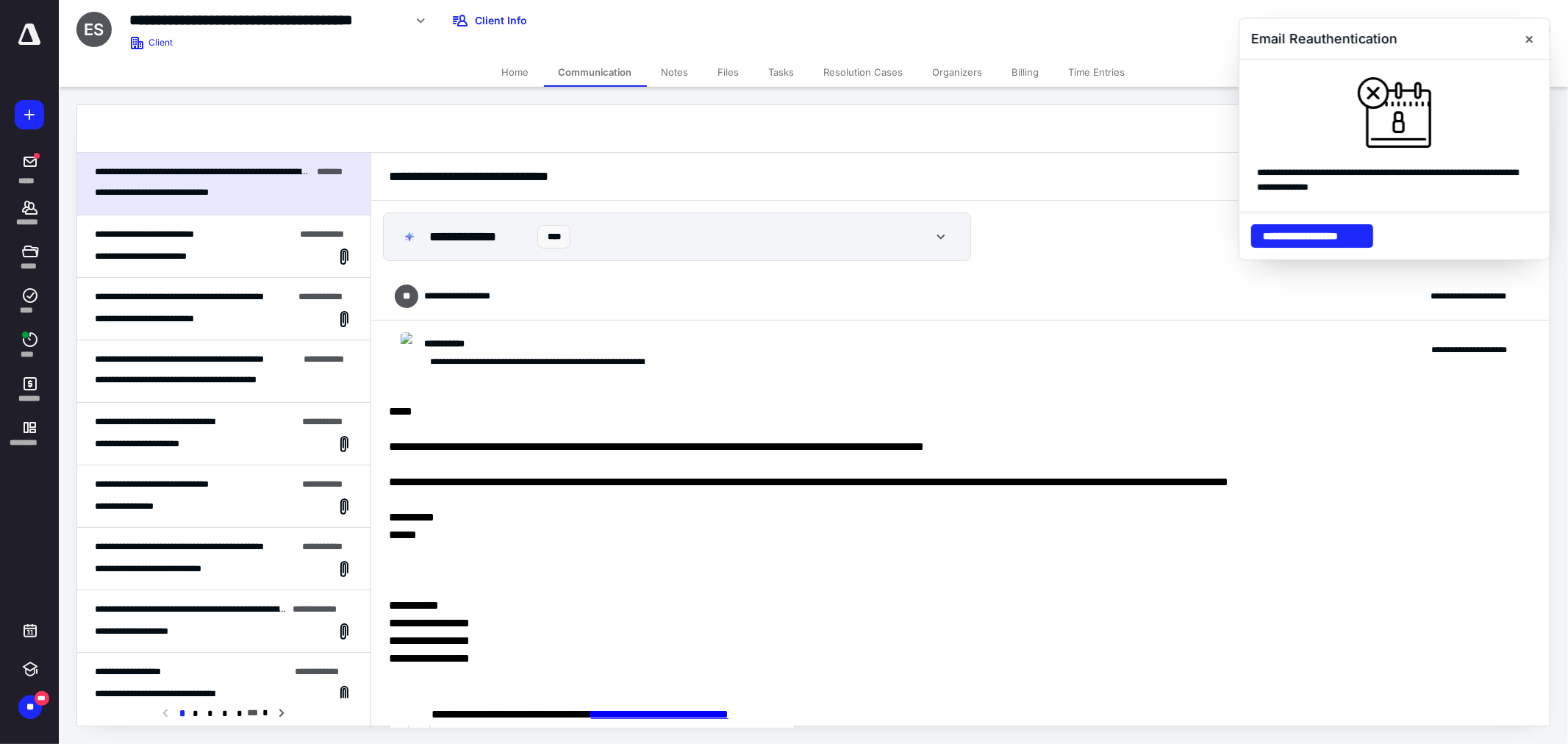 scroll, scrollTop: 75, scrollLeft: 0, axis: vertical 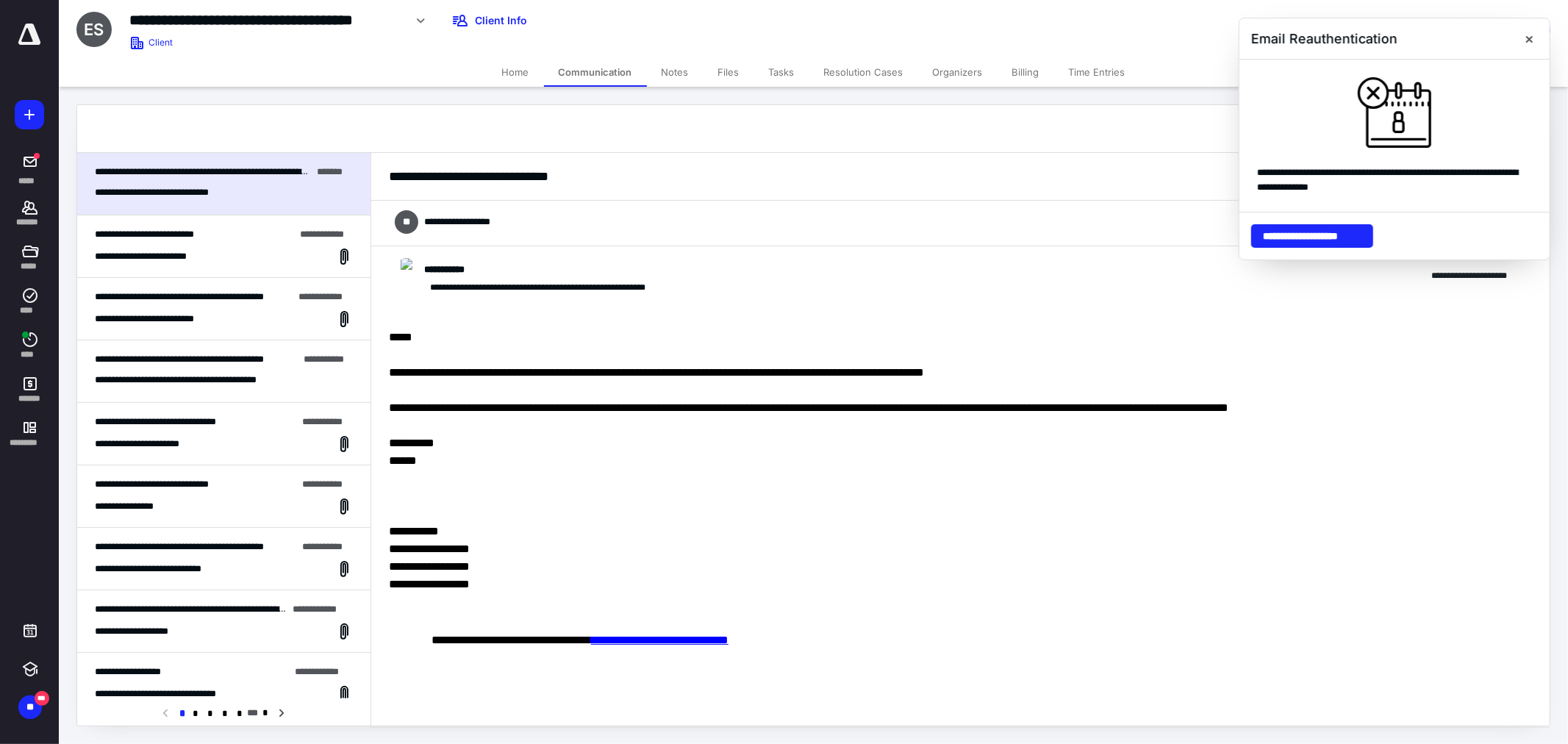 click on "**********" at bounding box center (223, 246) 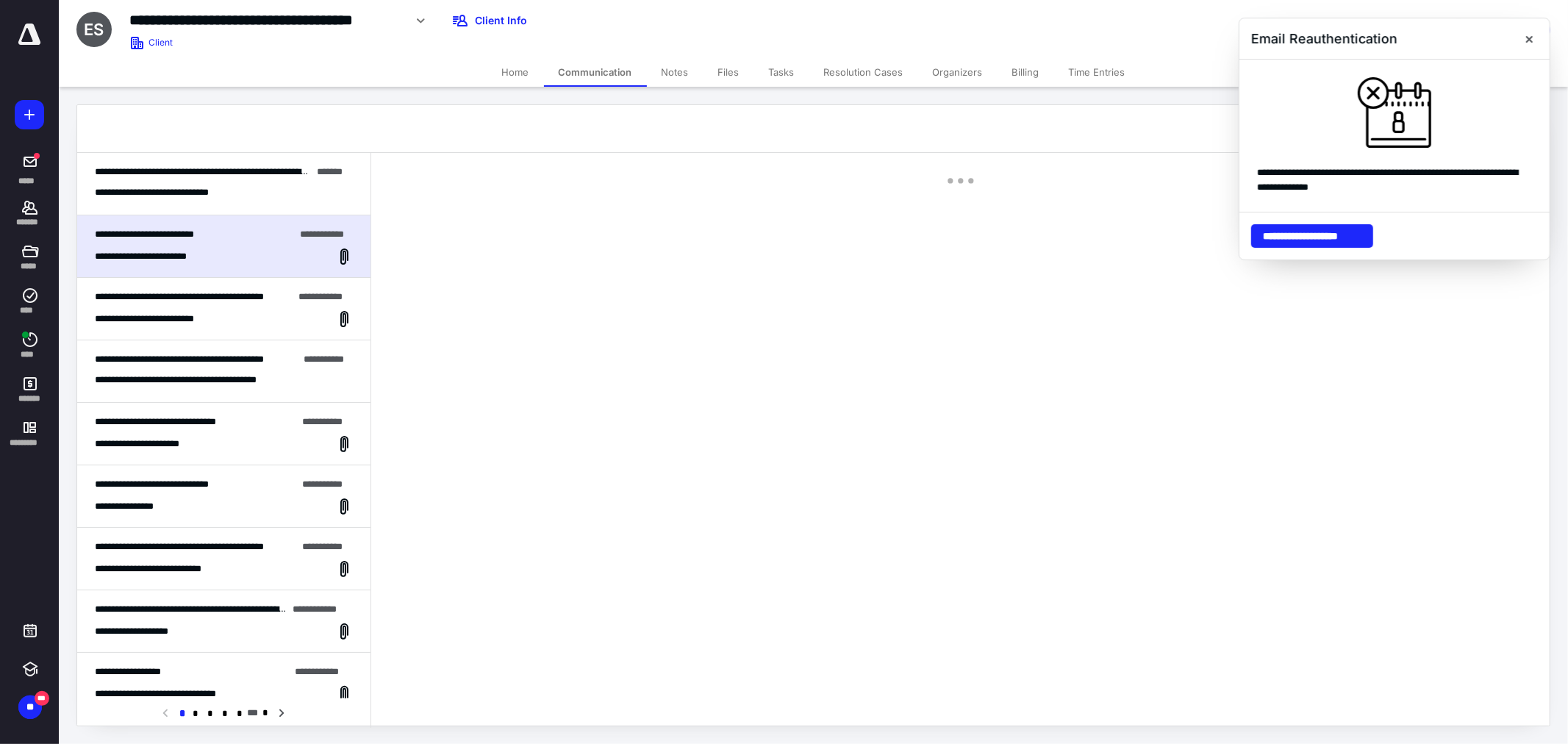 click on "**********" at bounding box center (193, 297) 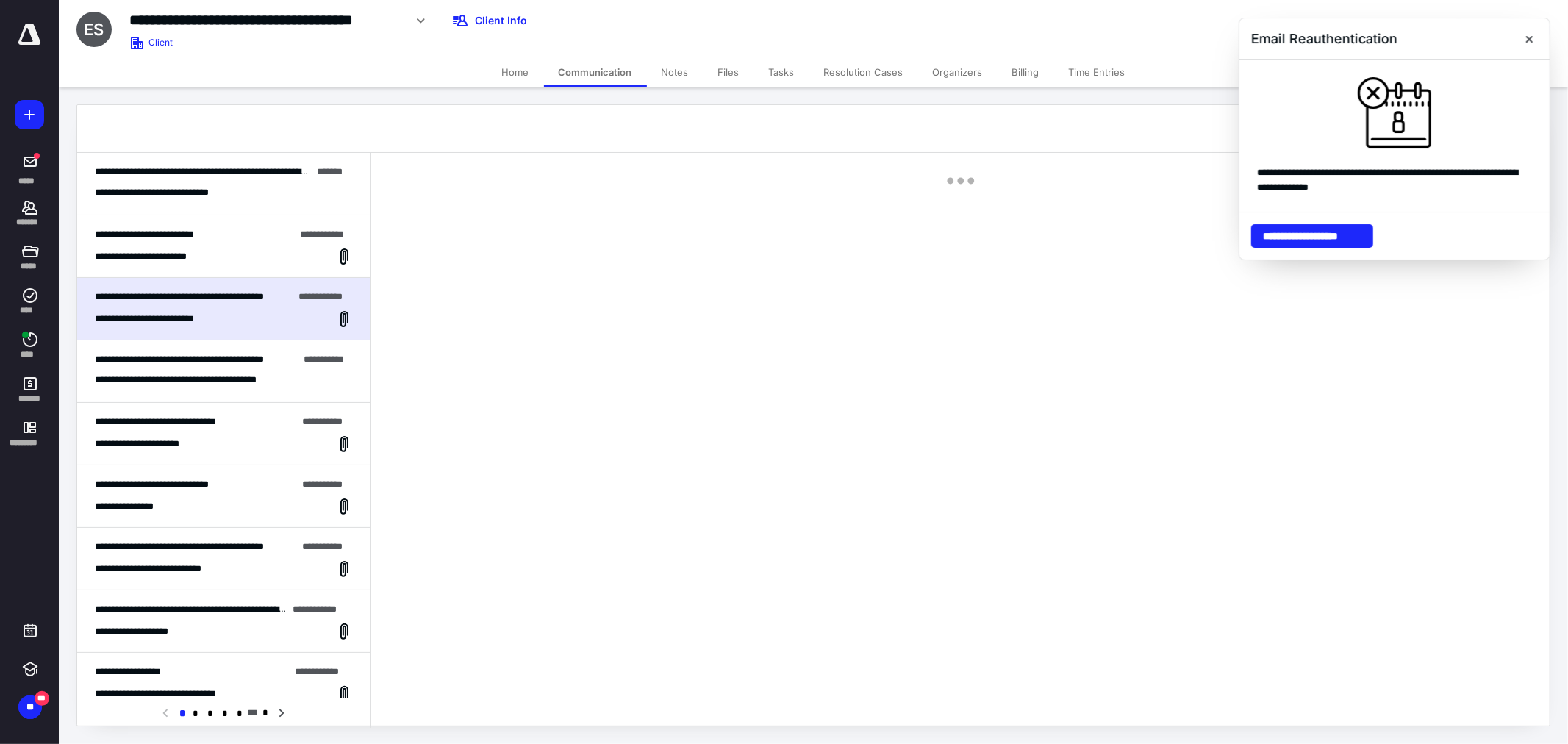 click on "**********" at bounding box center [223, 371] 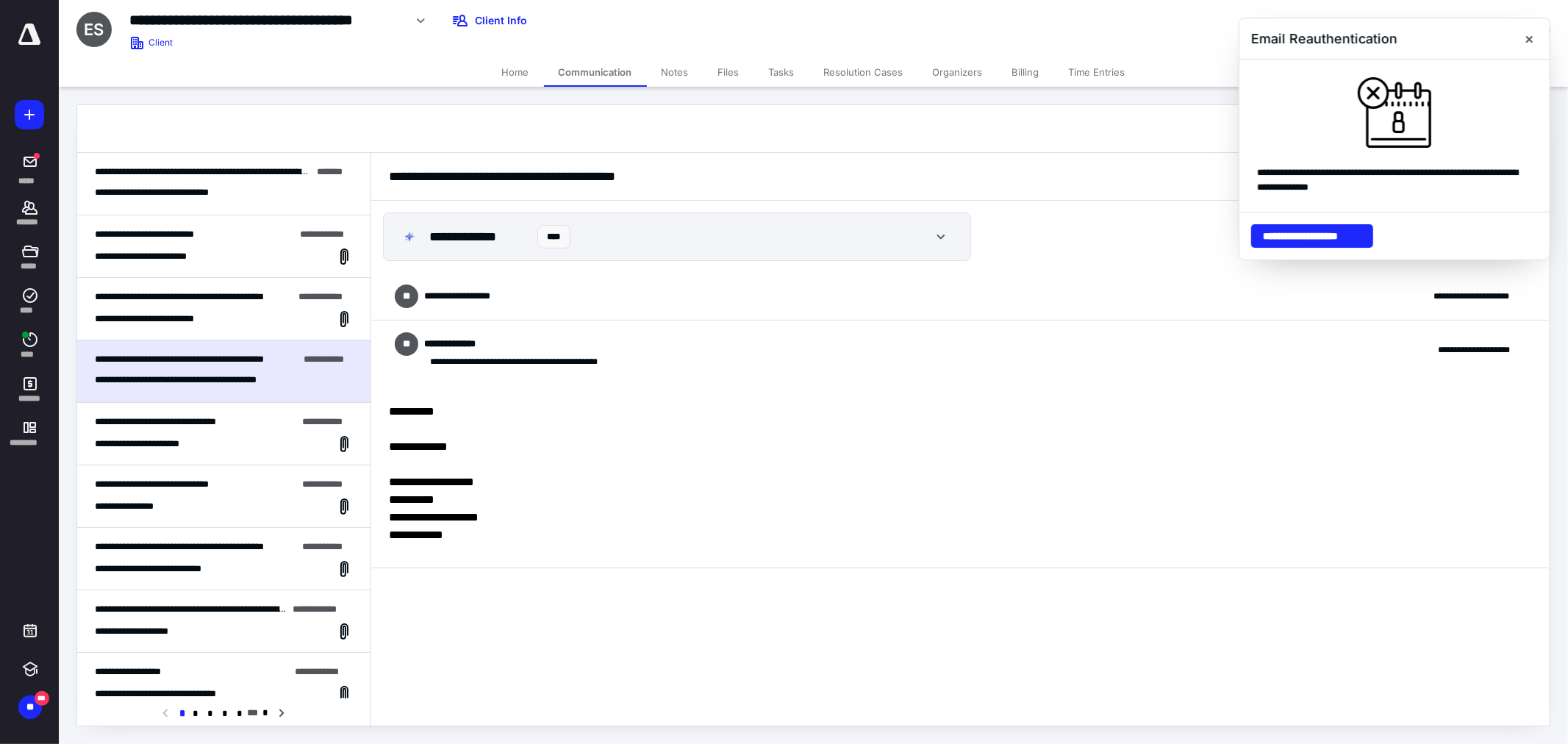 click on "**********" at bounding box center (223, 444) 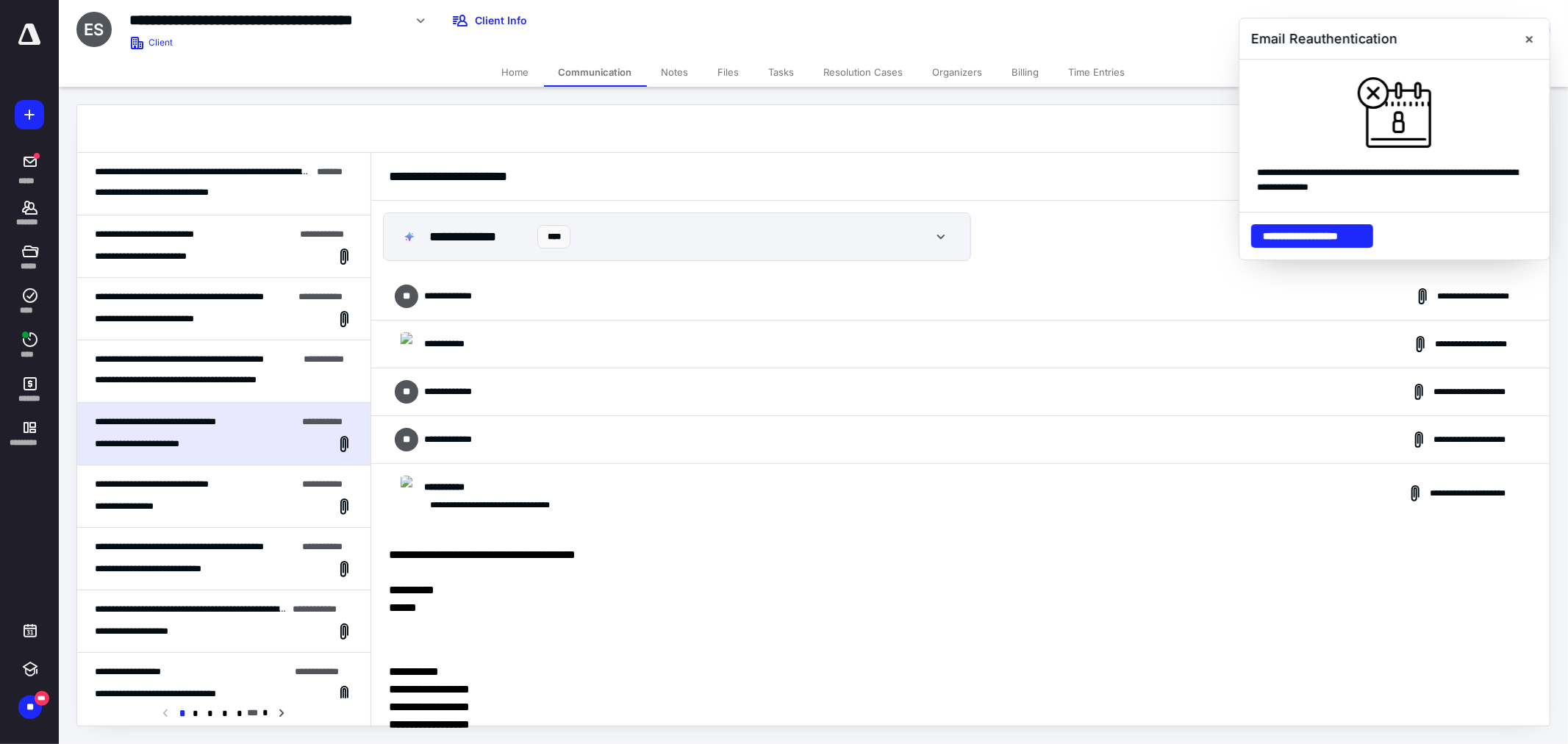 scroll, scrollTop: 188, scrollLeft: 0, axis: vertical 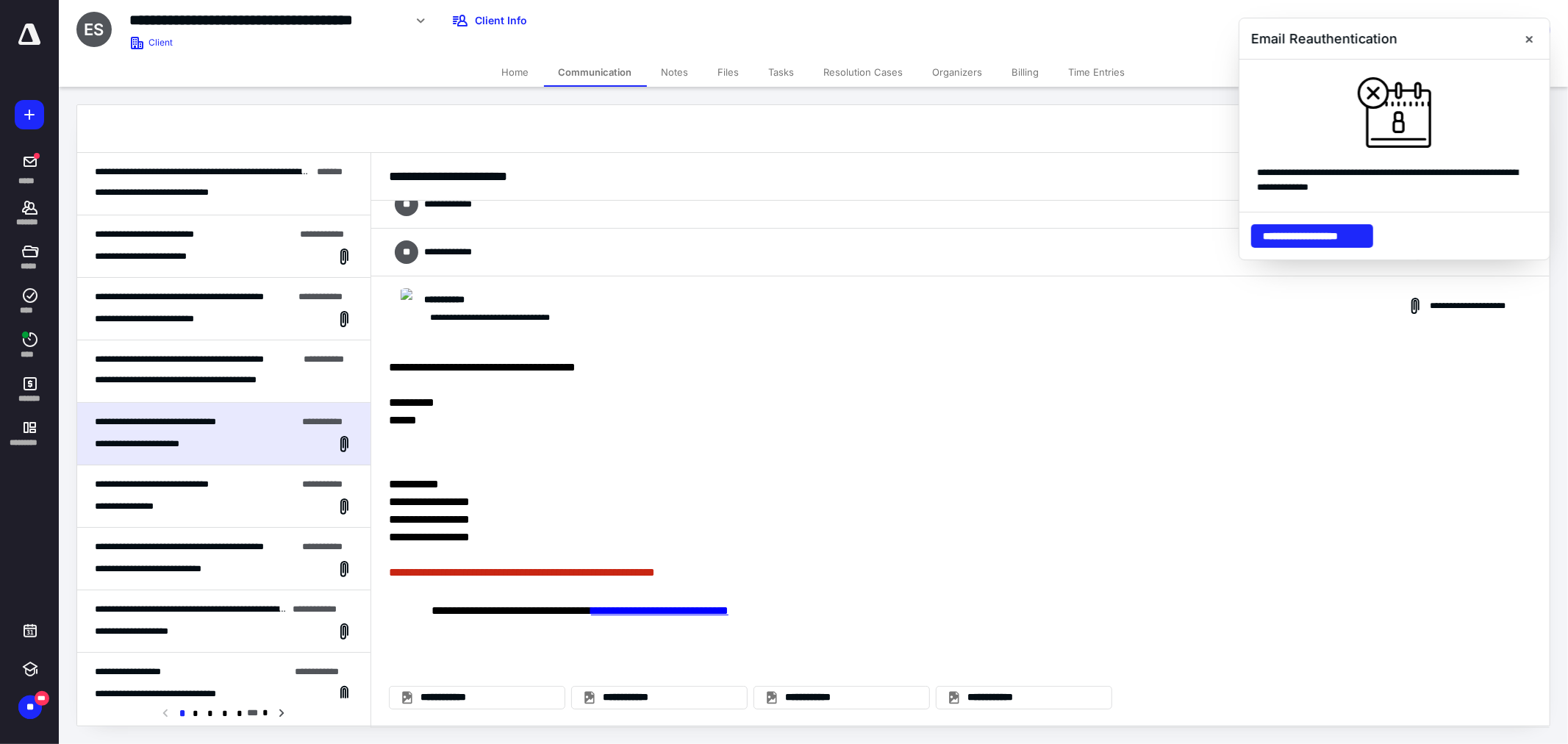 click on "**********" at bounding box center [223, 559] 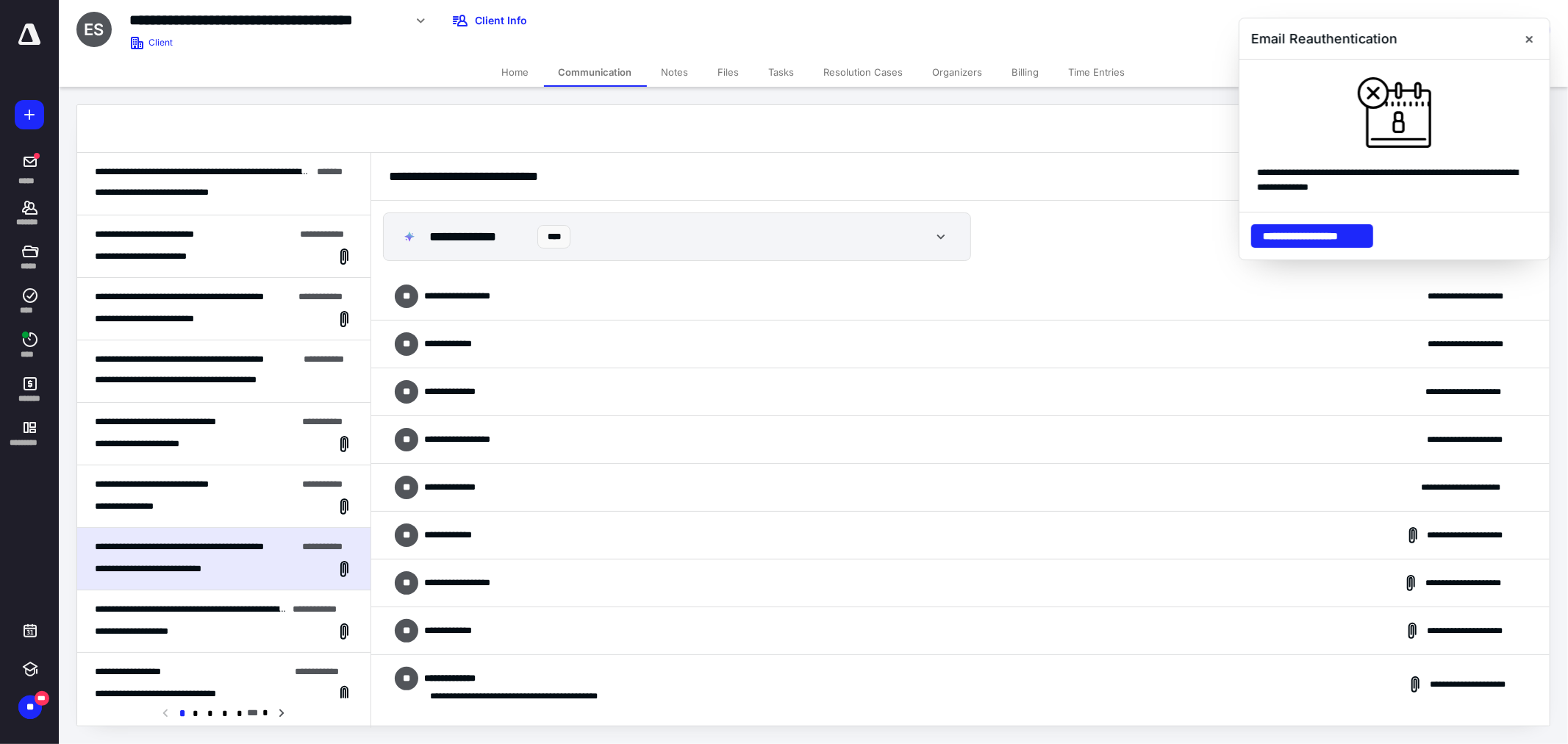 scroll, scrollTop: 329, scrollLeft: 0, axis: vertical 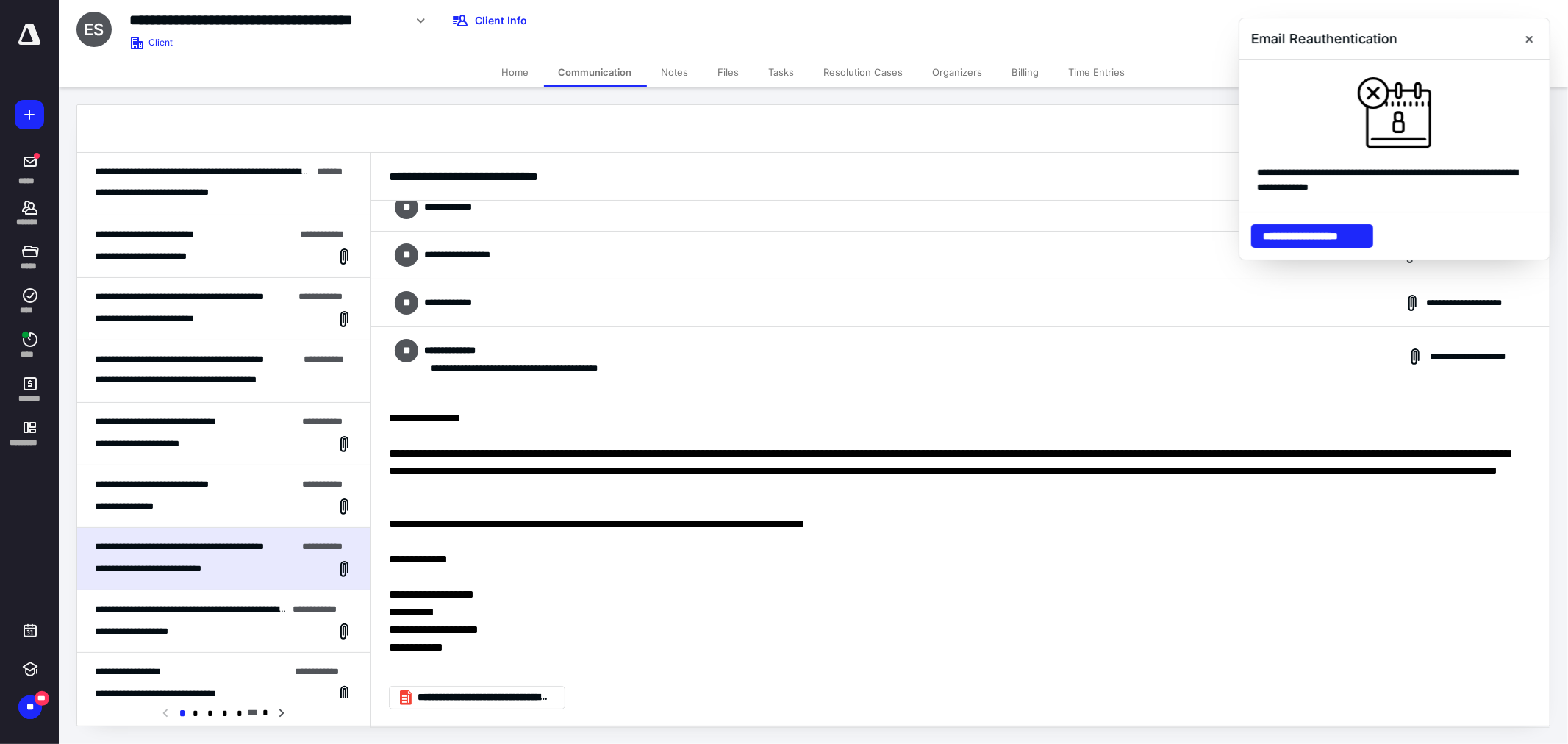 click on "**********" at bounding box center (223, 371) 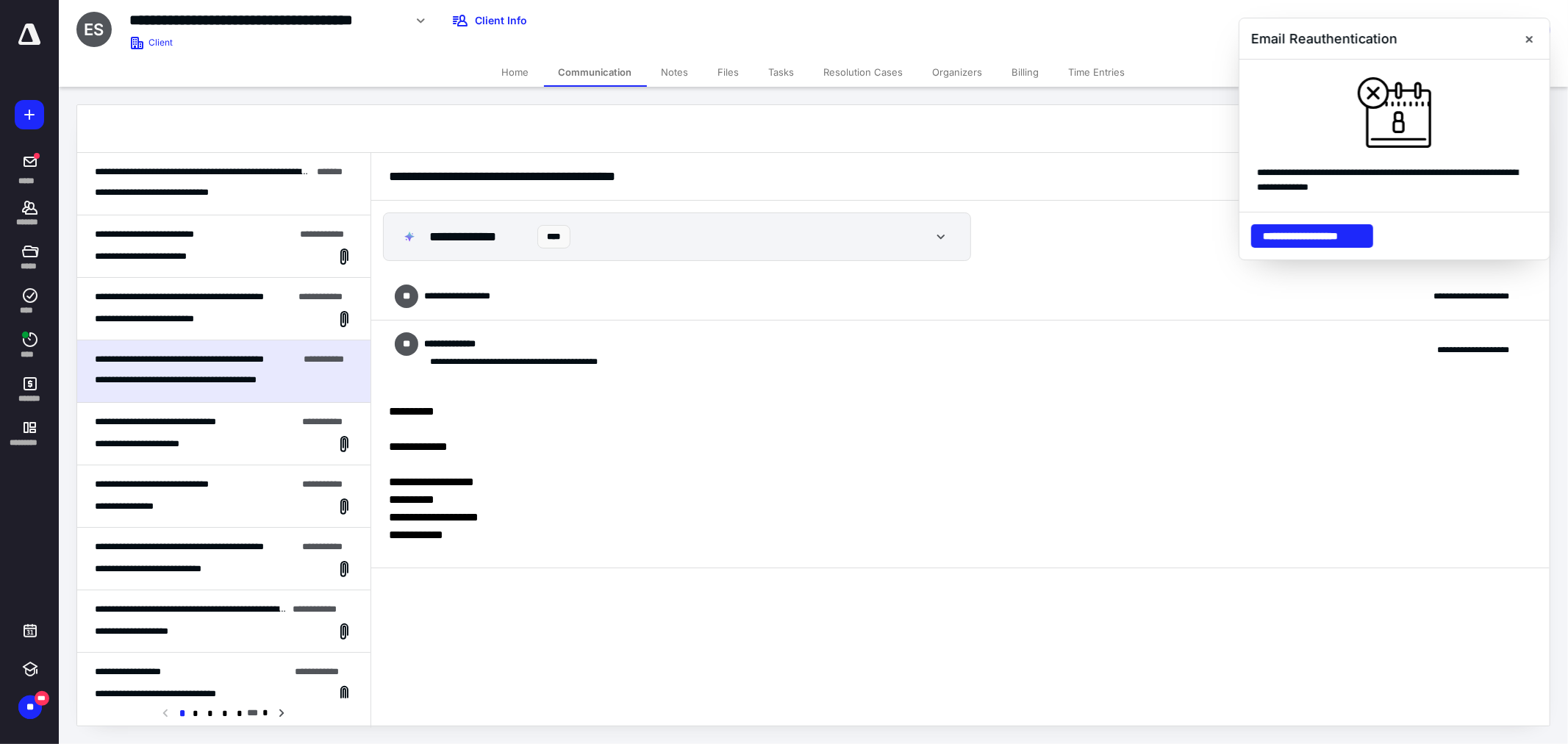 click on "**********" at bounding box center (165, 192) 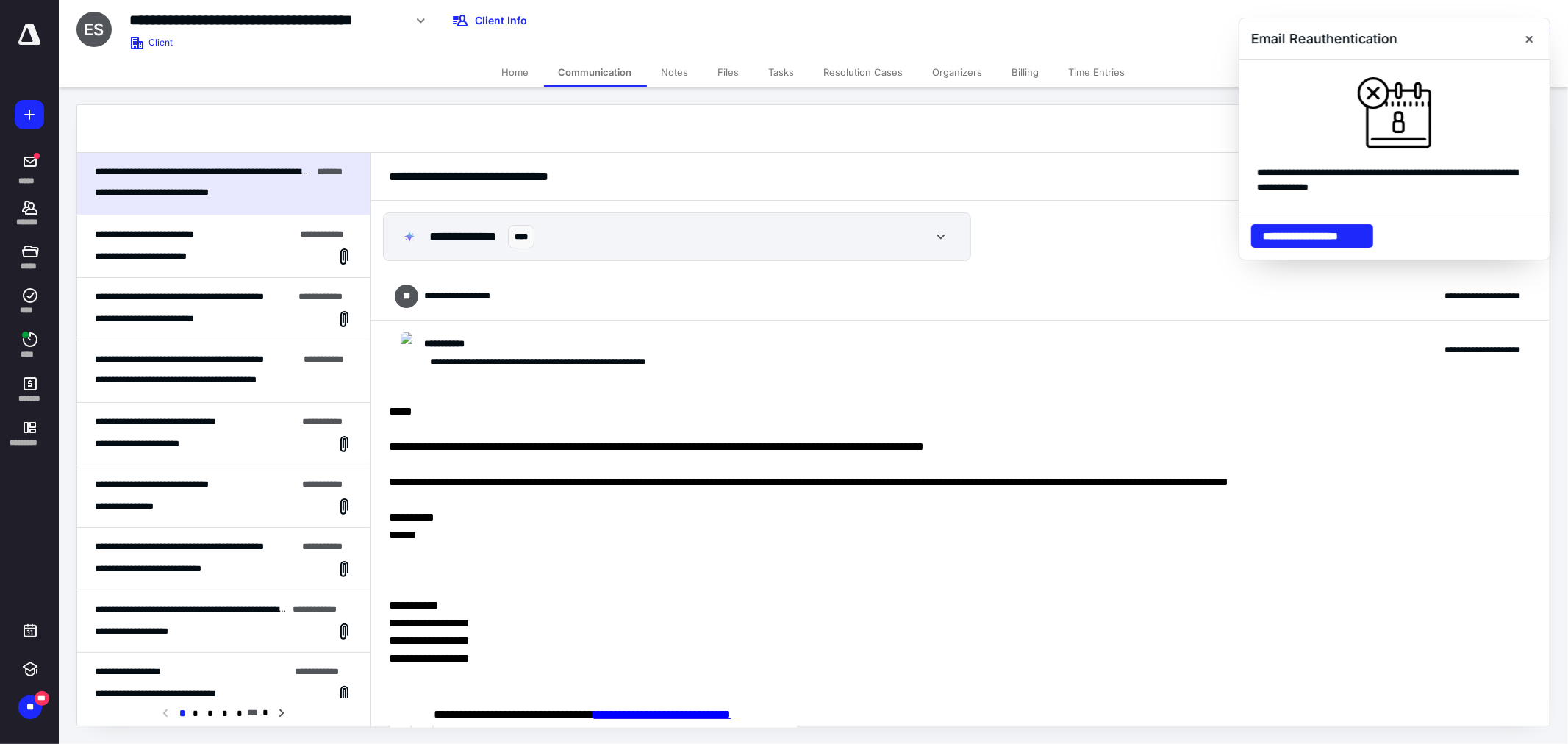 scroll, scrollTop: 75, scrollLeft: 0, axis: vertical 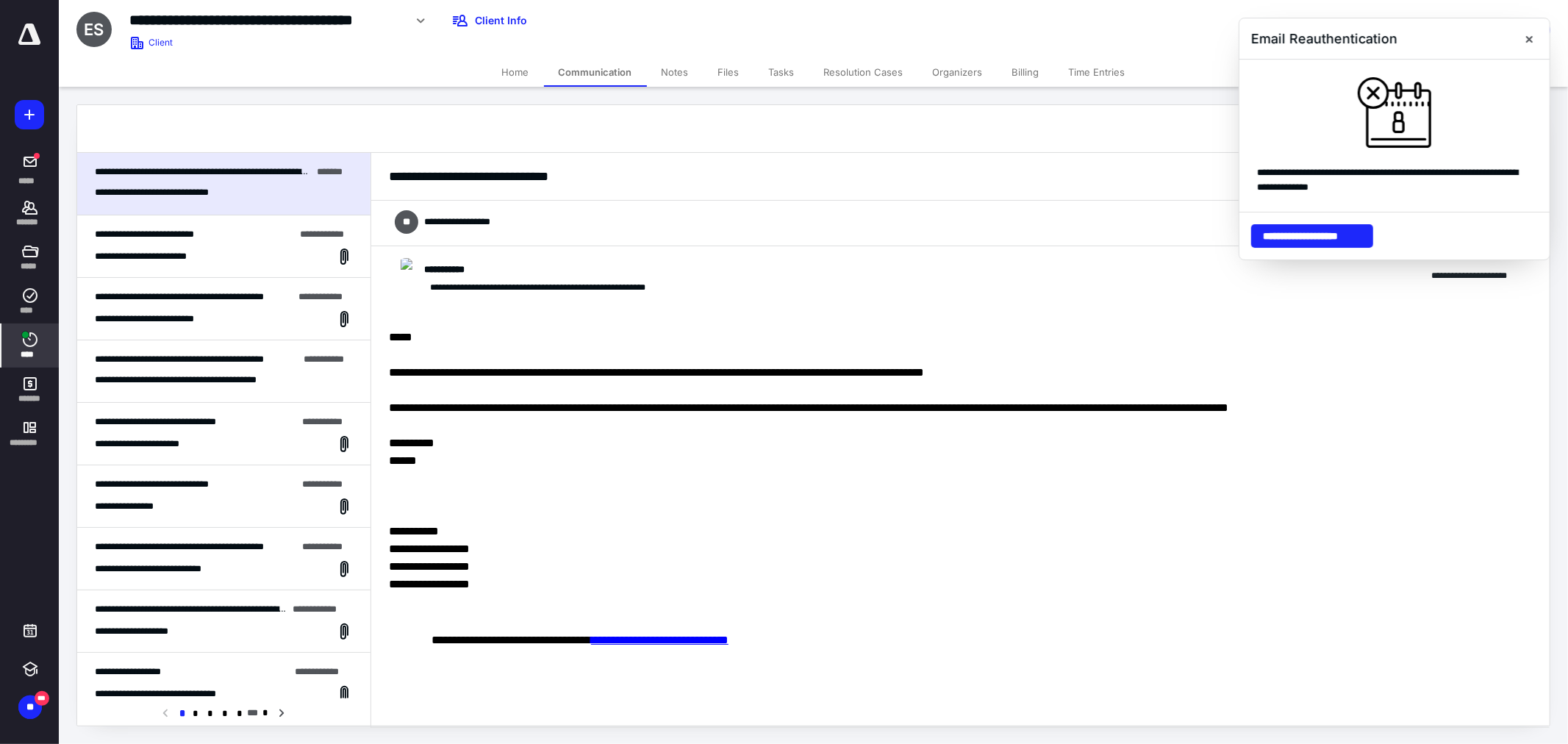 click on "****" at bounding box center [30, 346] 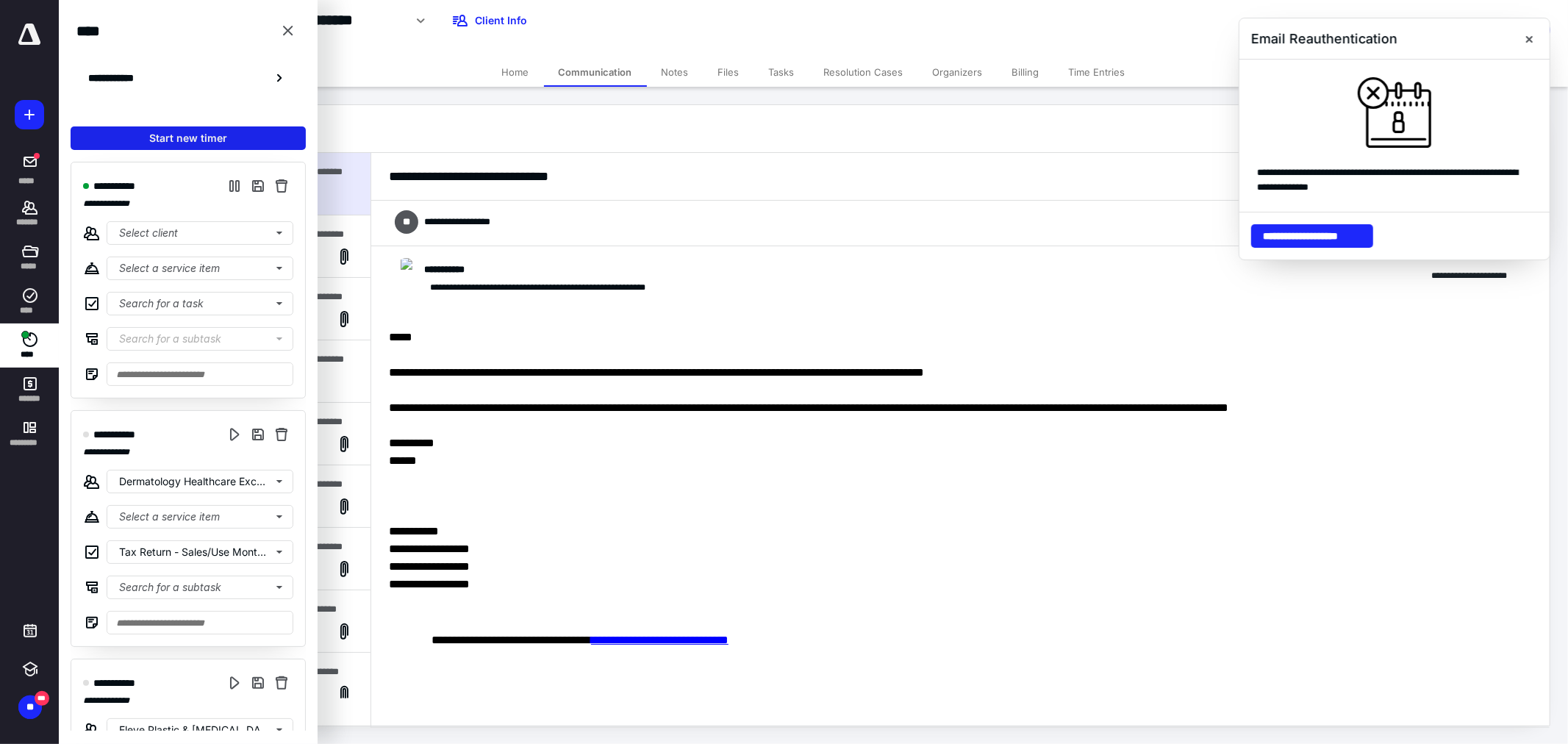 click on "Start new timer" at bounding box center [188, 138] 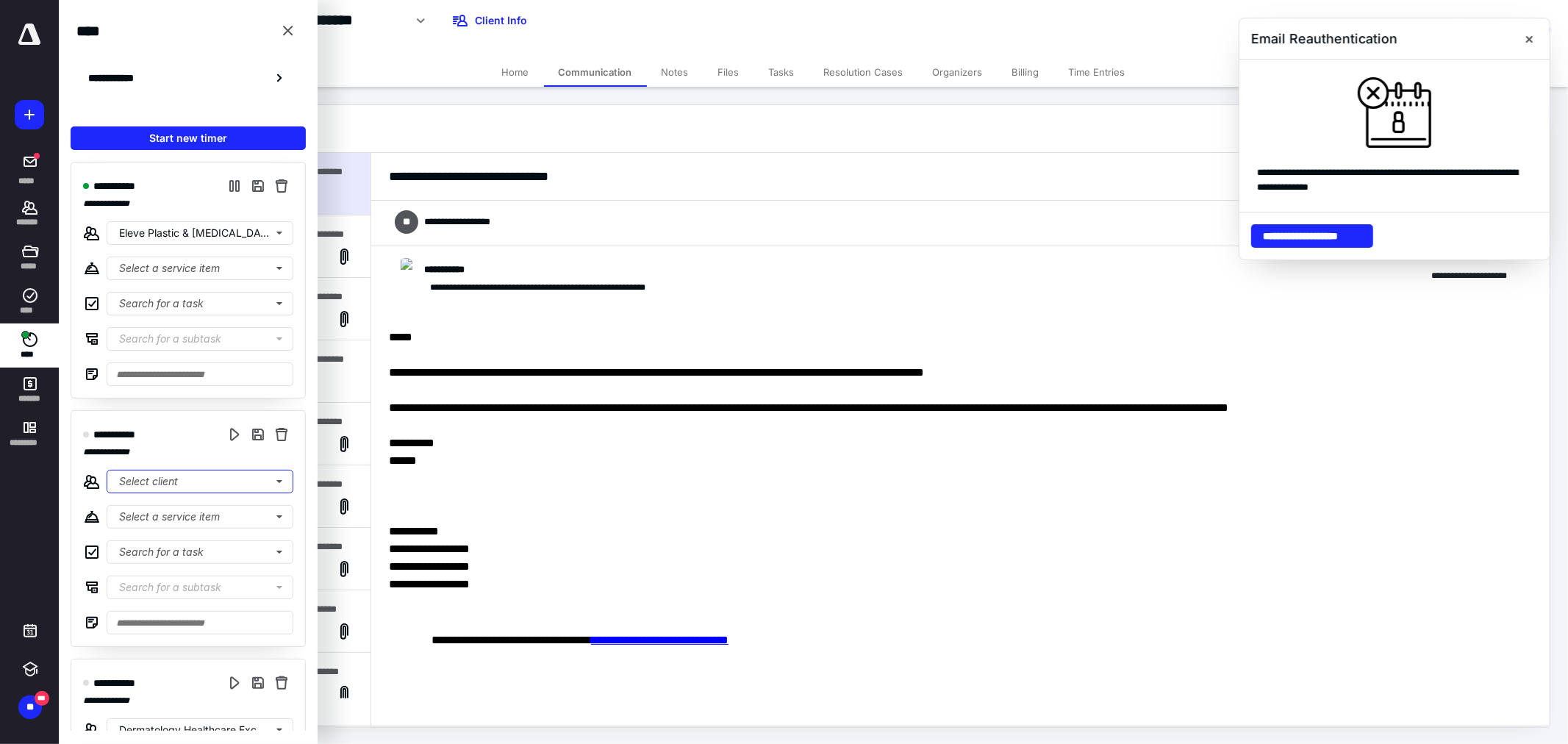 drag, startPoint x: 192, startPoint y: 485, endPoint x: 195, endPoint y: 465, distance: 20.223748 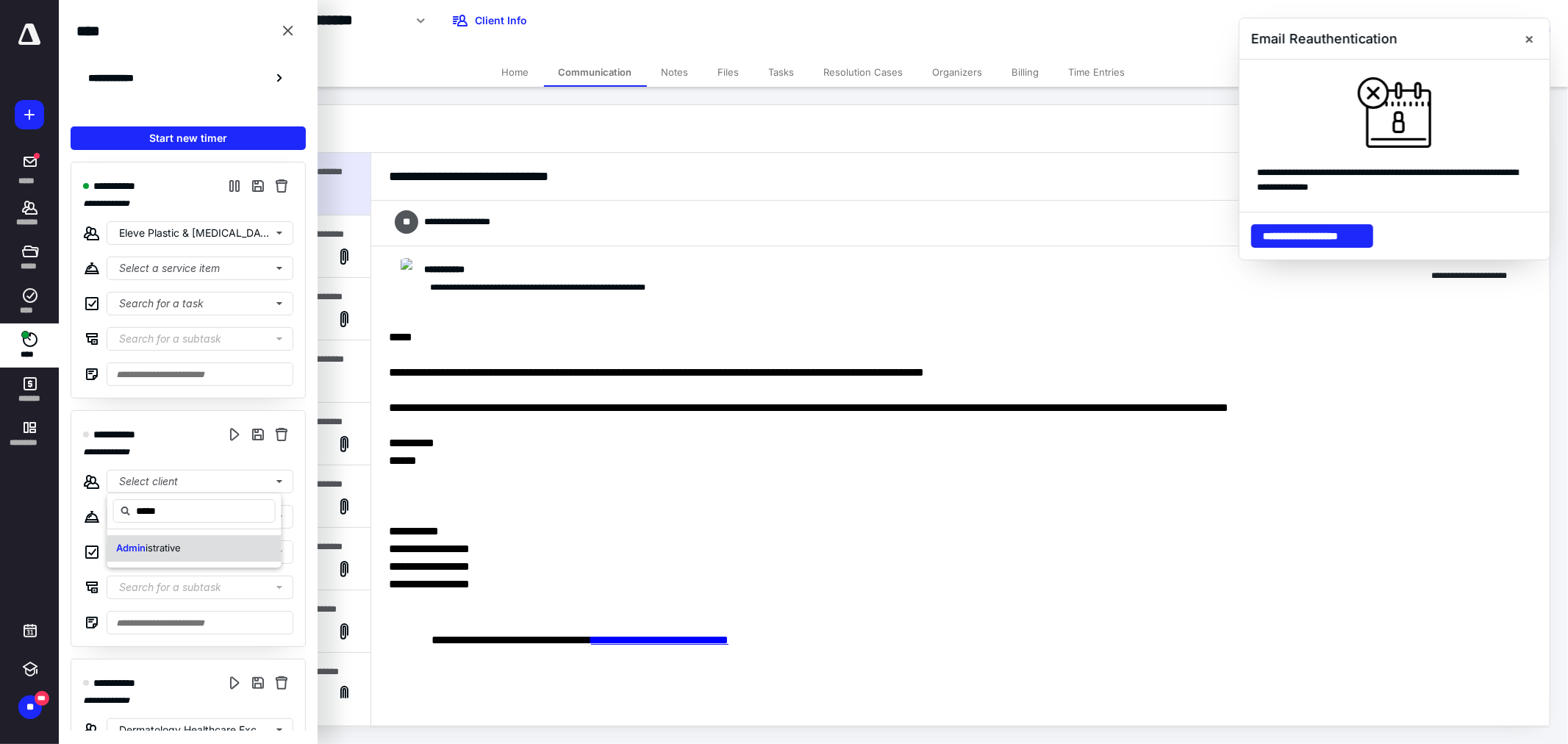 click on "Admin istrative" at bounding box center (194, 548) 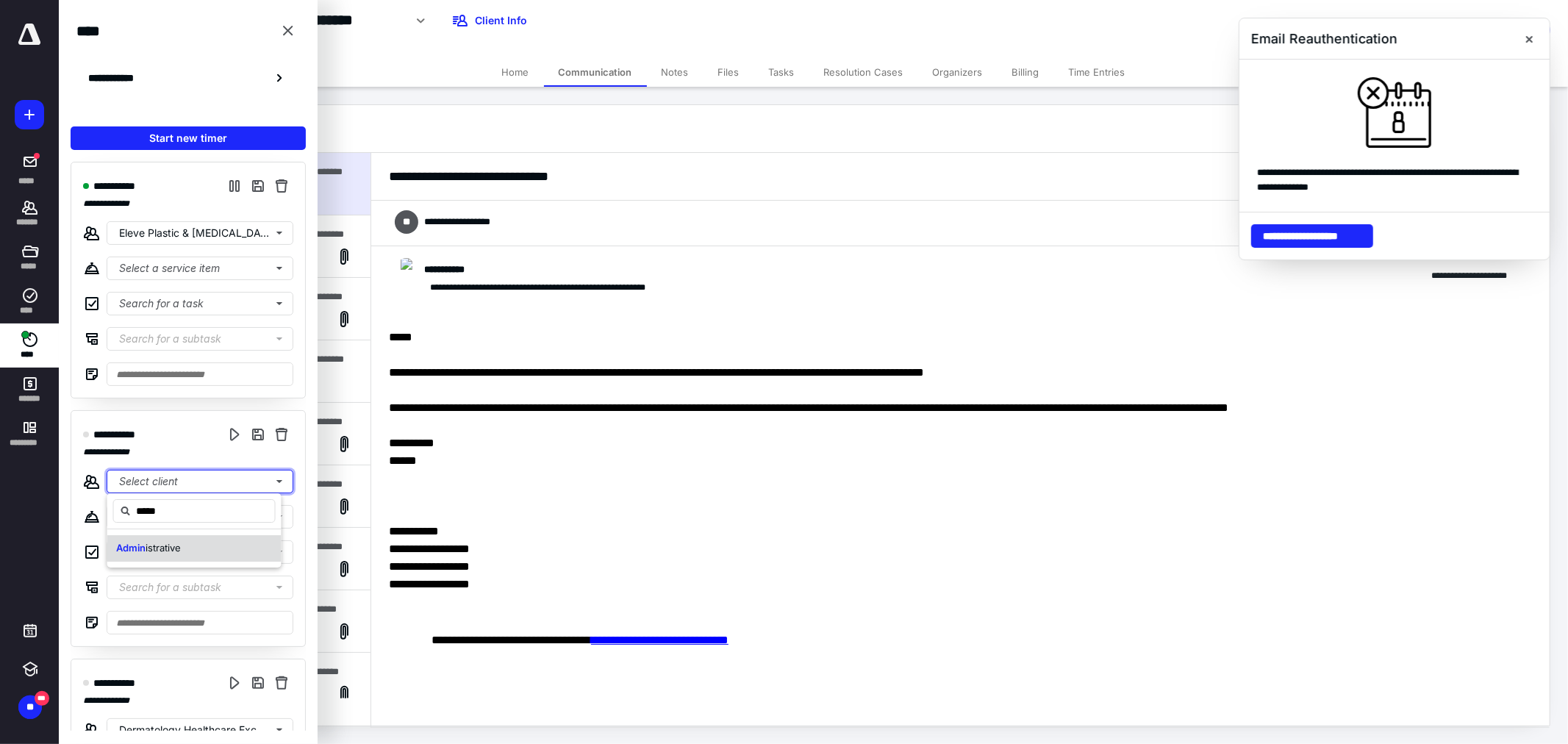 type 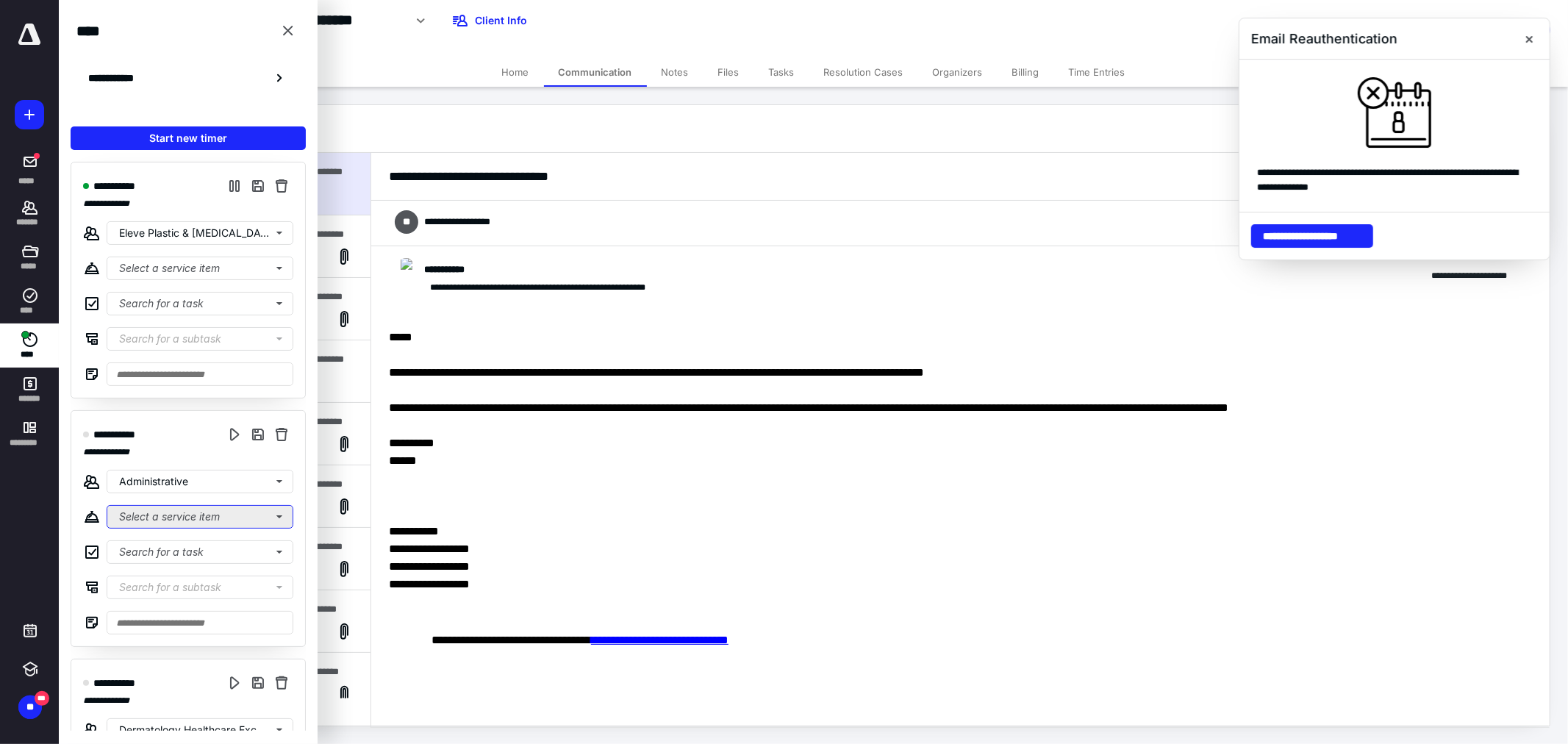 click on "Select a service item" at bounding box center (200, 268) 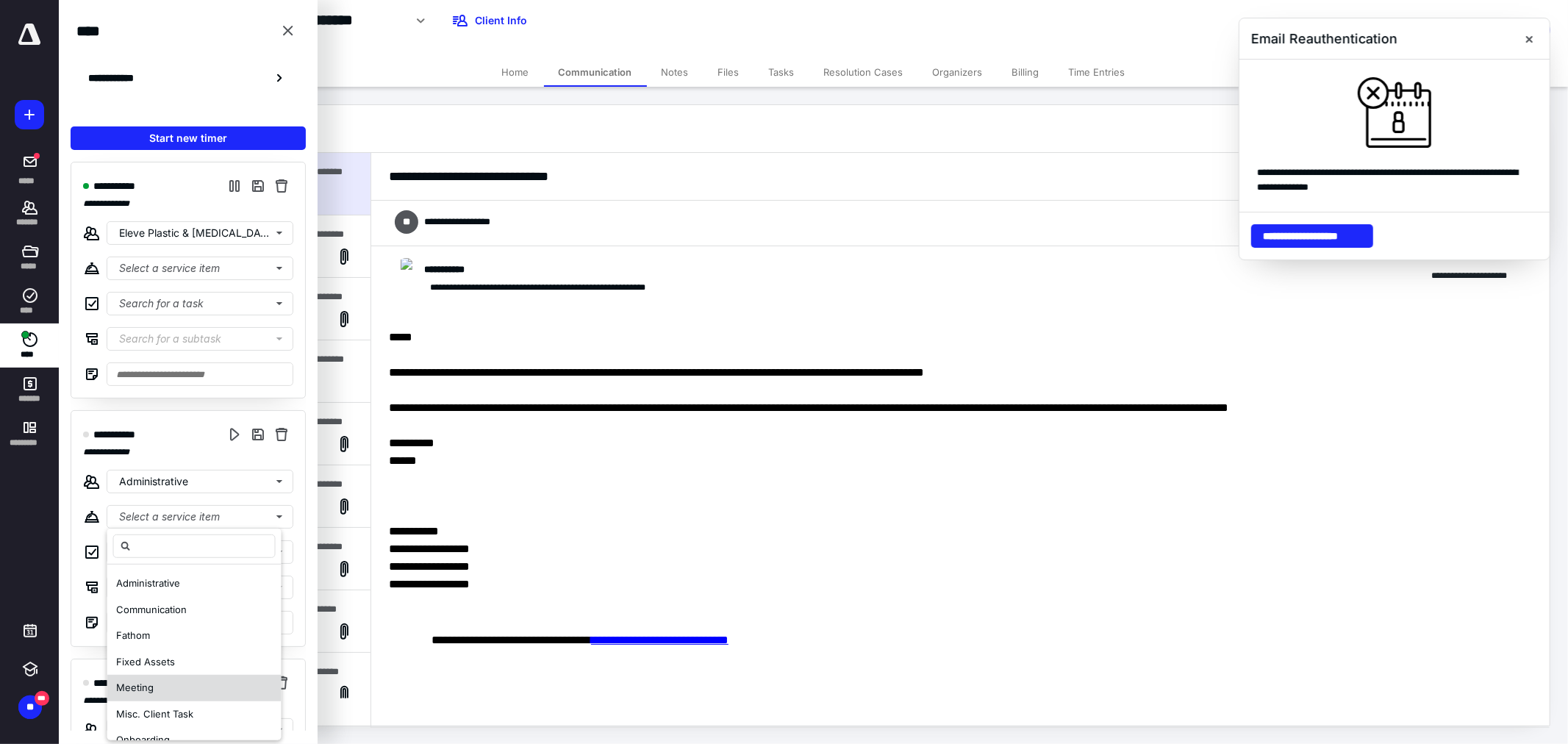 click on "Meeting" at bounding box center (135, 687) 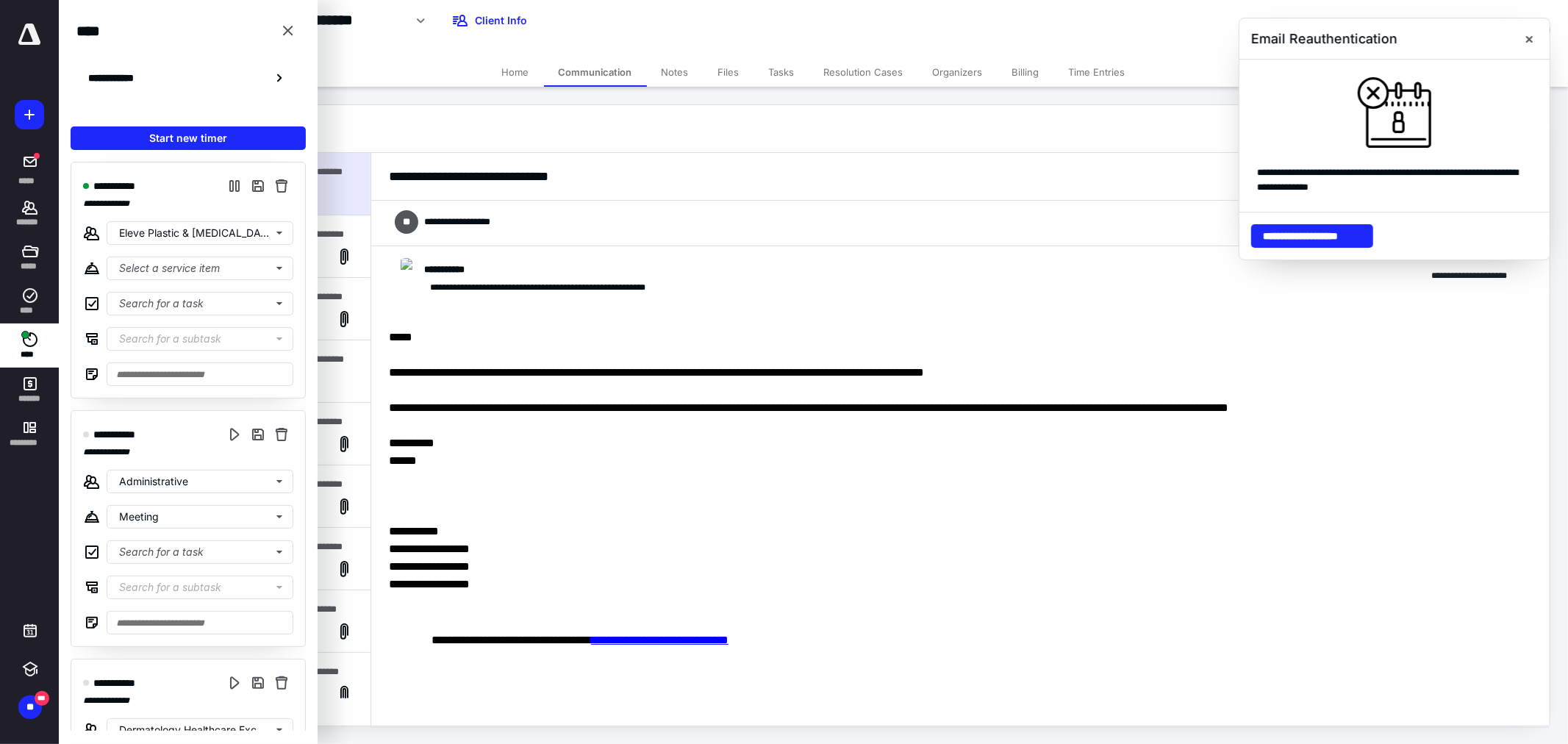 click on "**********" at bounding box center [188, 529] 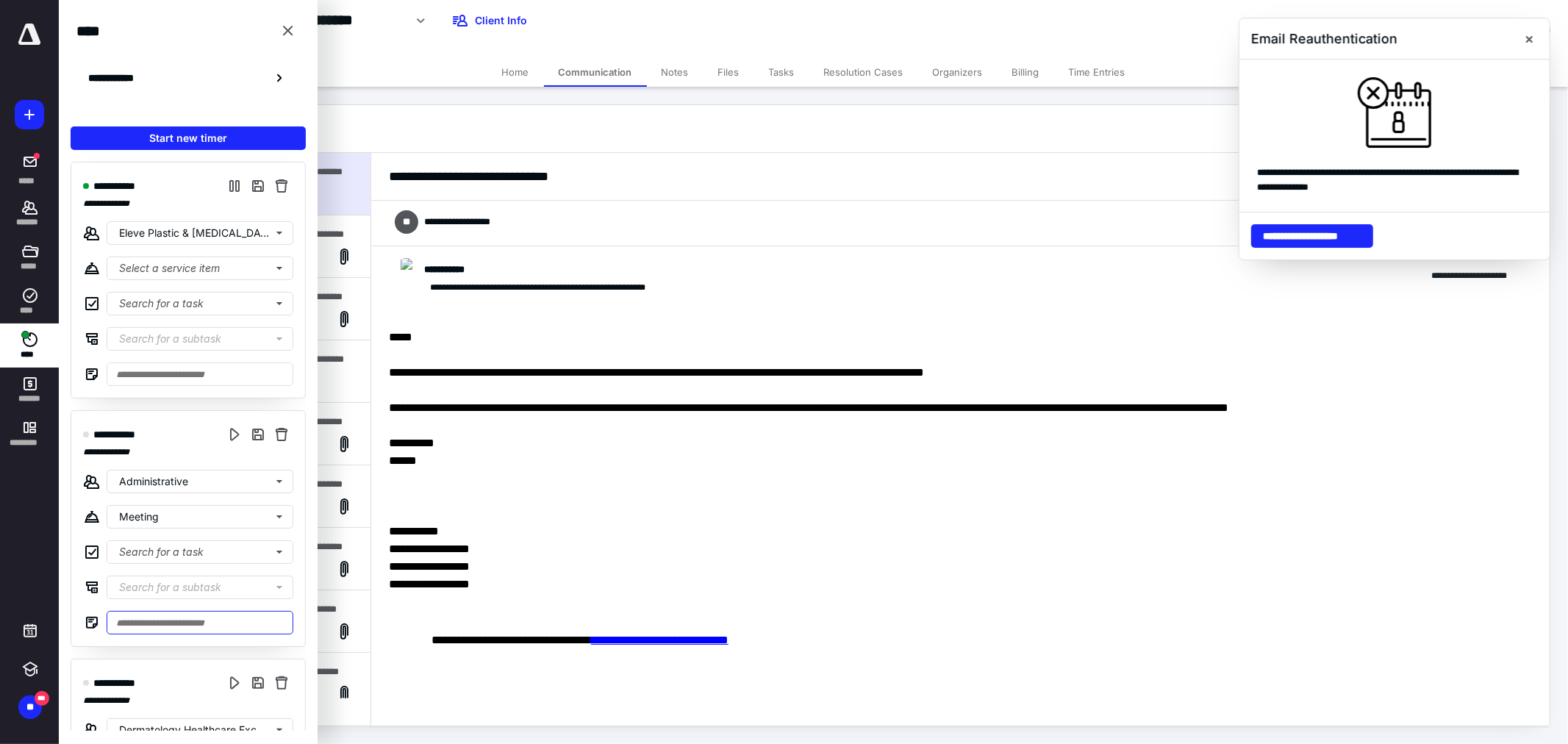 click at bounding box center (200, 623) 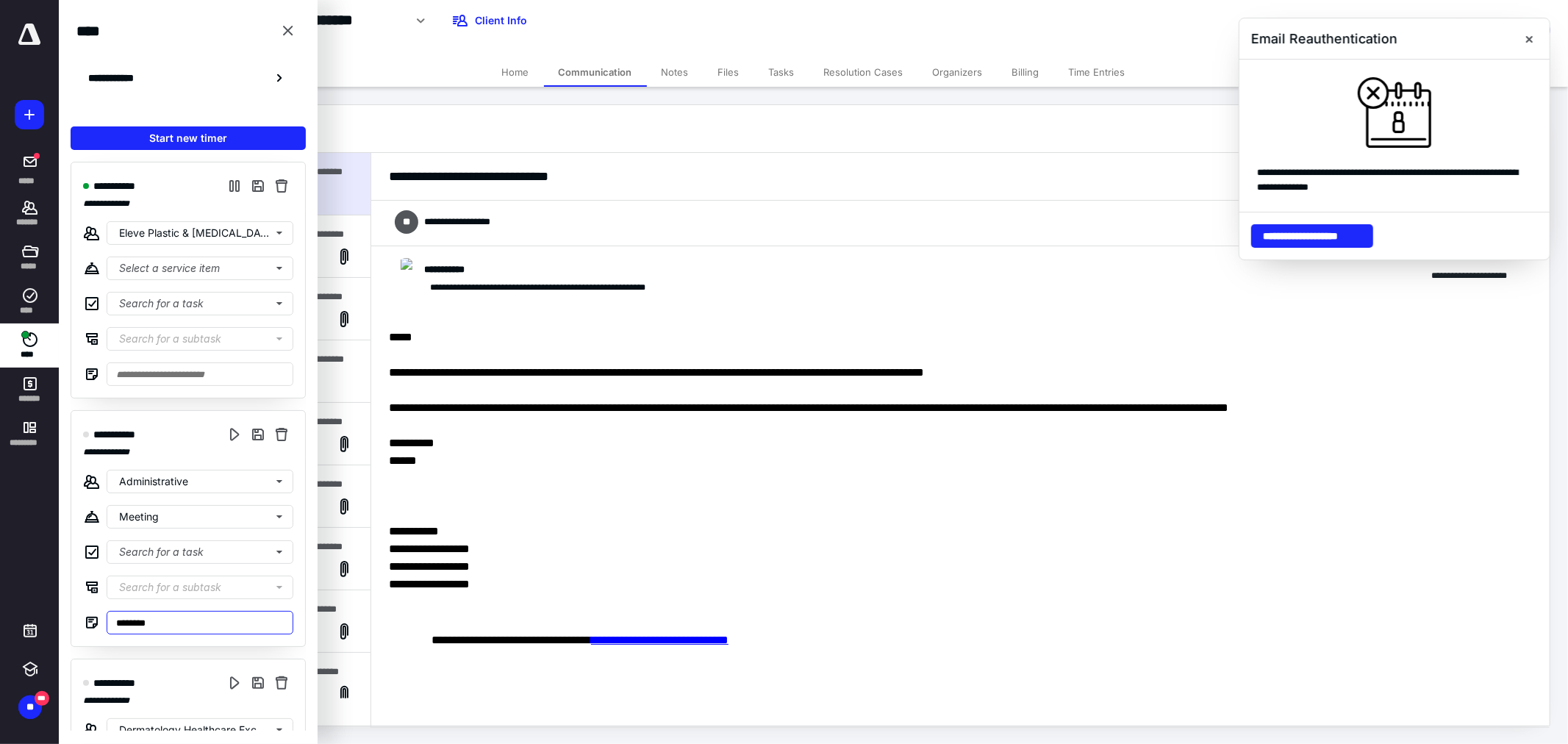 type on "********" 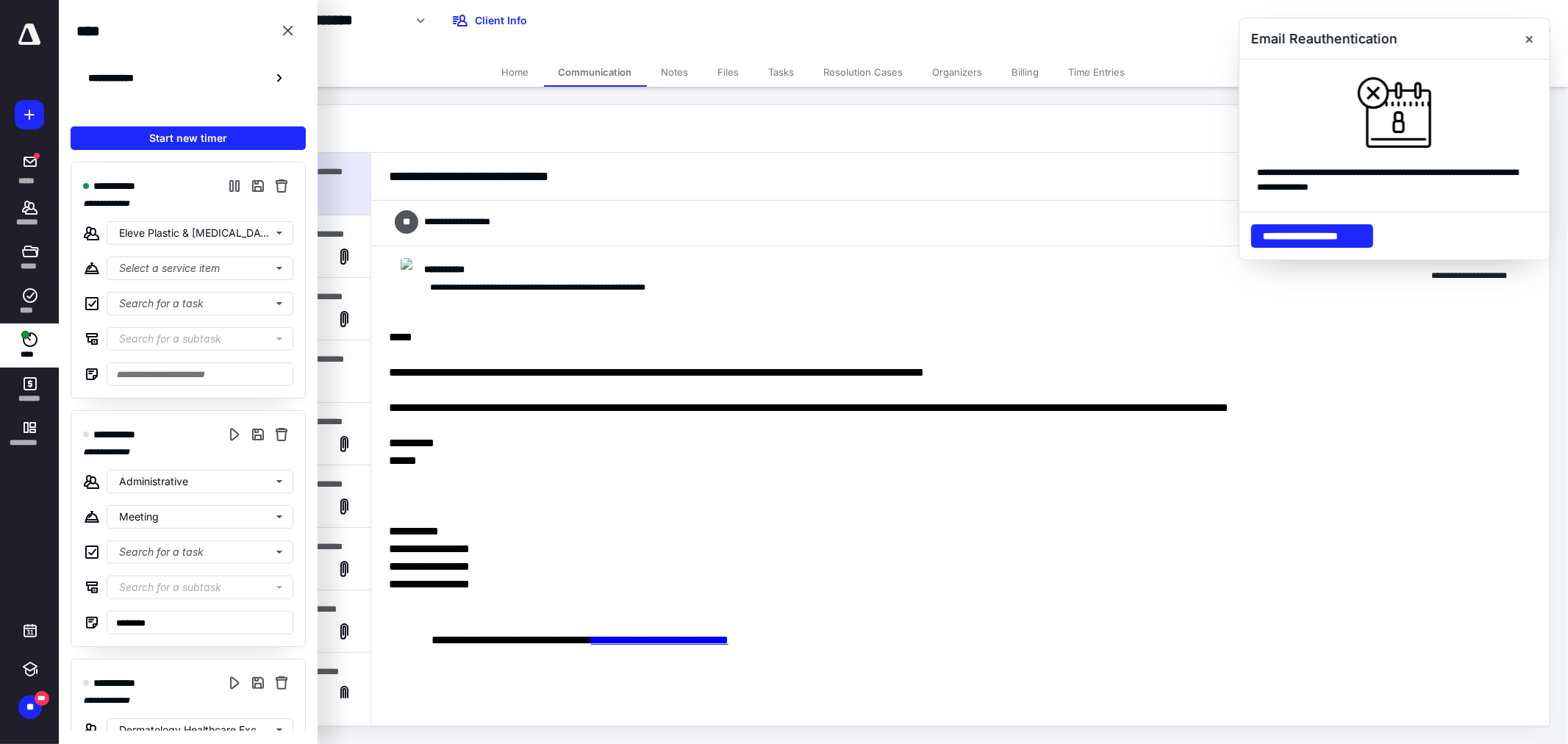 drag, startPoint x: 531, startPoint y: 584, endPoint x: 479, endPoint y: 559, distance: 57.69749 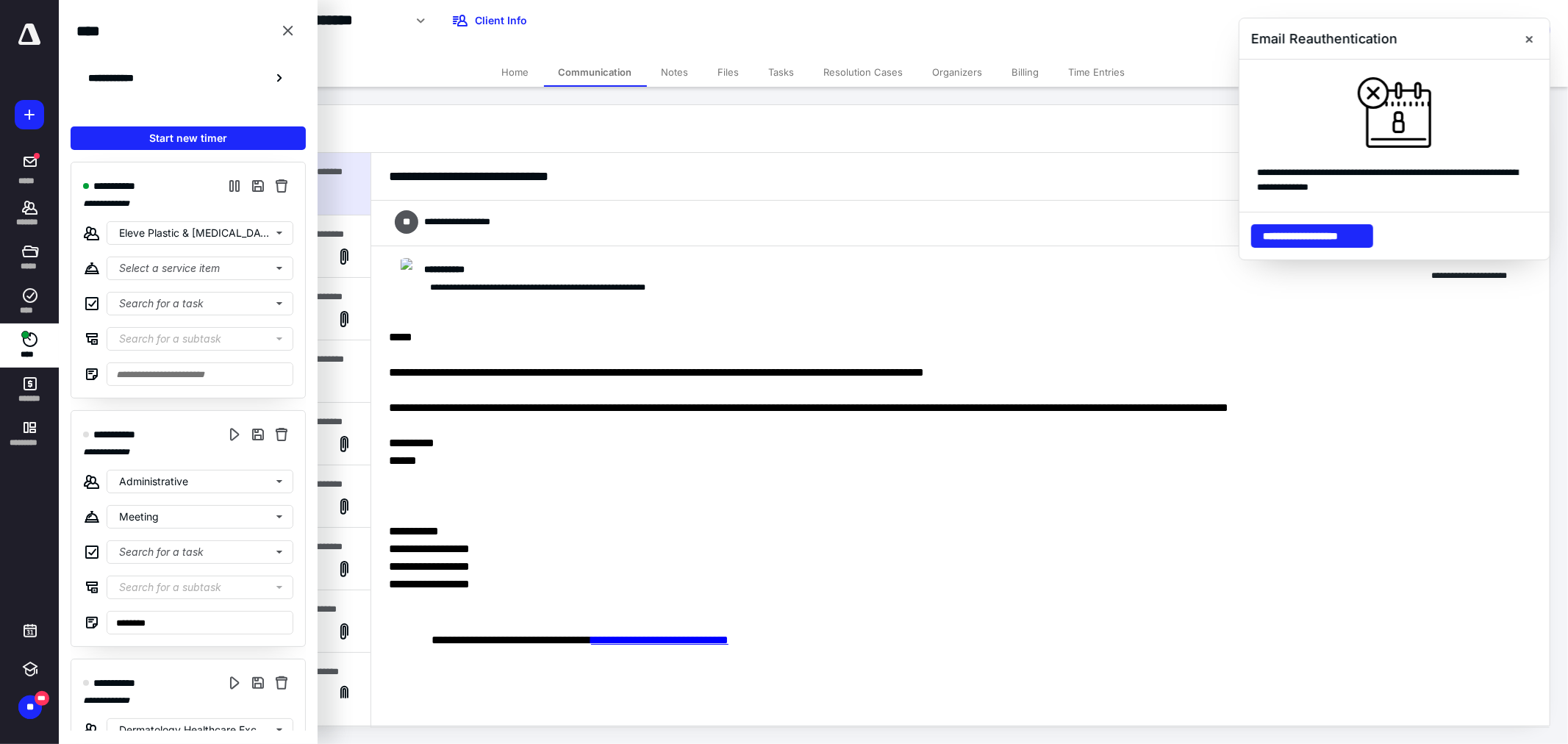 click on "******" at bounding box center [954, 461] 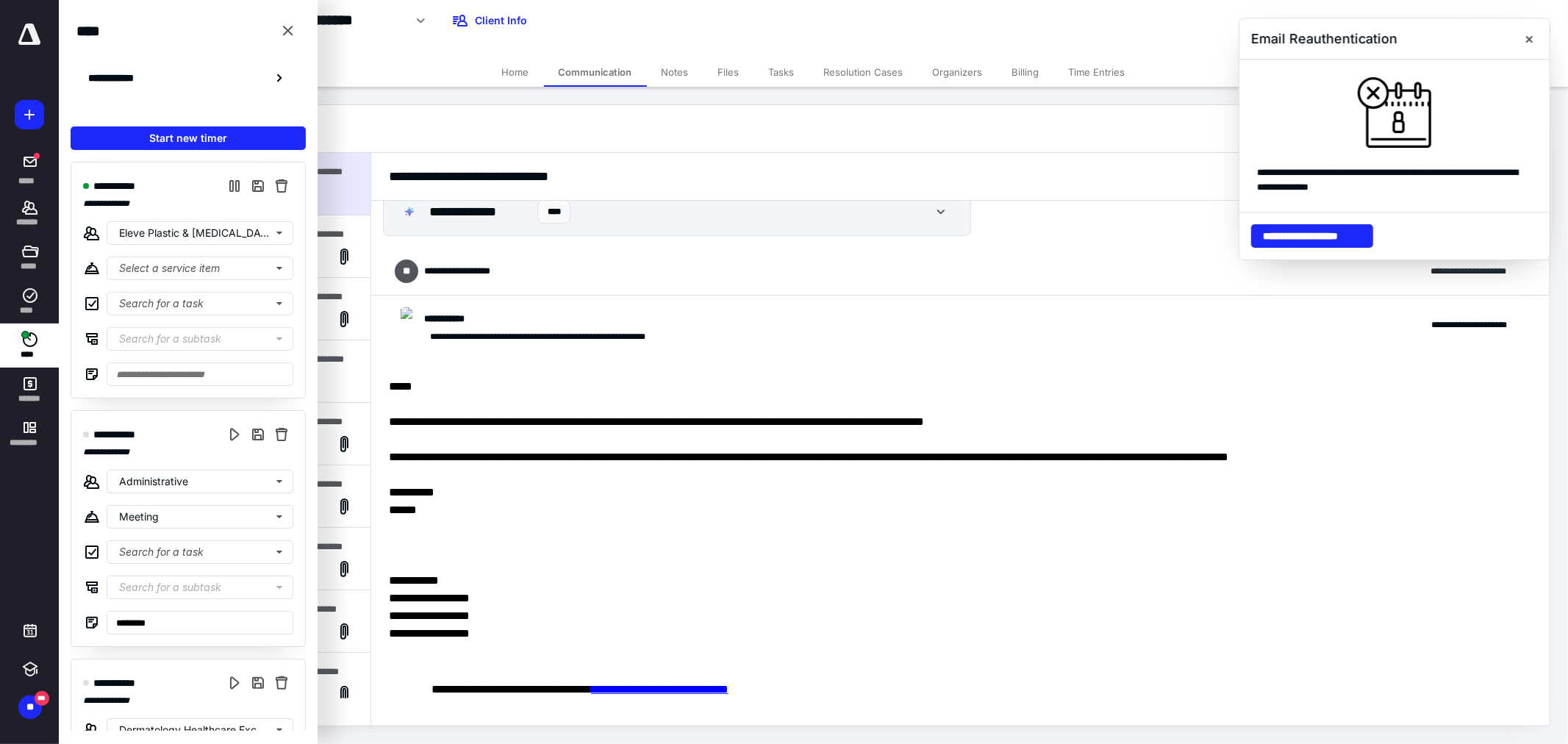 scroll, scrollTop: 0, scrollLeft: 0, axis: both 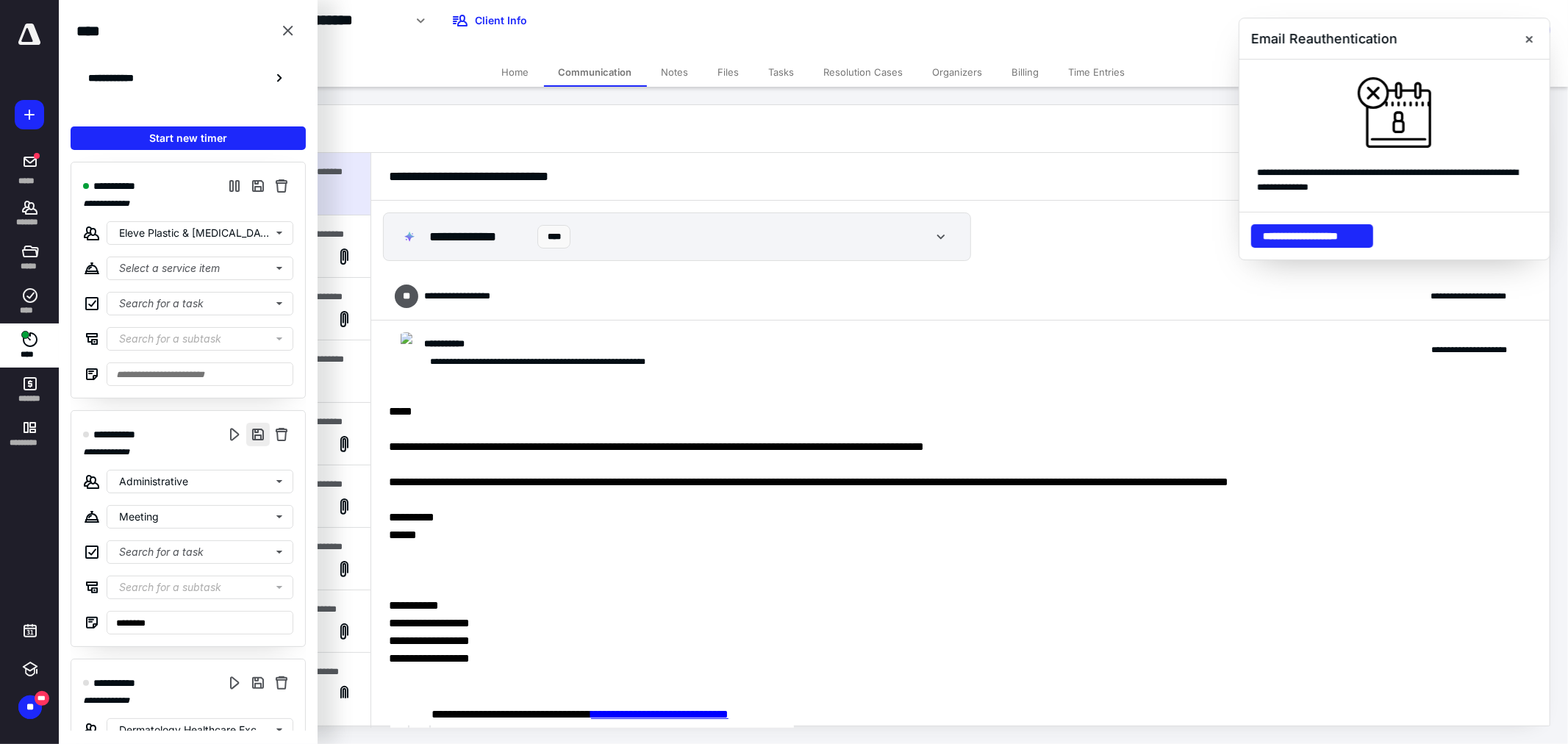 click at bounding box center [258, 434] 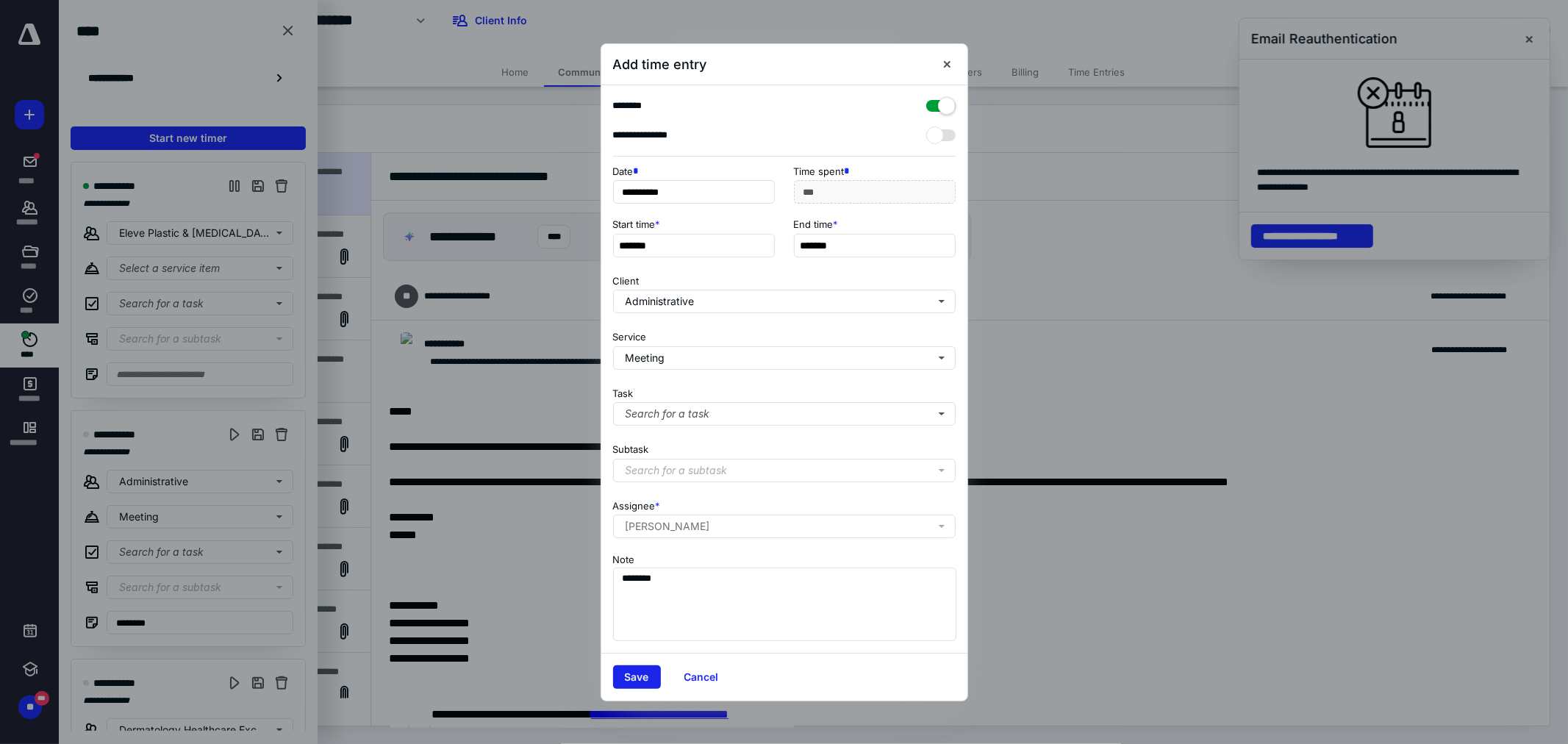 click on "Save" at bounding box center (637, 677) 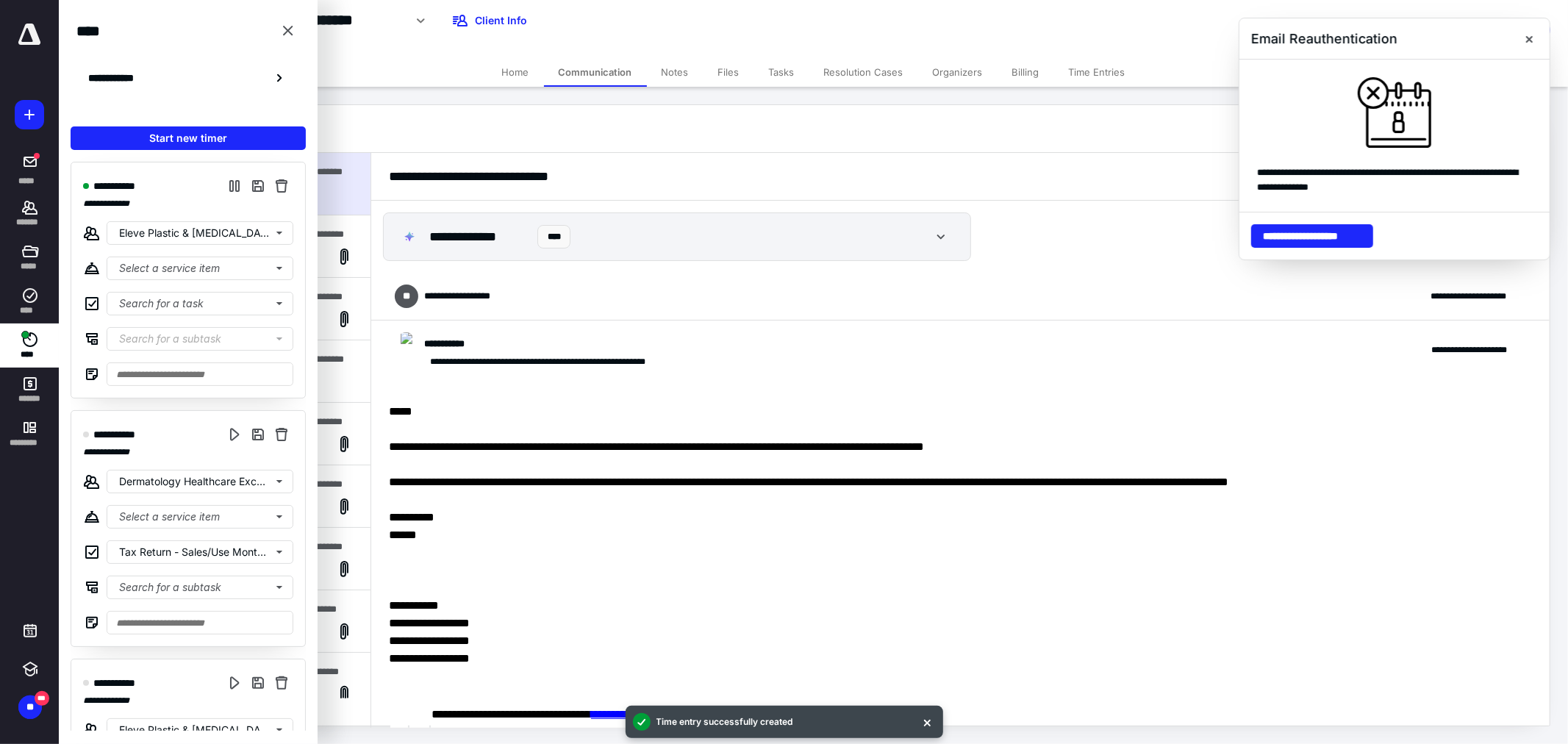 click on "******" at bounding box center (954, 535) 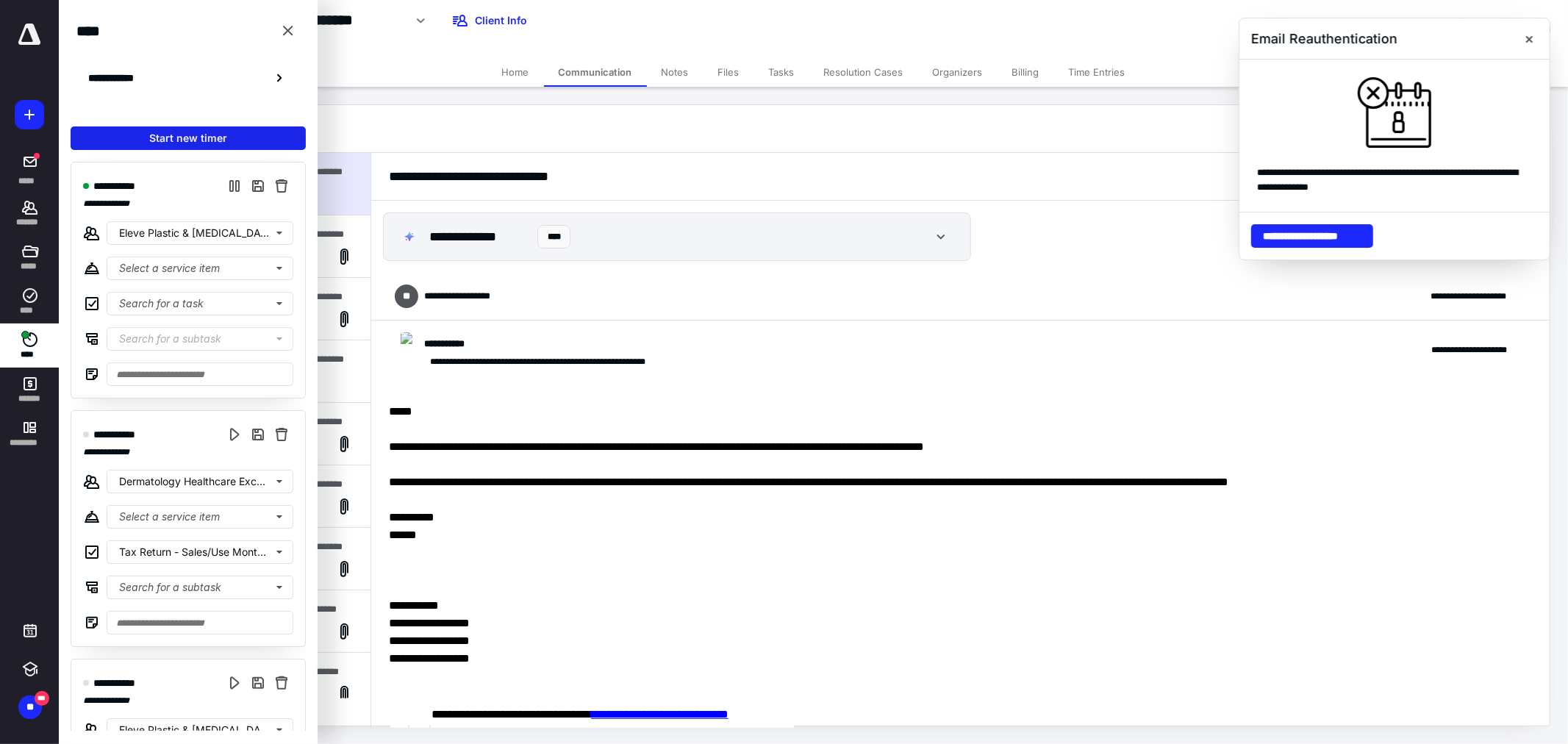 click on "Start new timer" at bounding box center (188, 138) 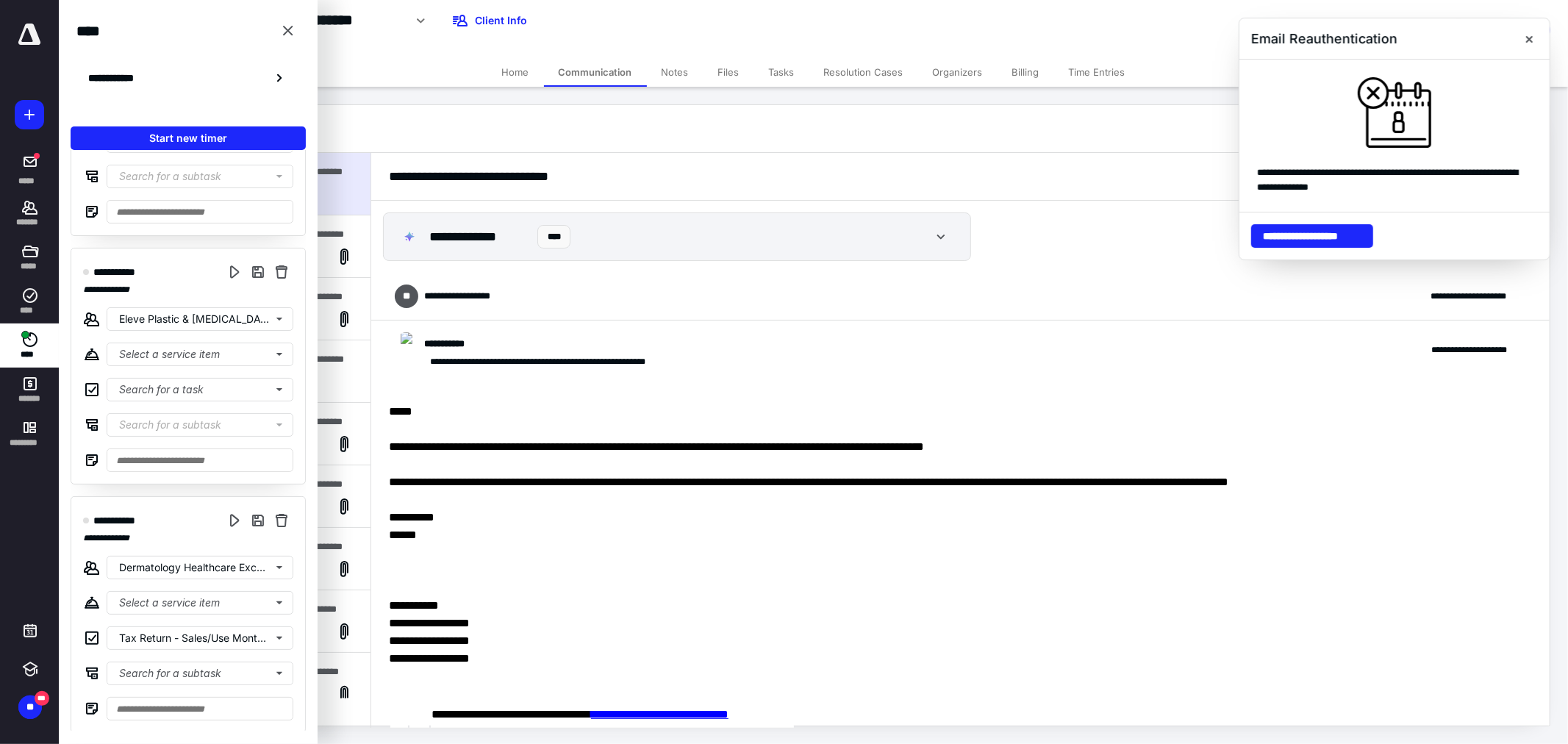 scroll, scrollTop: 163, scrollLeft: 0, axis: vertical 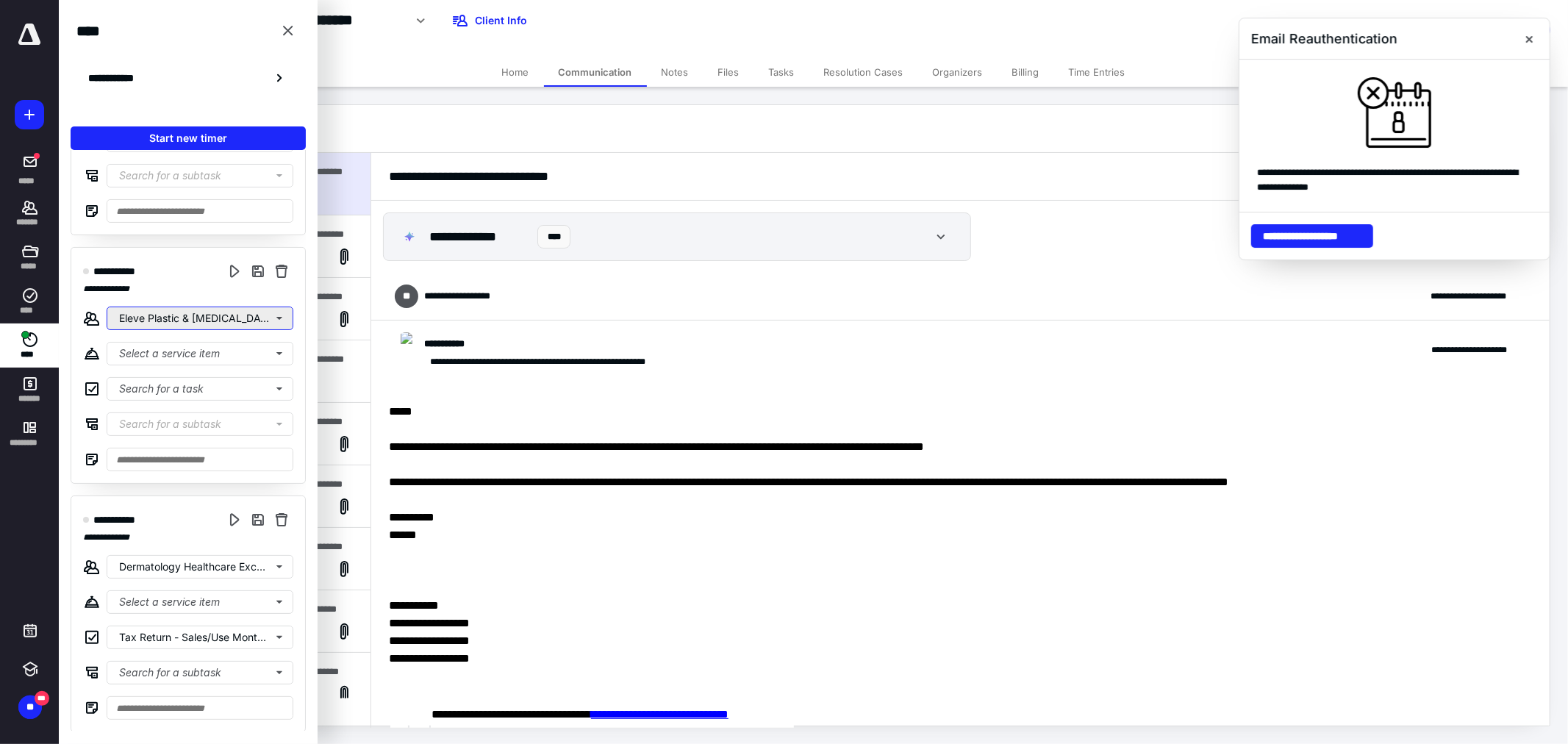 click on "Eleve Plastic & [MEDICAL_DATA]" at bounding box center [200, 318] 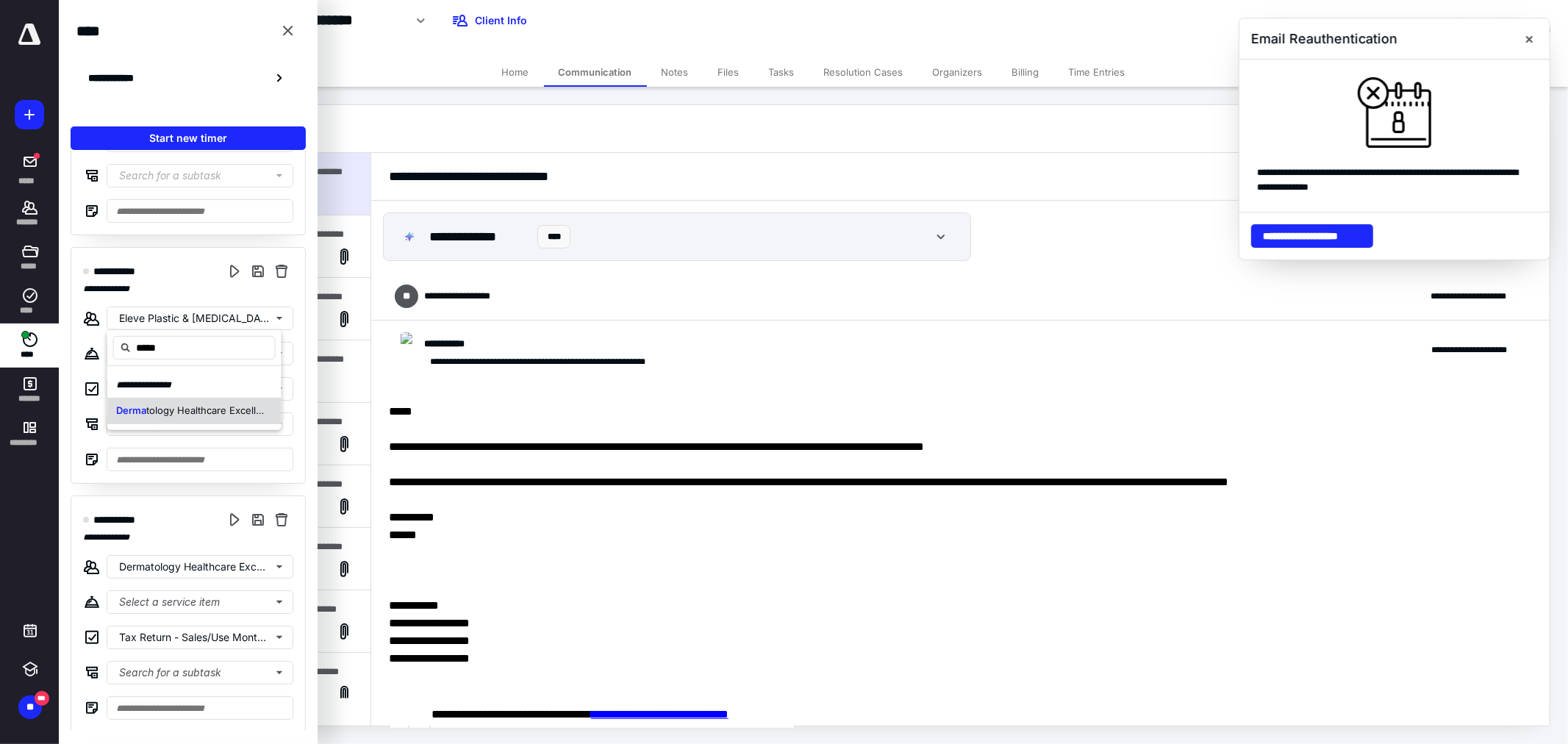 click on "Derma tology Healthcare Excellence PLLC" at bounding box center [194, 411] 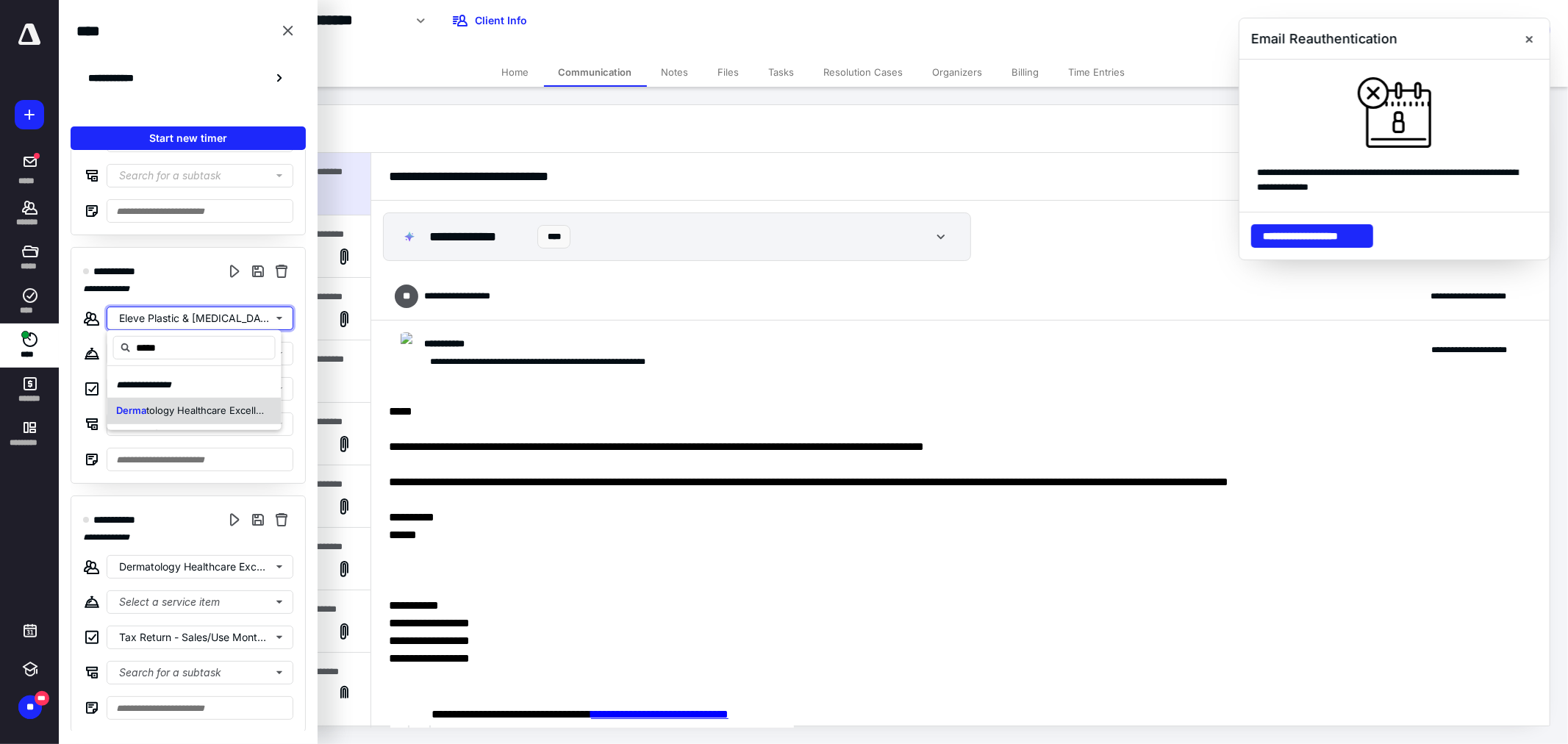 type 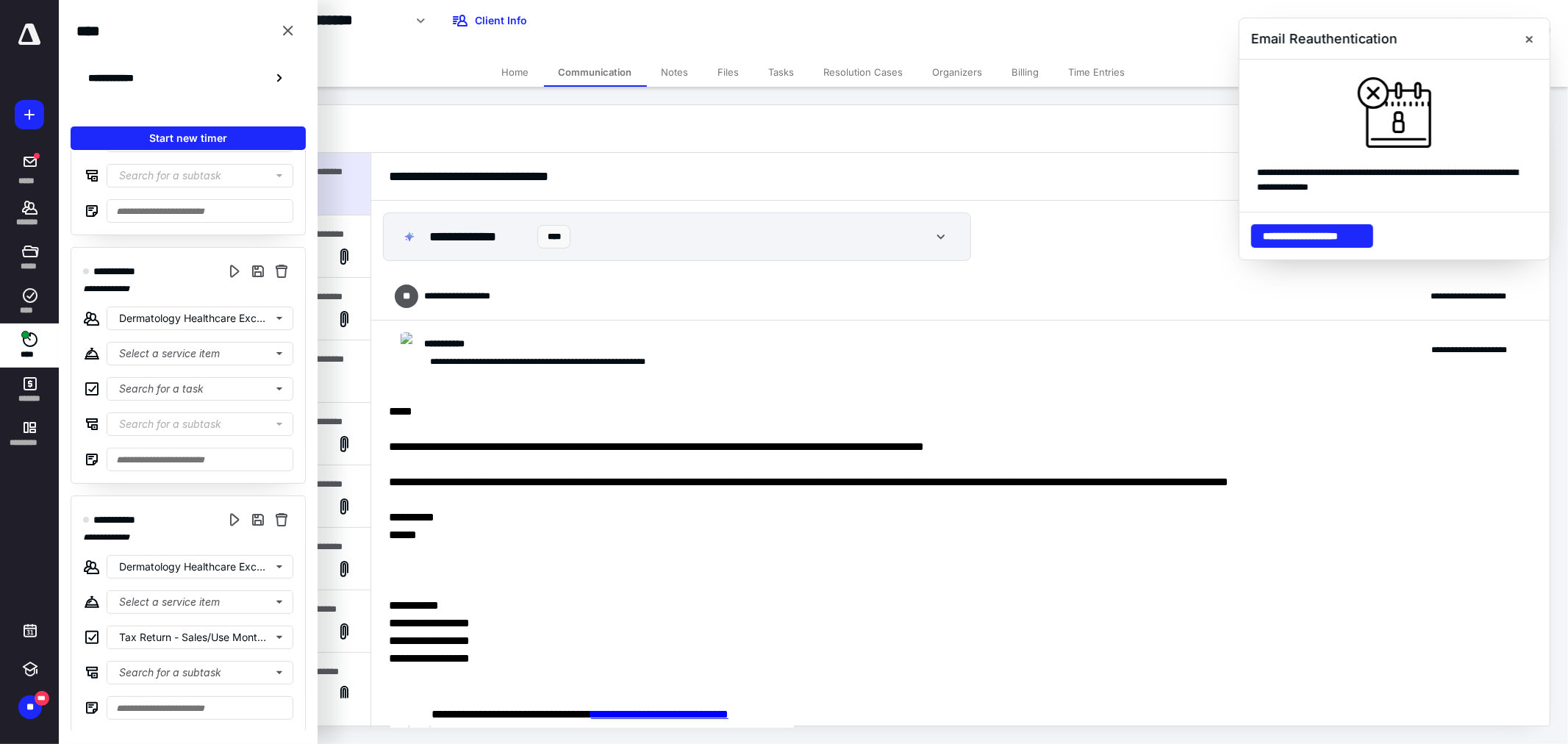 click on "**********" at bounding box center (954, 447) 